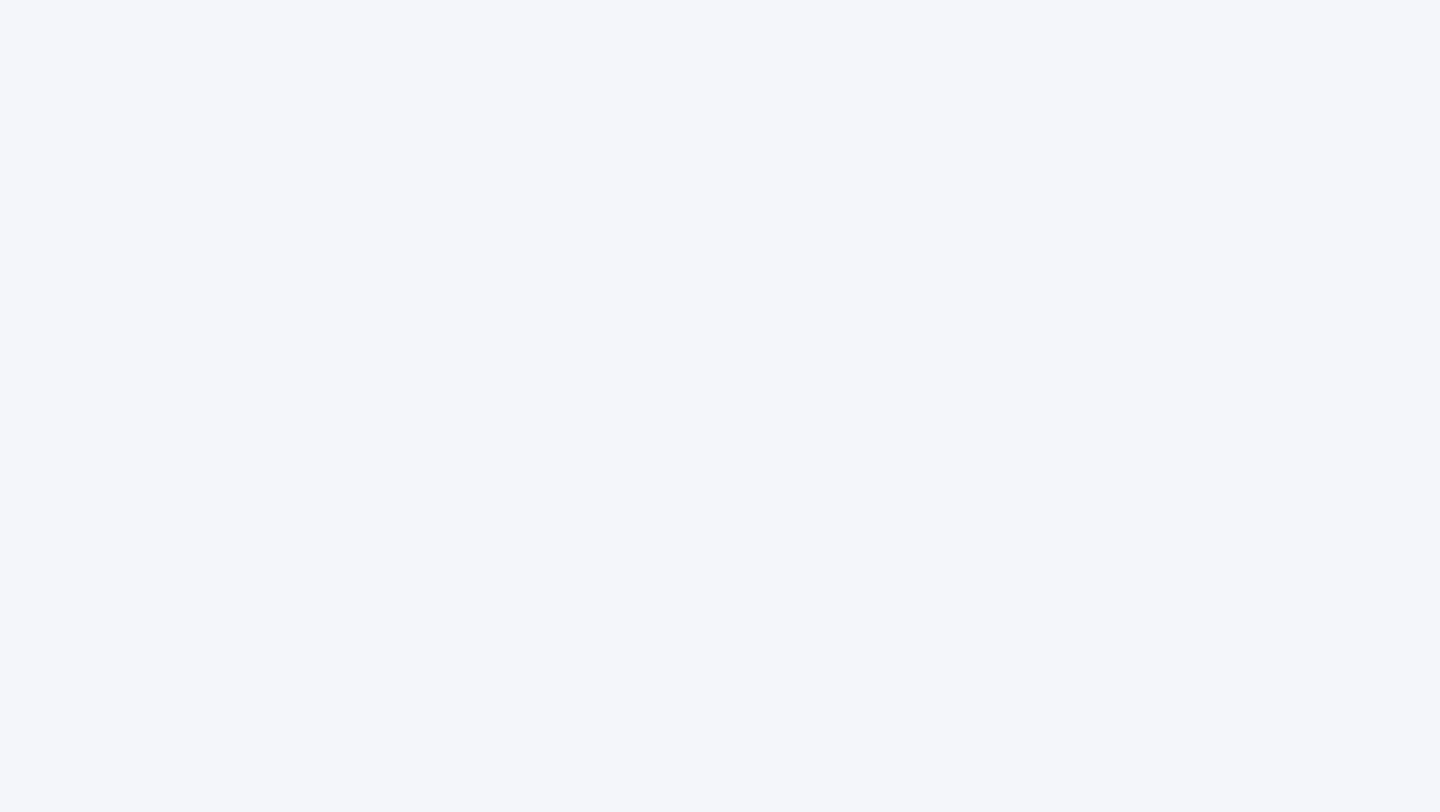 scroll, scrollTop: 0, scrollLeft: 0, axis: both 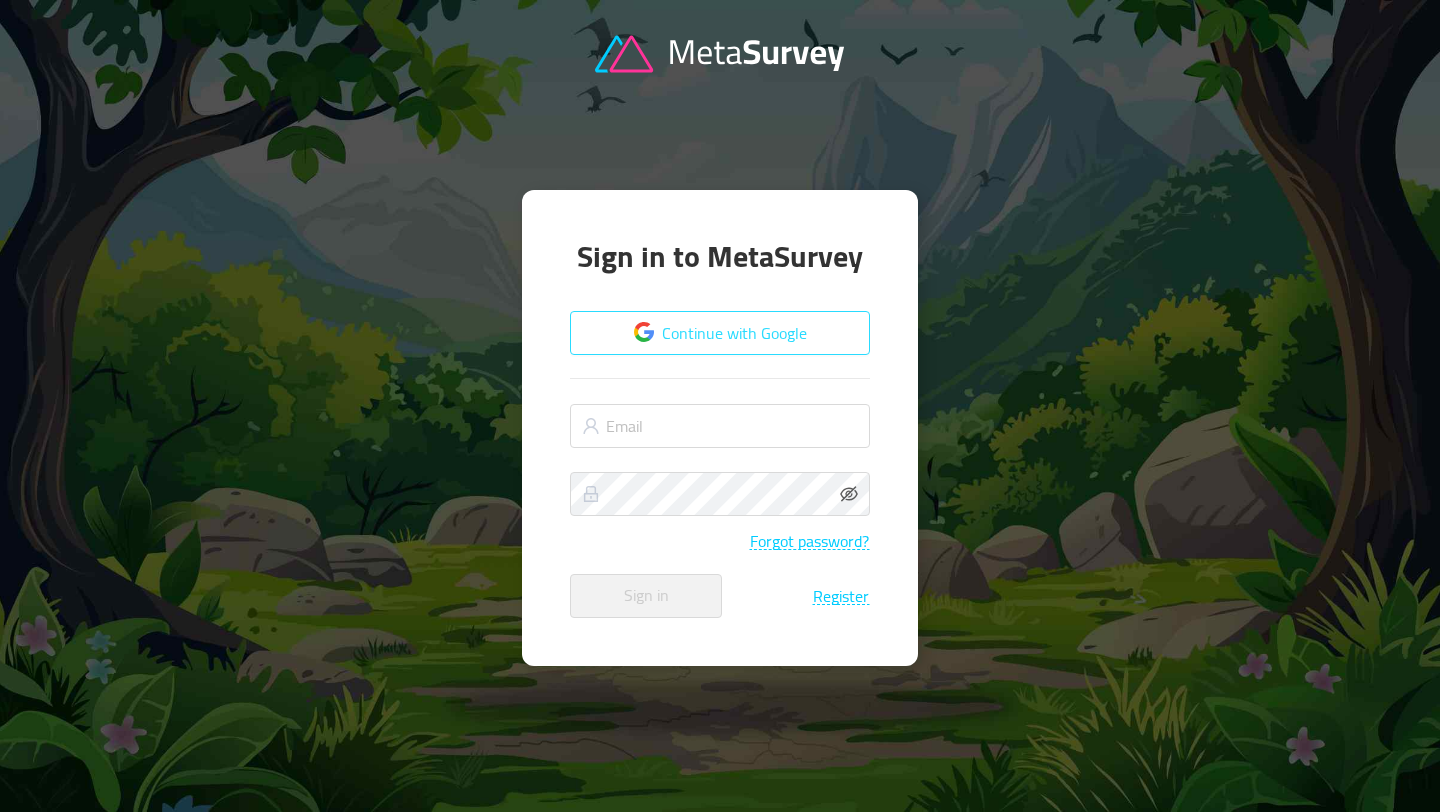 click on "Continue with Google" at bounding box center (720, 333) 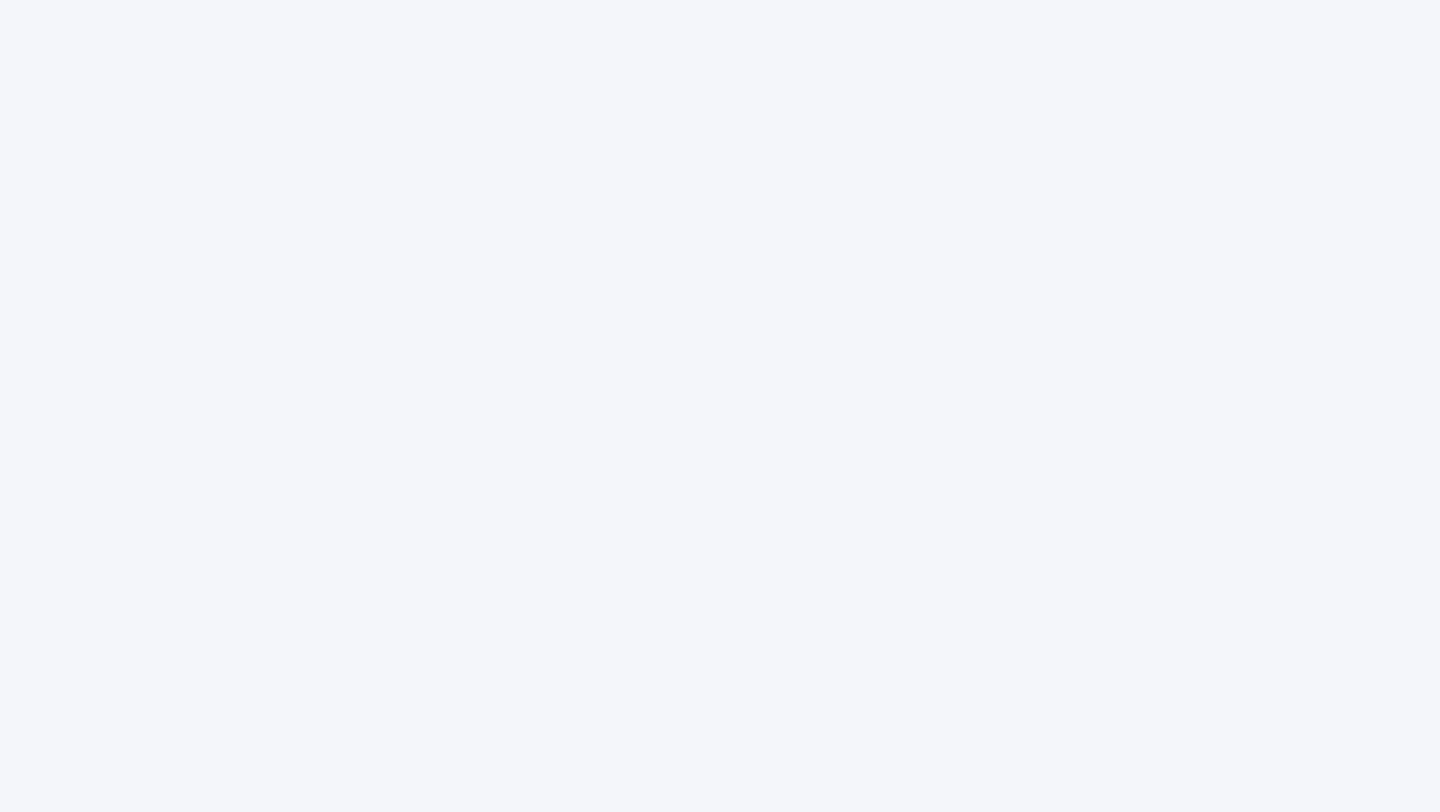 scroll, scrollTop: 0, scrollLeft: 0, axis: both 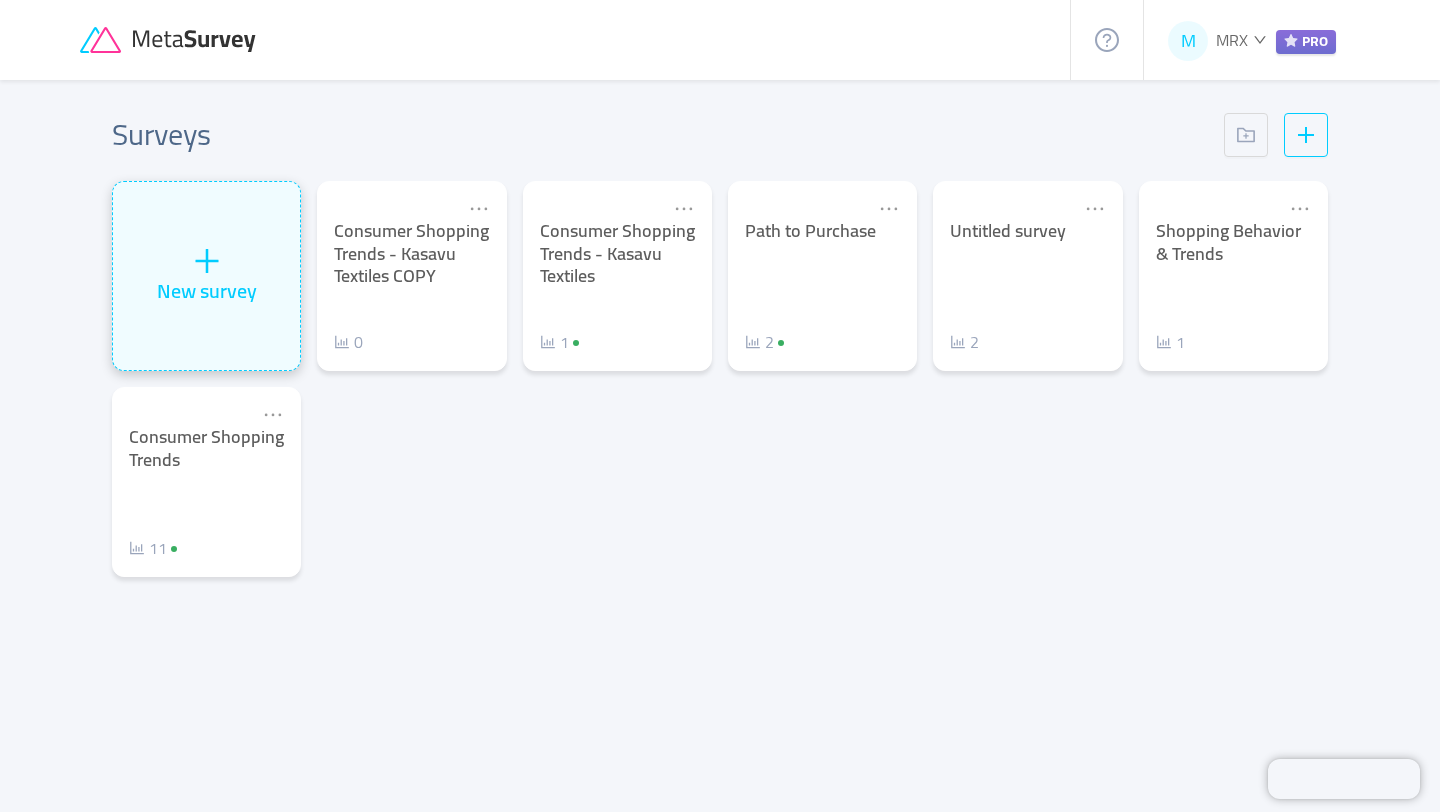 click on "New survey" at bounding box center (206, 276) 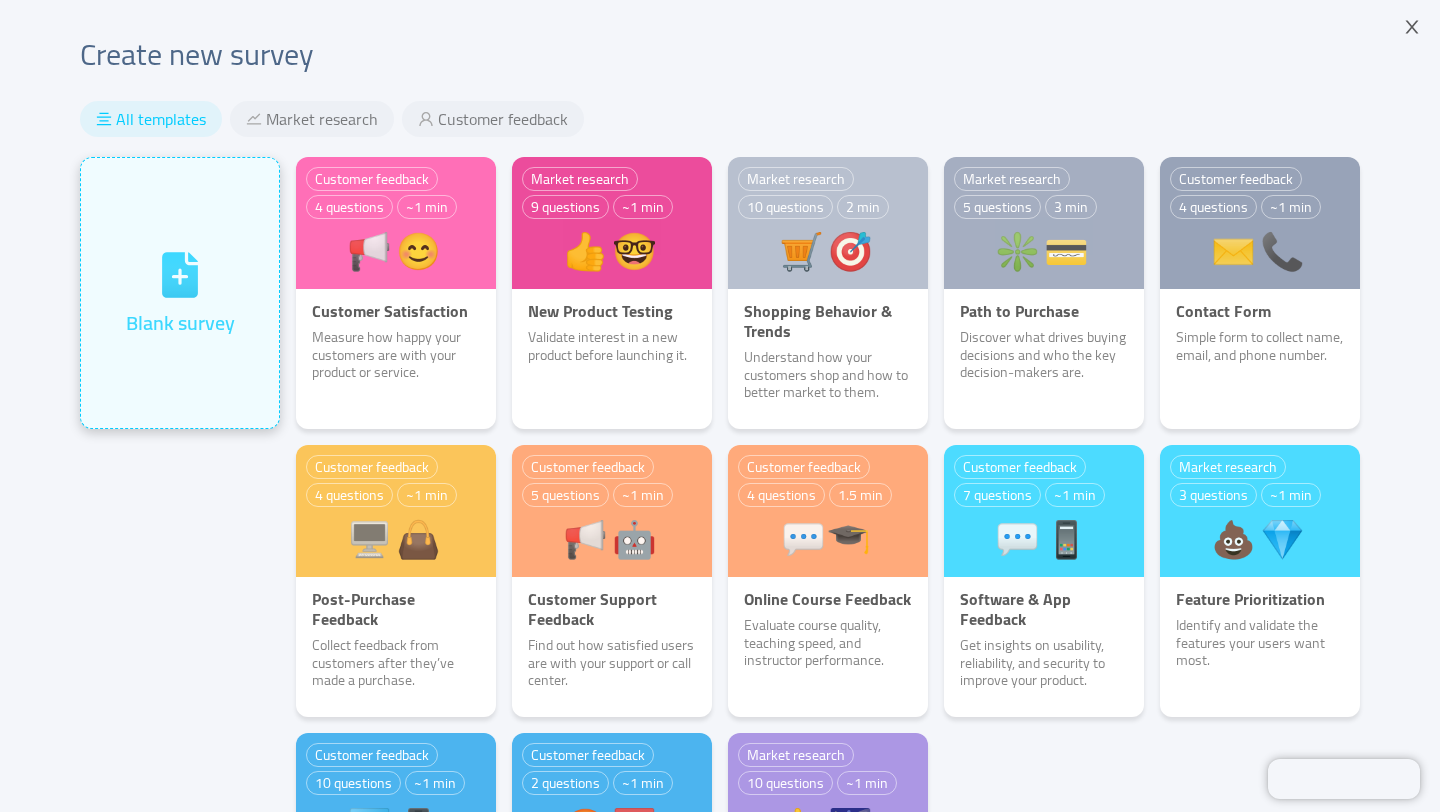 click on "Blank survey" at bounding box center (180, 293) 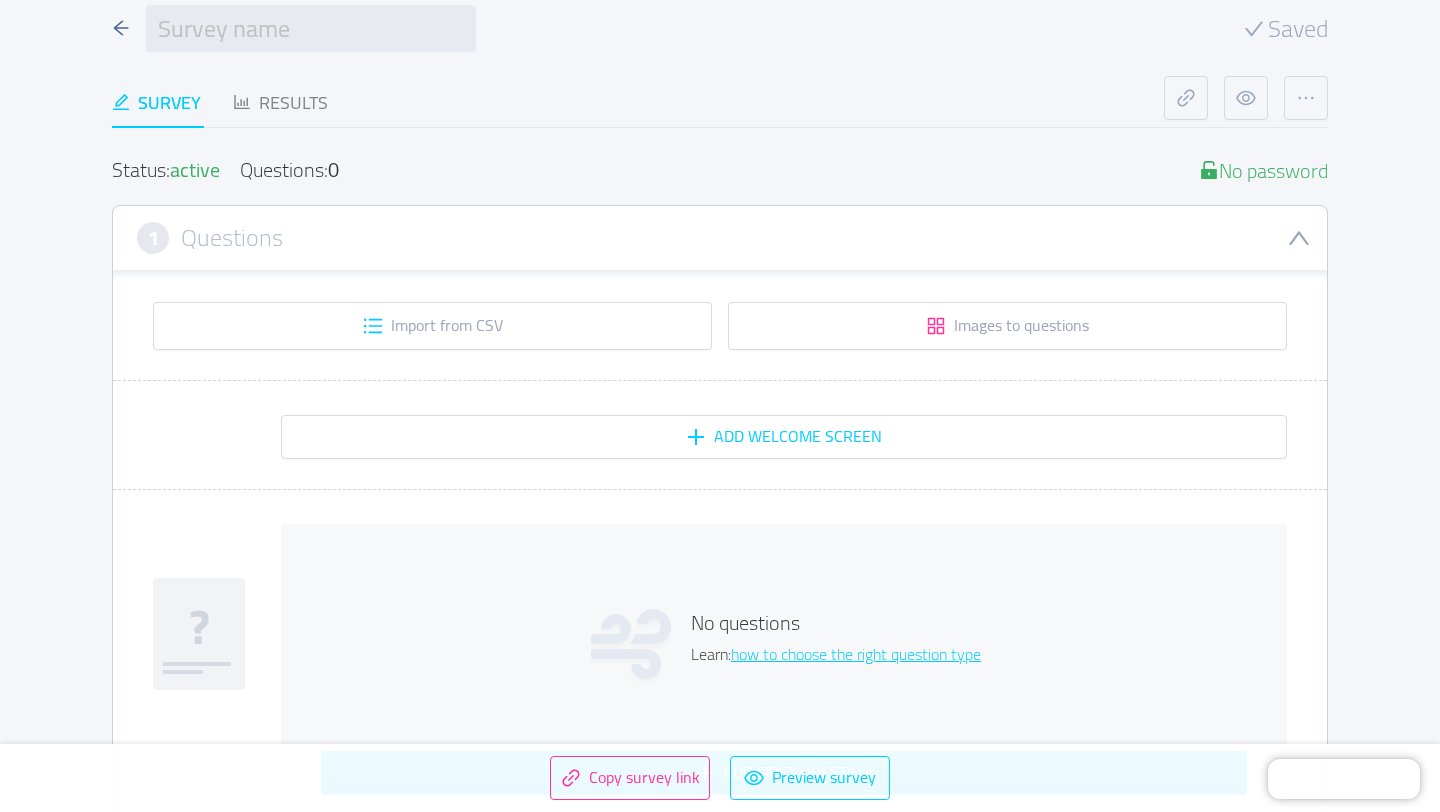 scroll, scrollTop: 196, scrollLeft: 0, axis: vertical 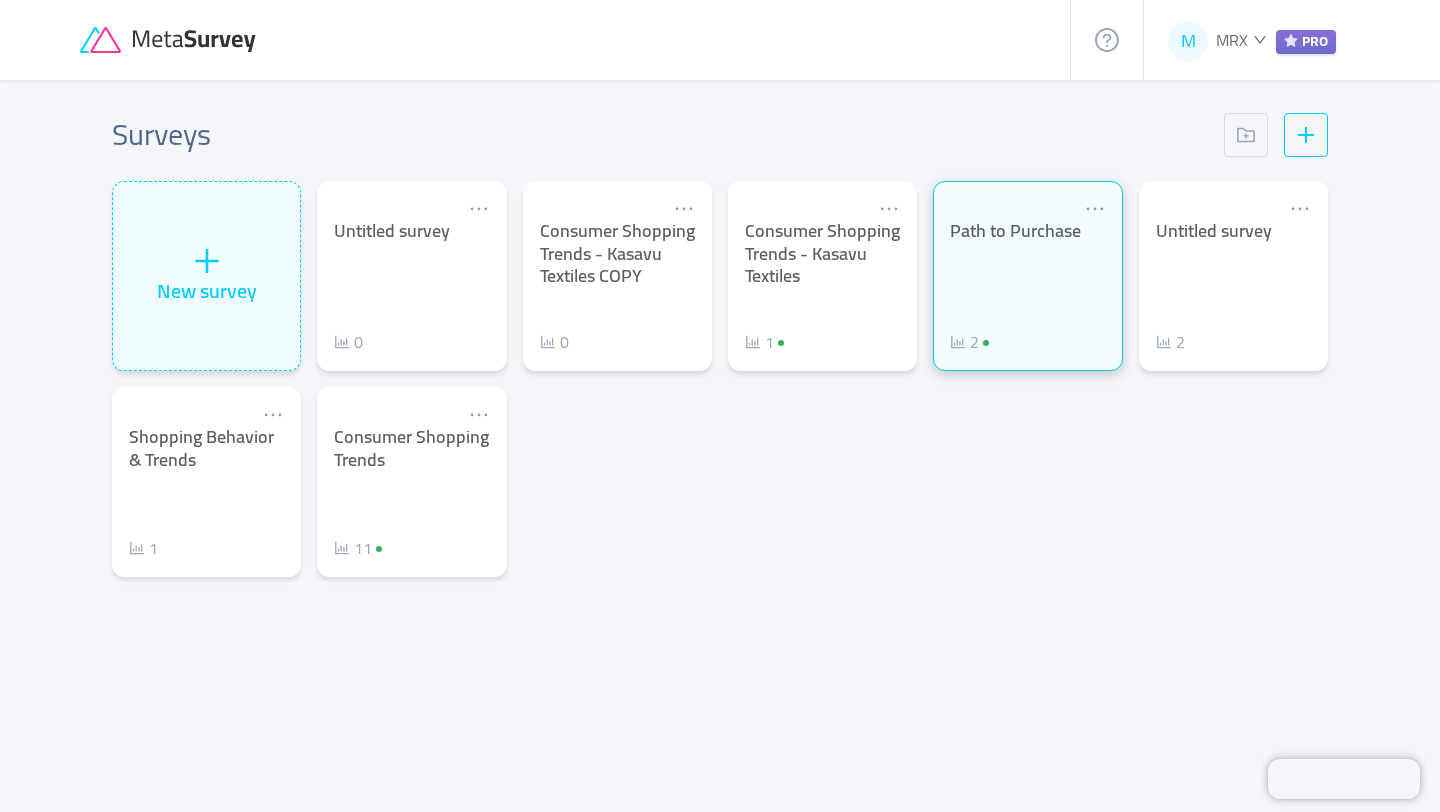 click on "Path to Purchase  2" at bounding box center (1027, 287) 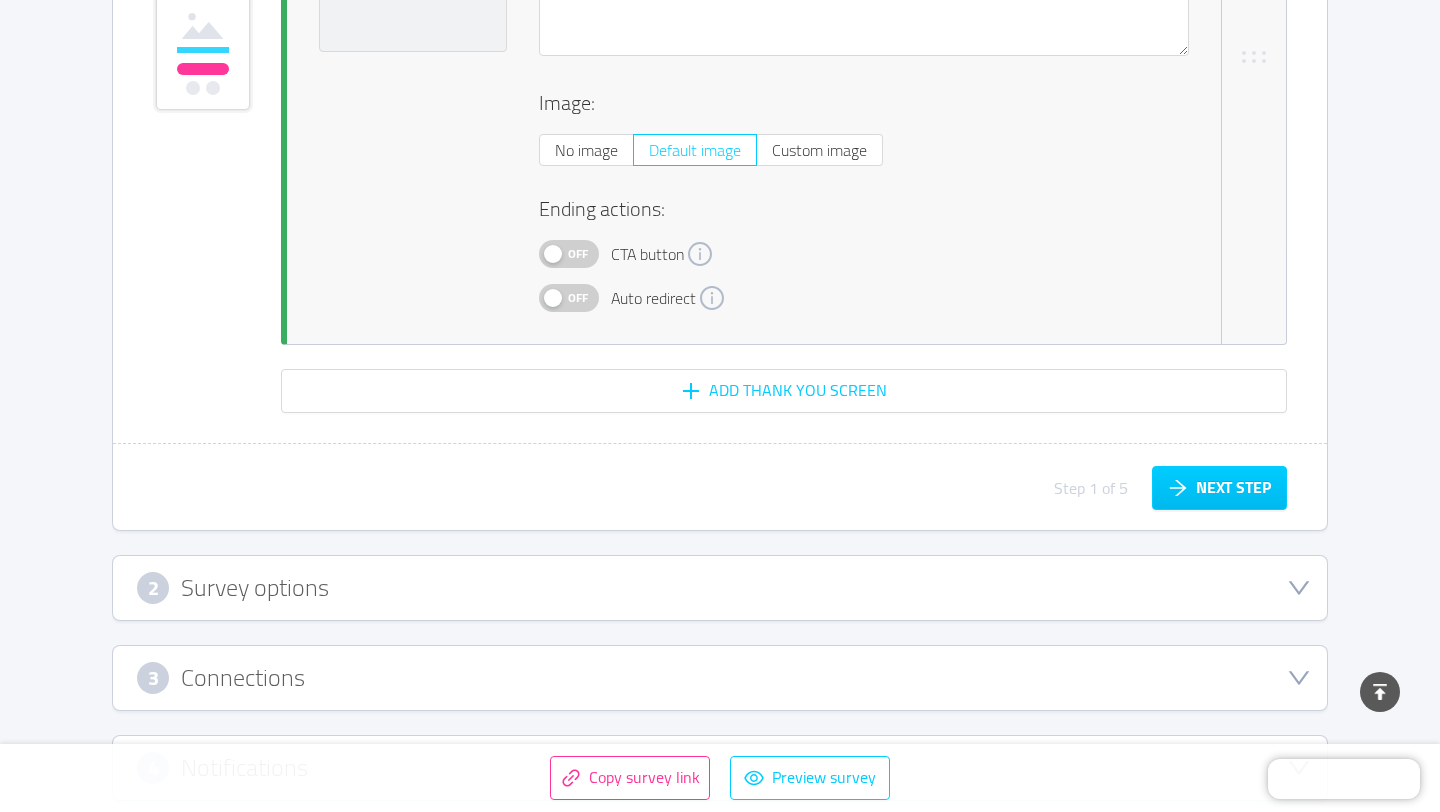 scroll, scrollTop: 6261, scrollLeft: 0, axis: vertical 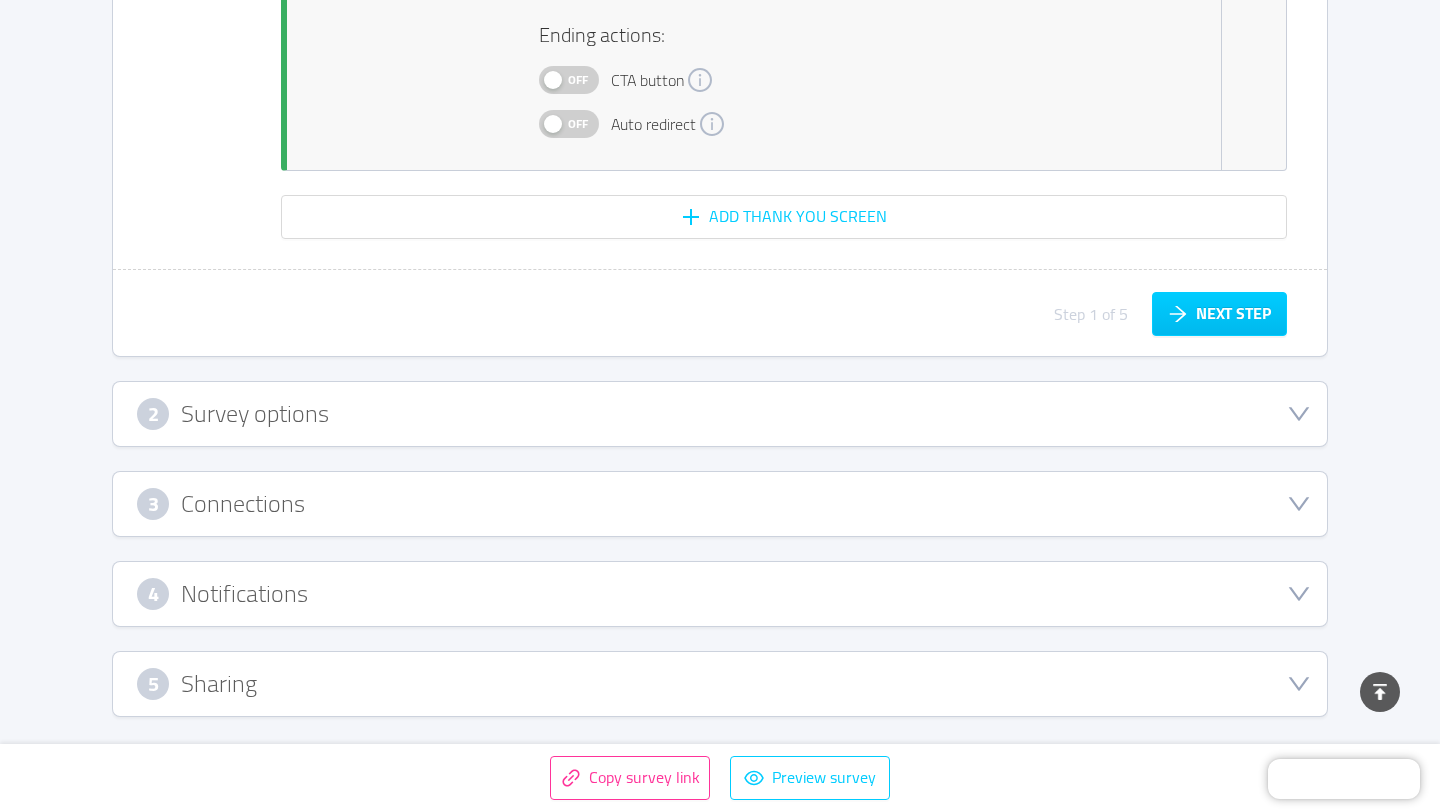 click on "5  Sharing" at bounding box center [720, 684] 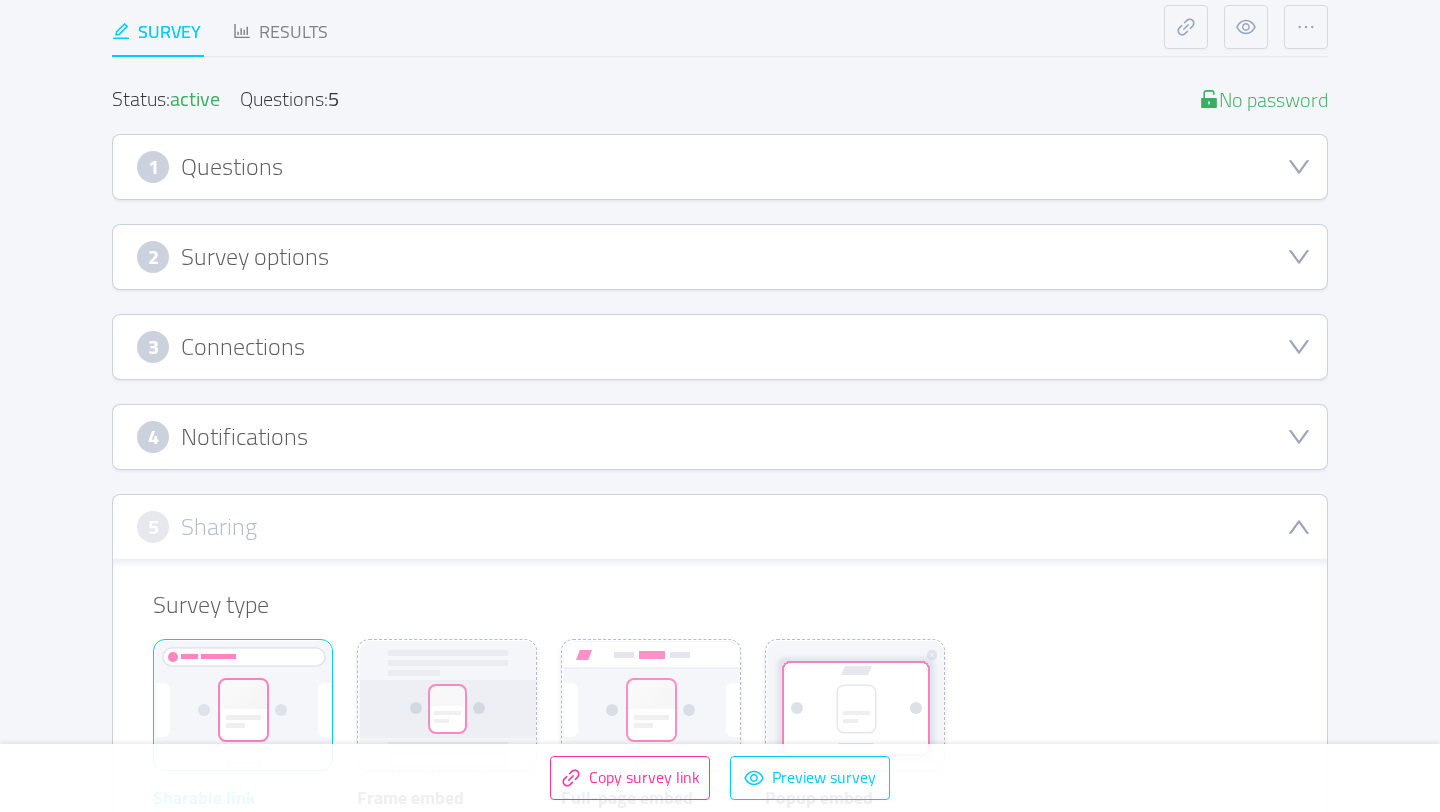 scroll, scrollTop: 179, scrollLeft: 0, axis: vertical 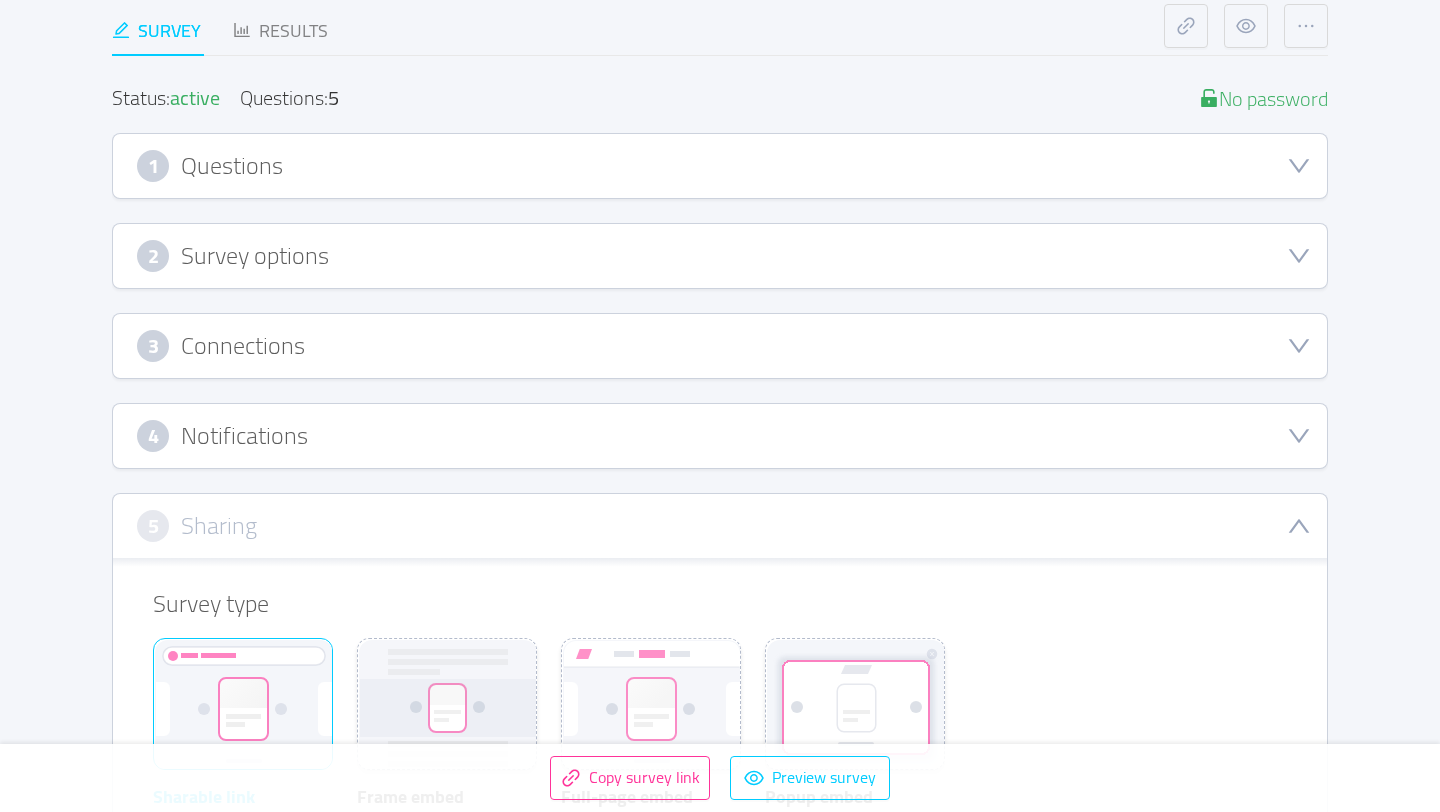 click on "2  Survey options" at bounding box center (720, 256) 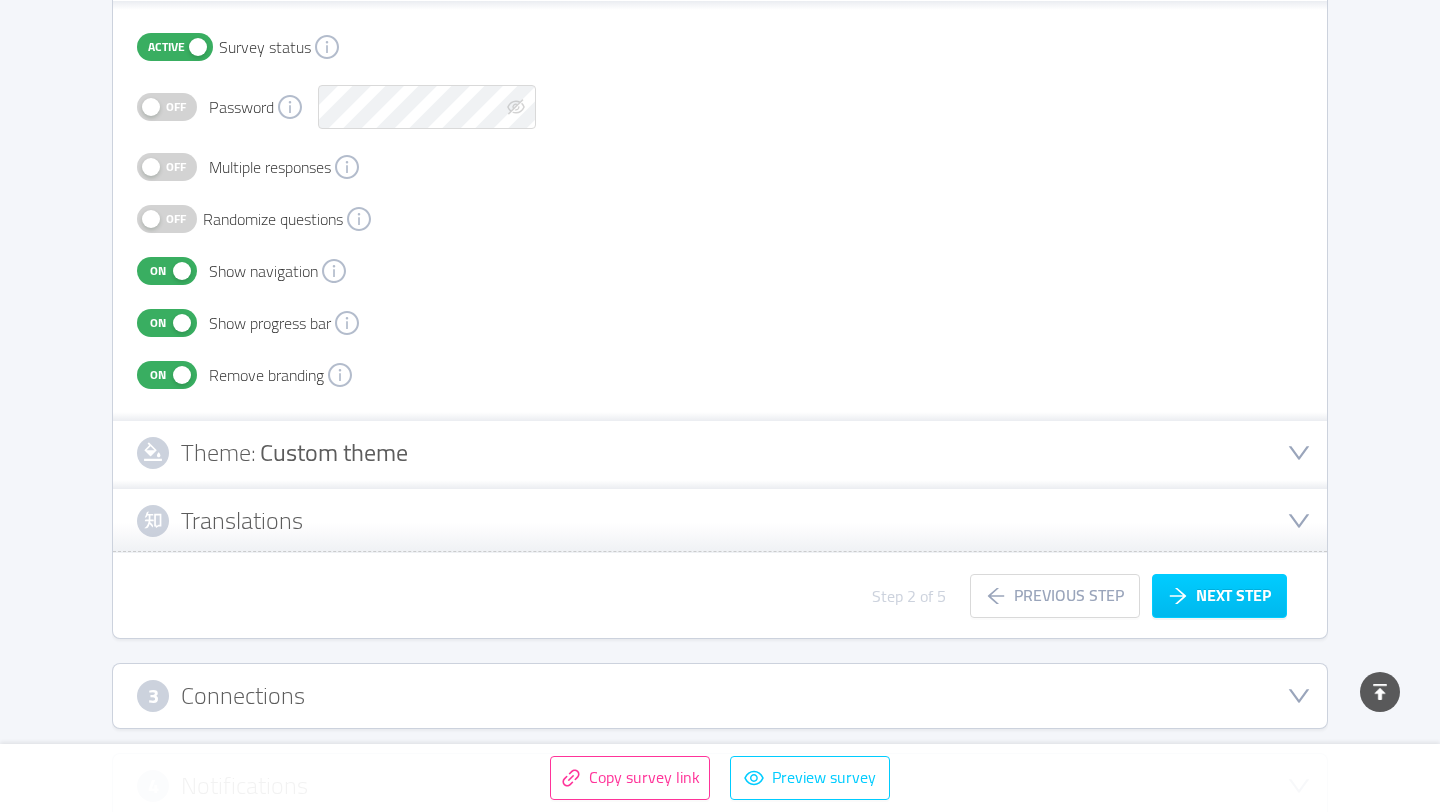 scroll, scrollTop: 470, scrollLeft: 0, axis: vertical 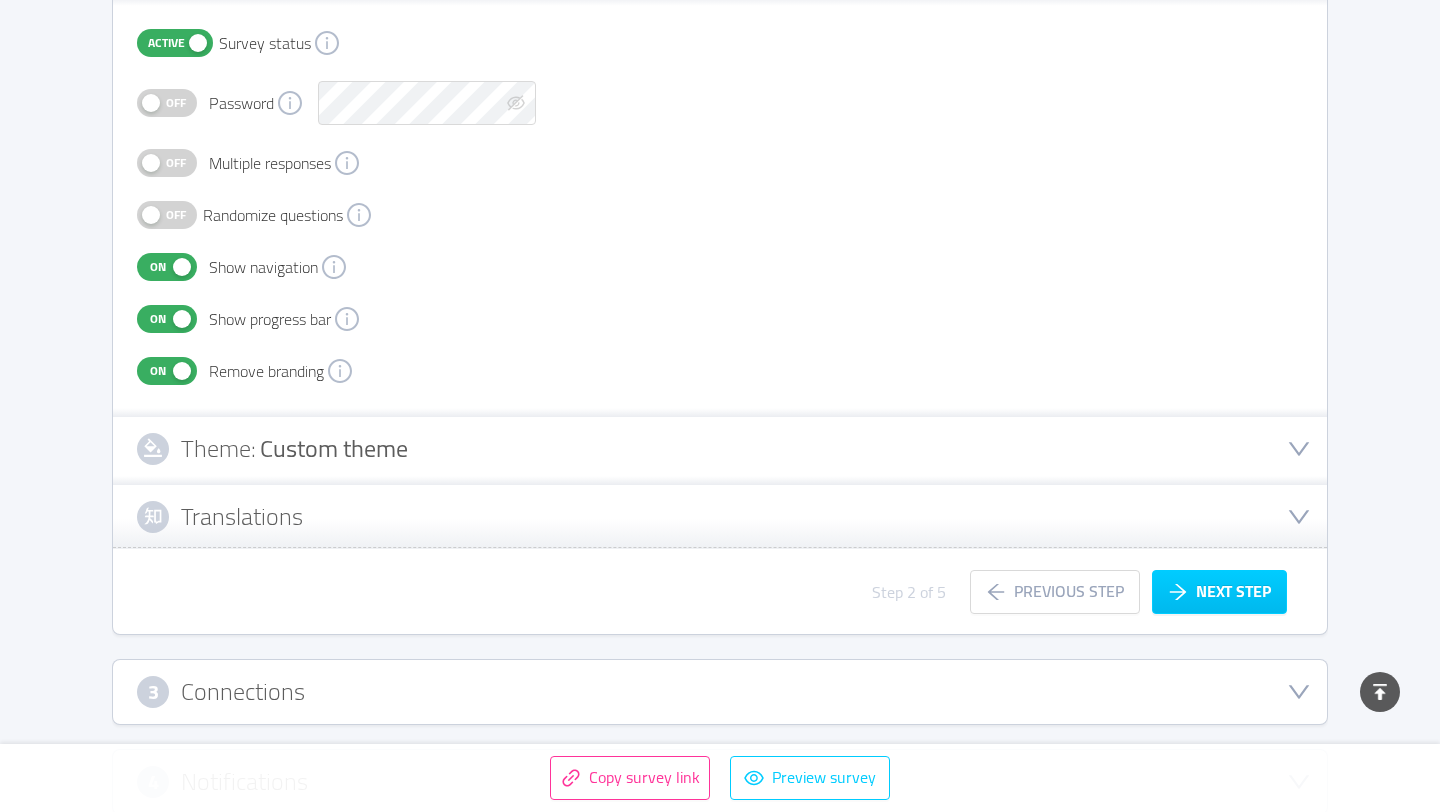 click on "Translations" at bounding box center (720, 517) 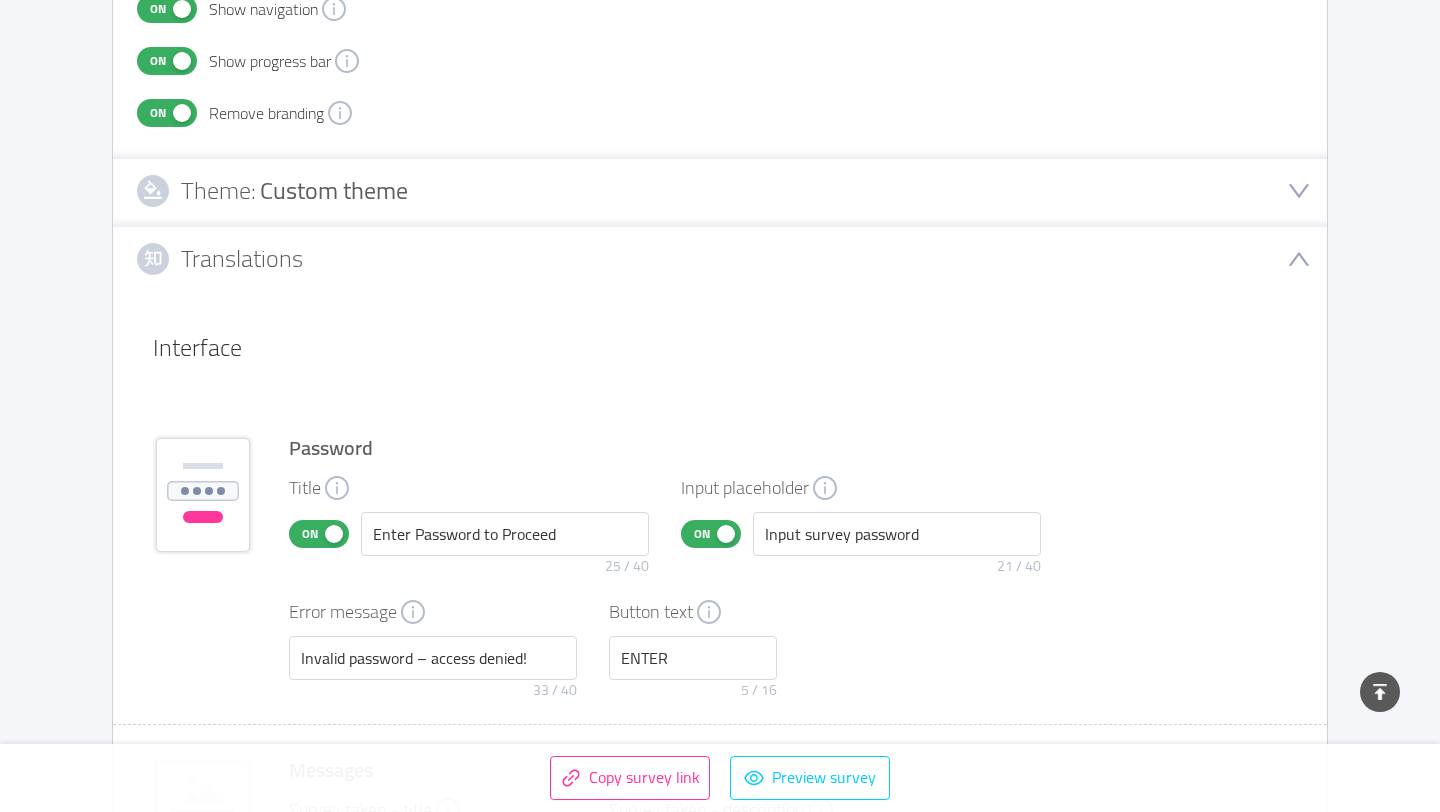 scroll, scrollTop: 724, scrollLeft: 0, axis: vertical 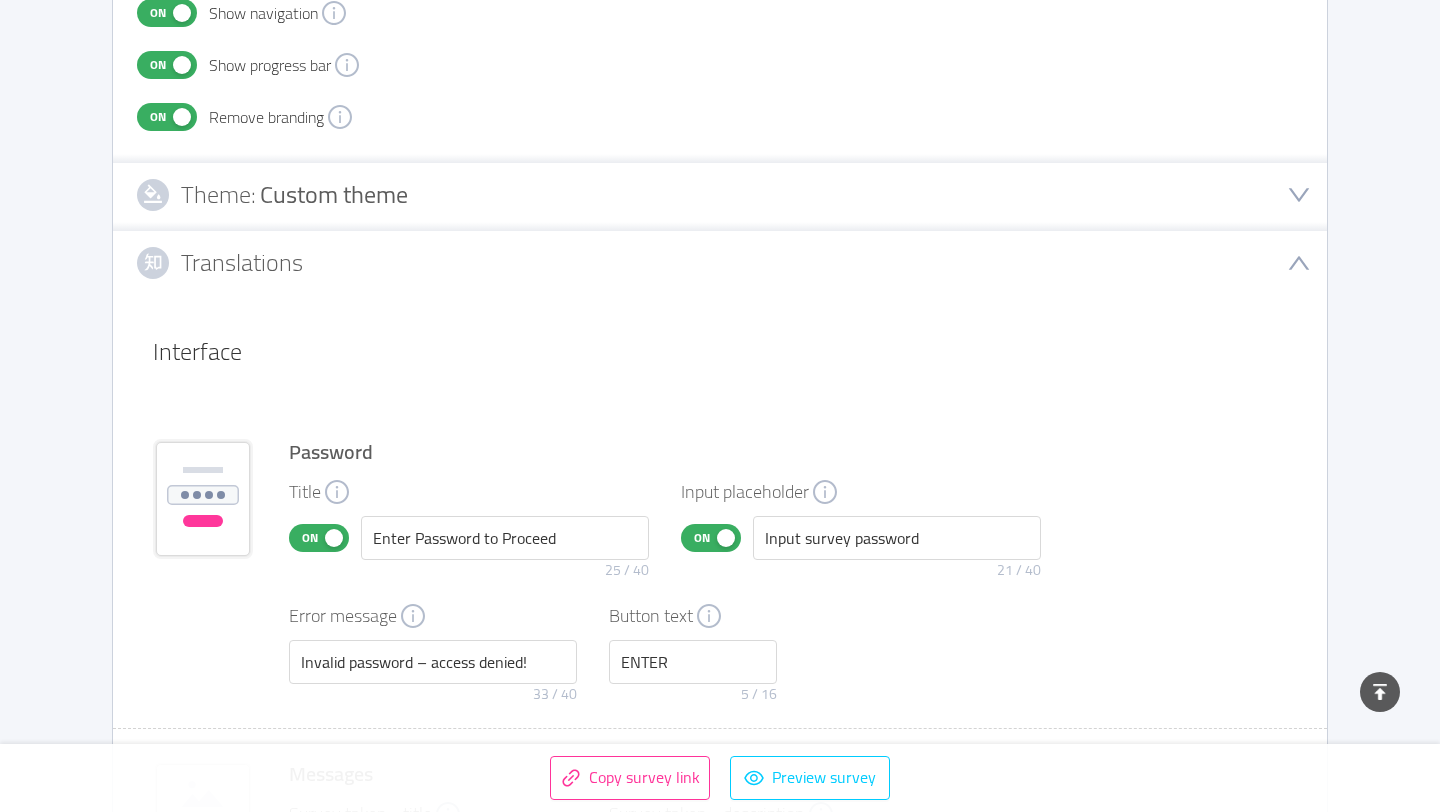 click on "Translations" at bounding box center [720, 263] 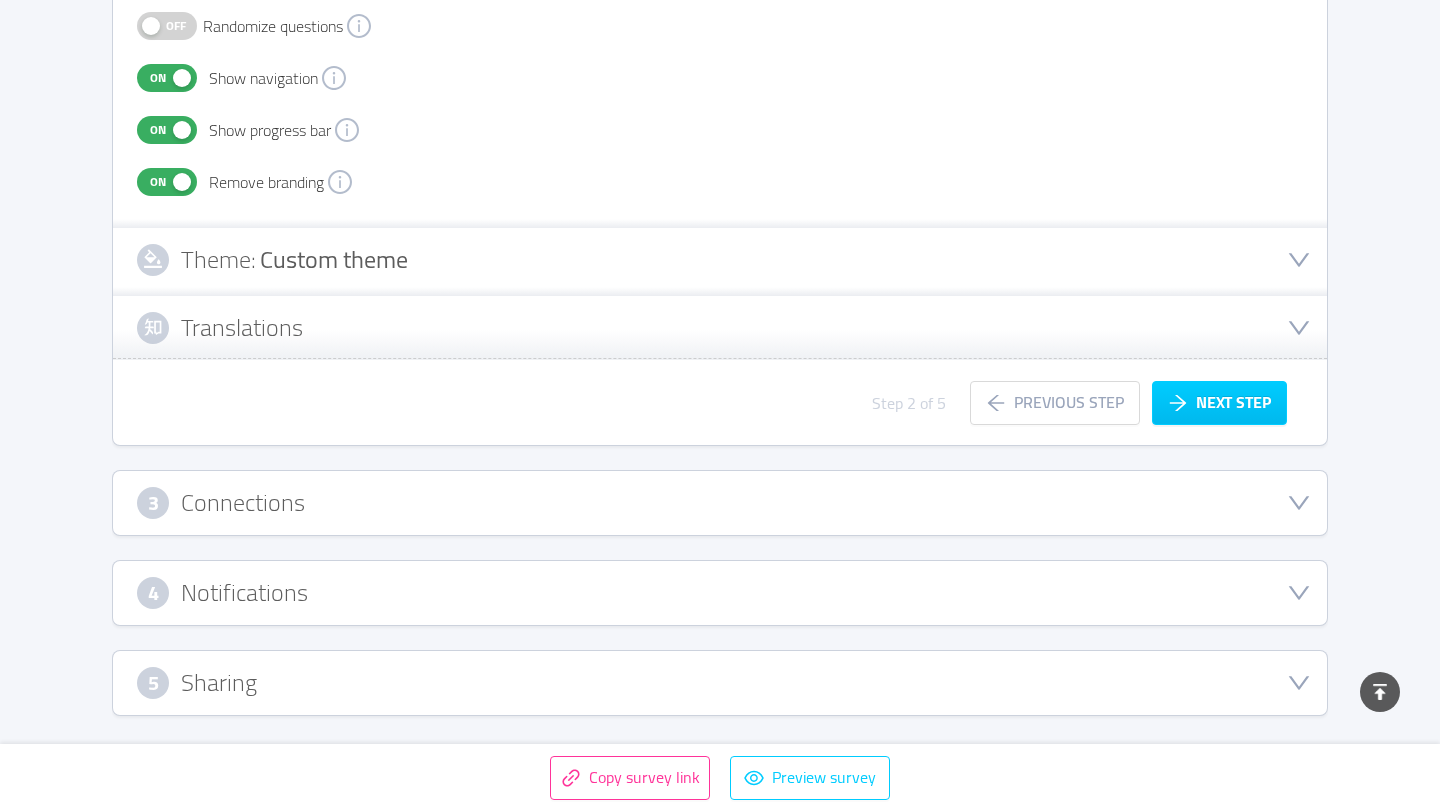 scroll, scrollTop: 658, scrollLeft: 0, axis: vertical 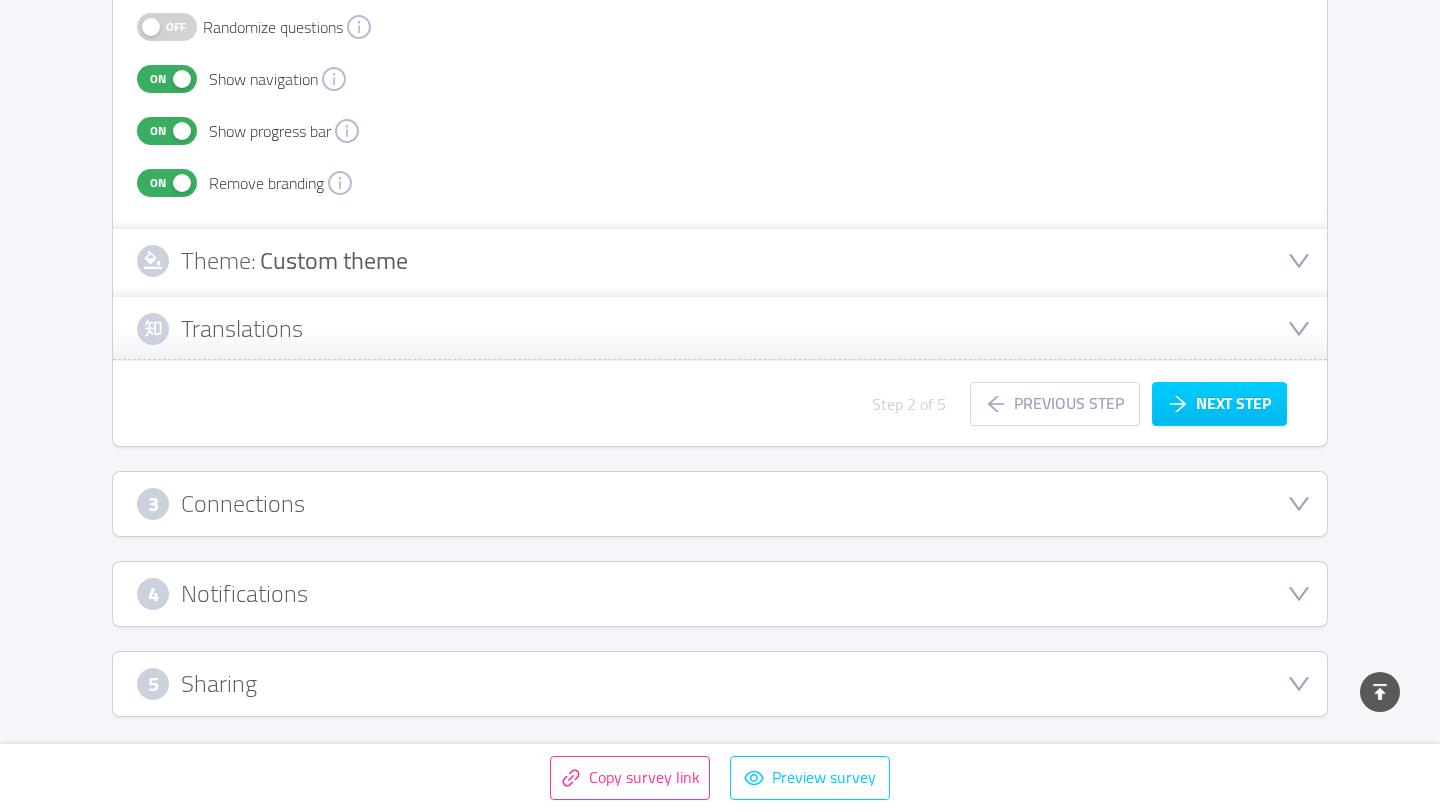 click on "Translations" at bounding box center (242, 329) 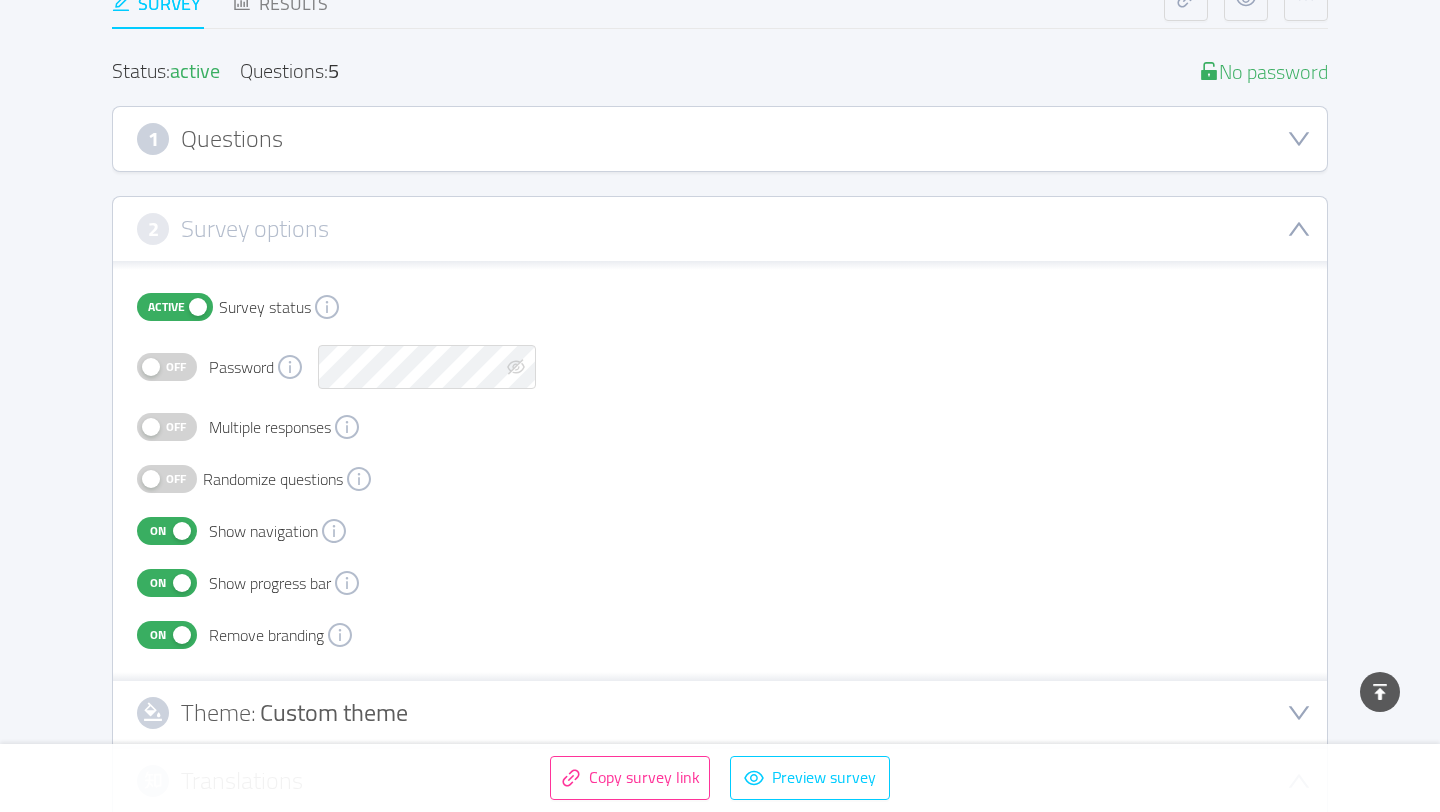 scroll, scrollTop: 0, scrollLeft: 0, axis: both 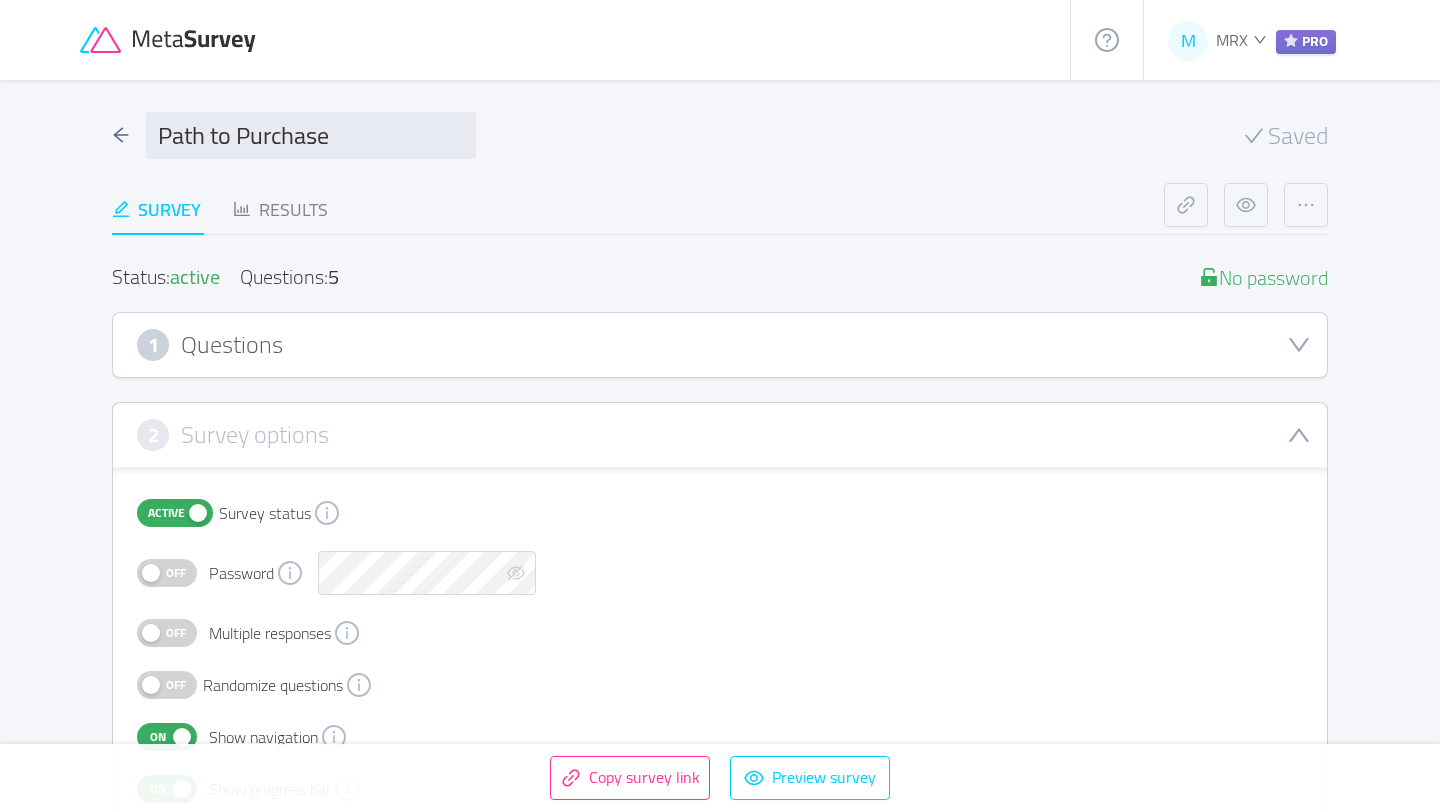 click on "1  Questions" at bounding box center (720, 345) 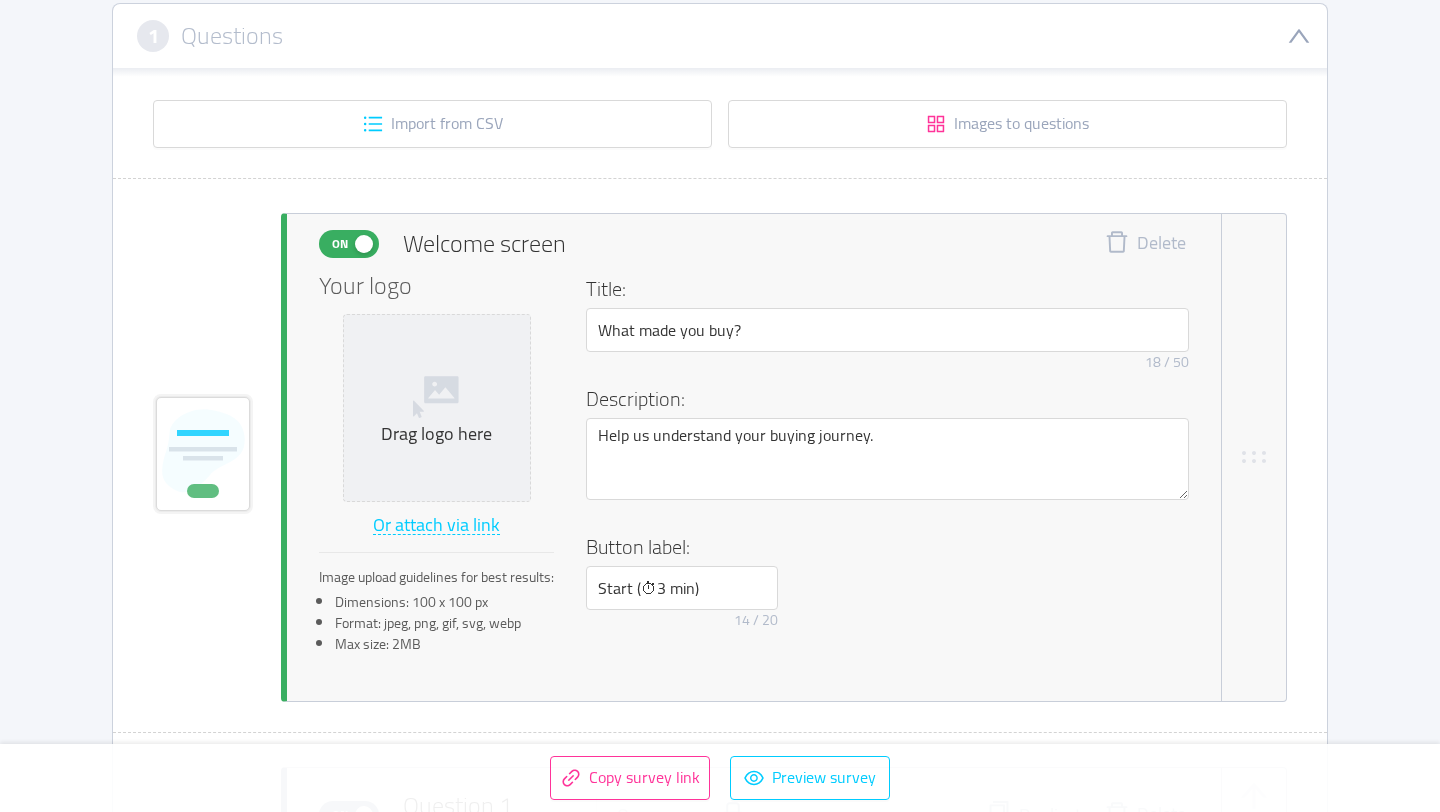 scroll, scrollTop: 343, scrollLeft: 0, axis: vertical 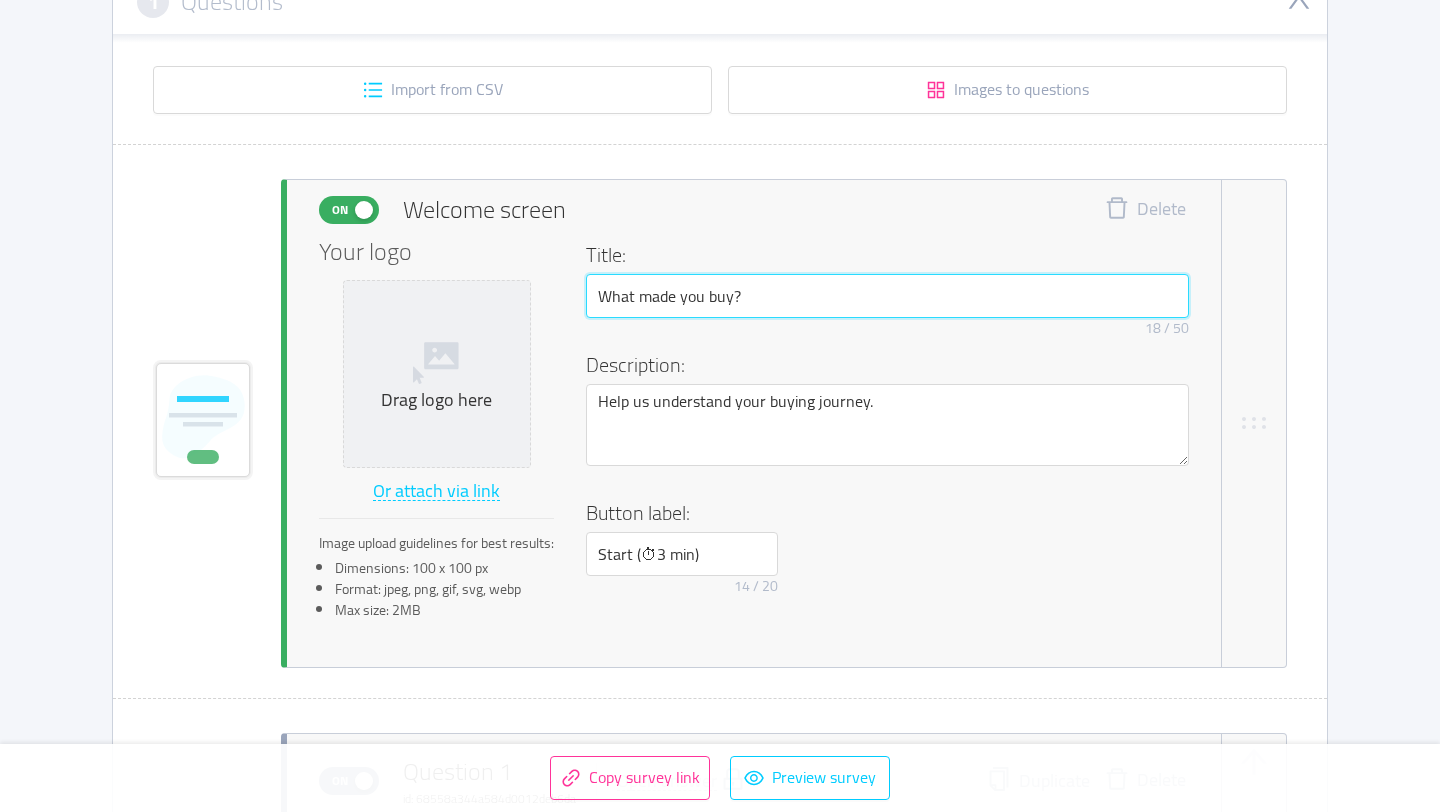 click on "What made you buy?" at bounding box center (887, 296) 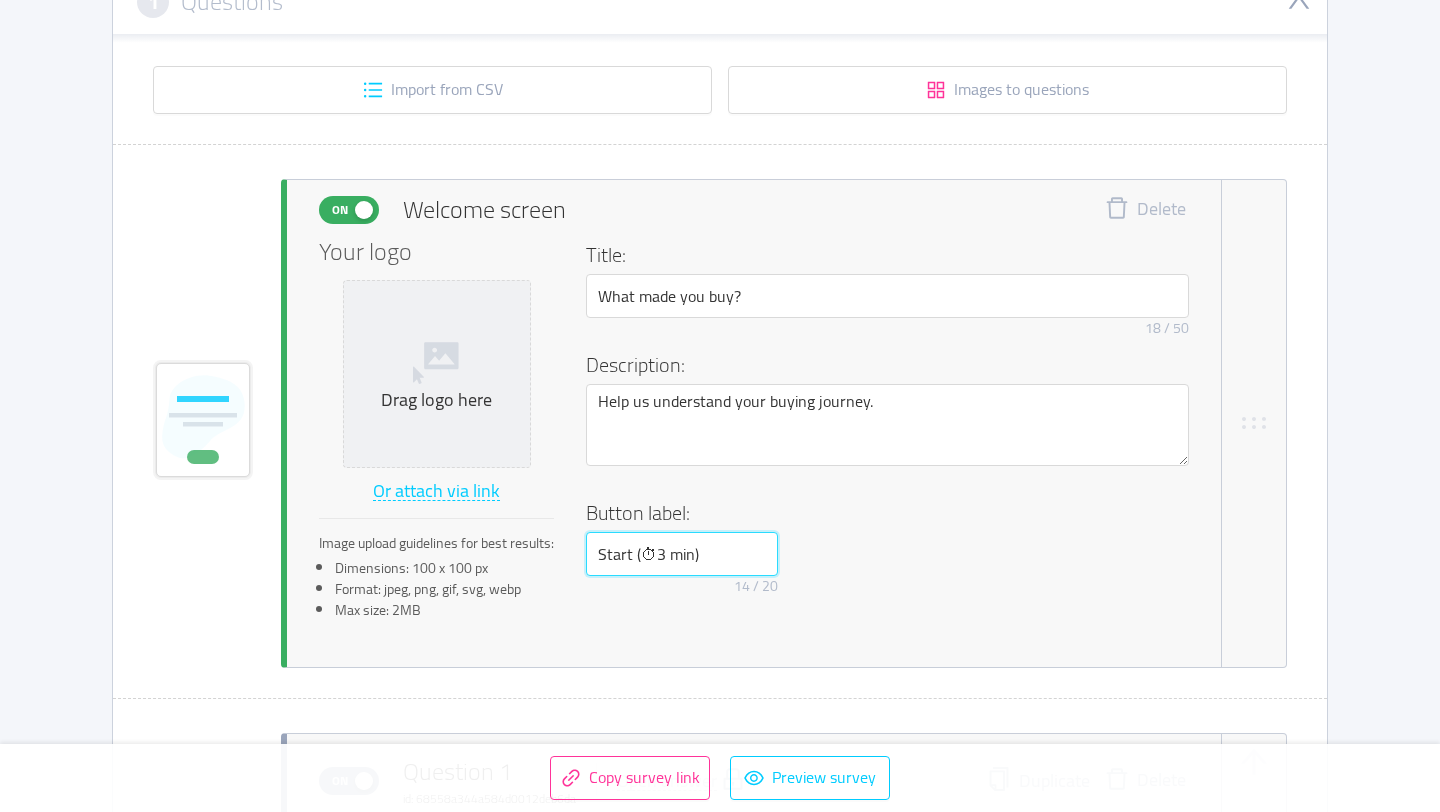 click on "Start (⏱3 min)" at bounding box center (682, 554) 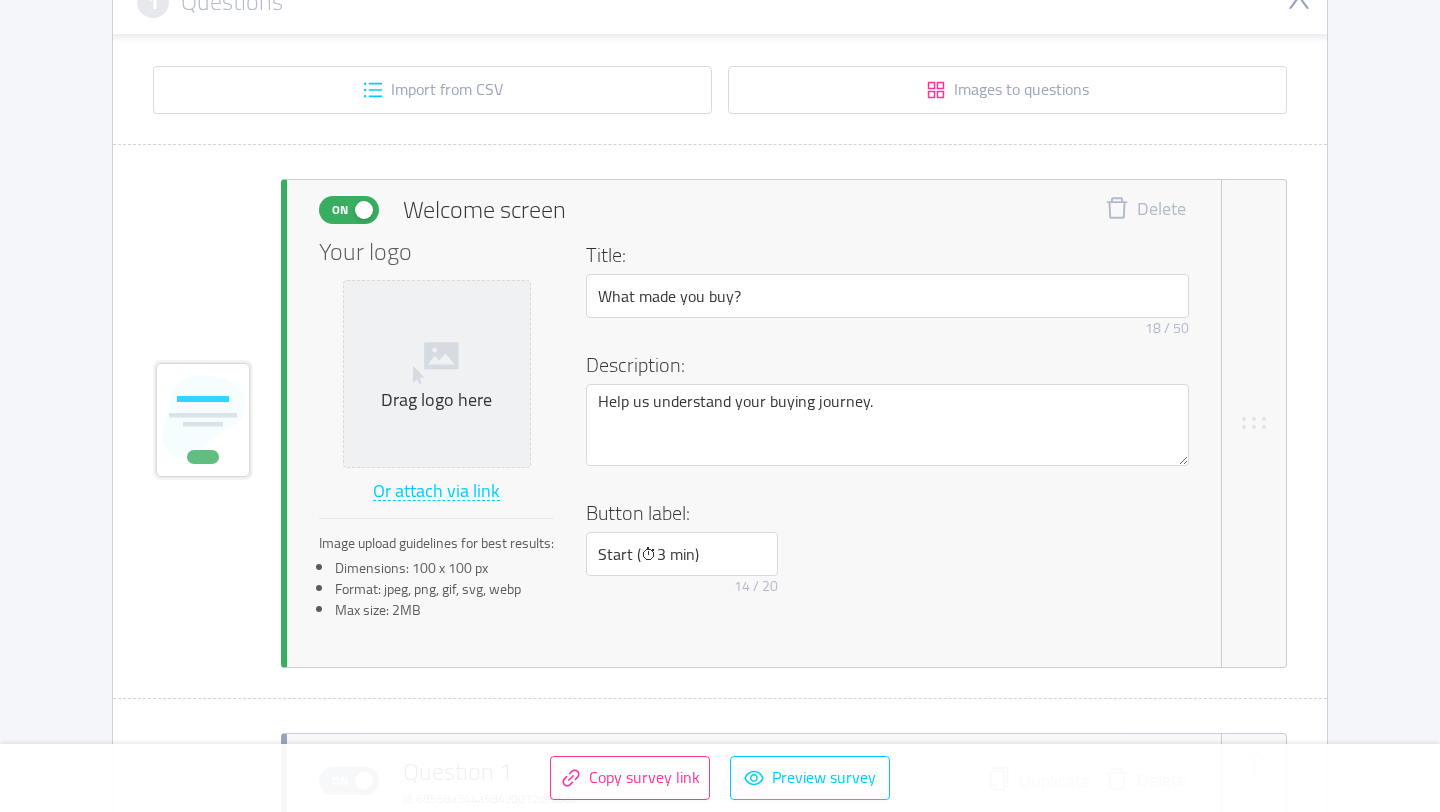 click on "Button label: Start (⏱3 min)  14 / 20" at bounding box center (887, 551) 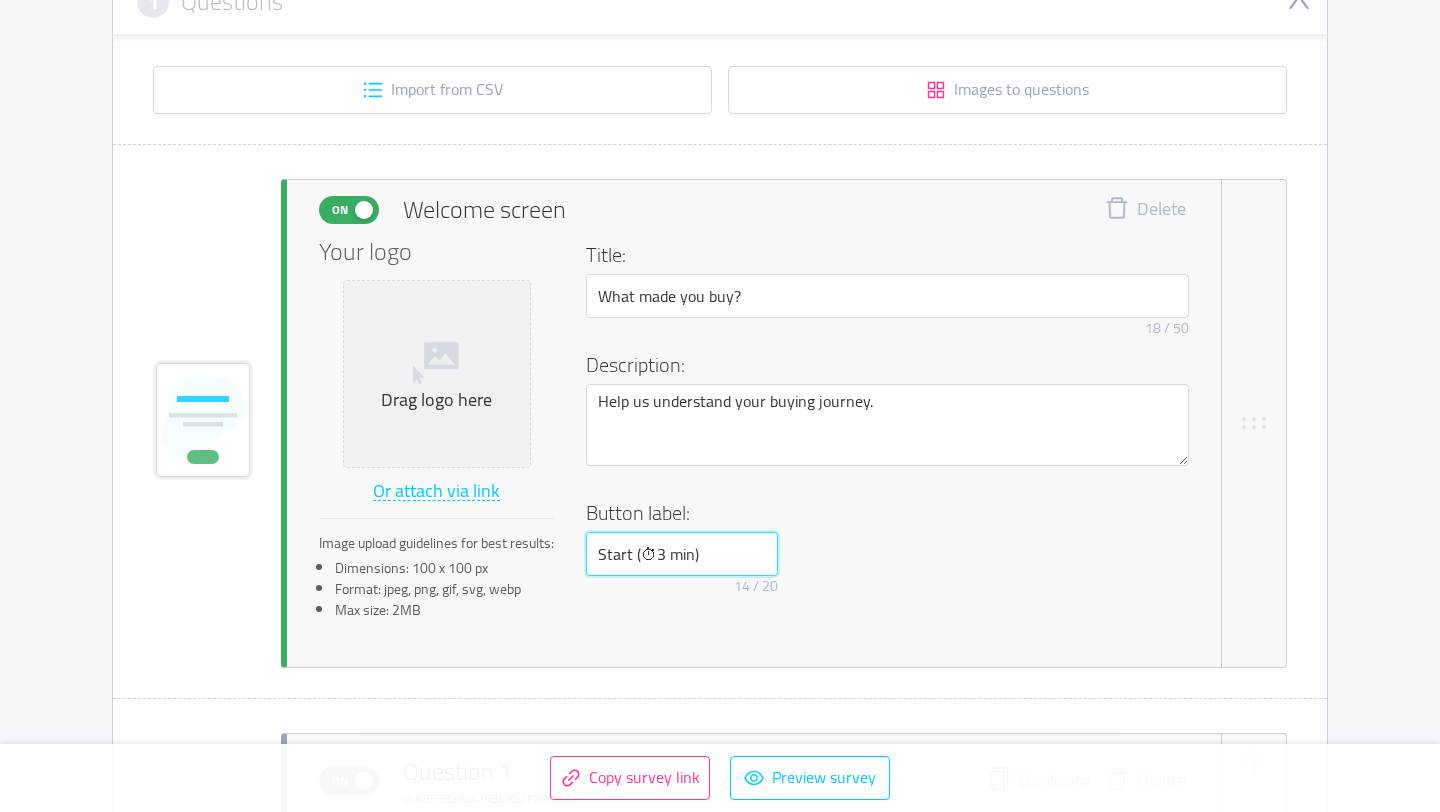 click on "Start (⏱3 min)" at bounding box center [682, 554] 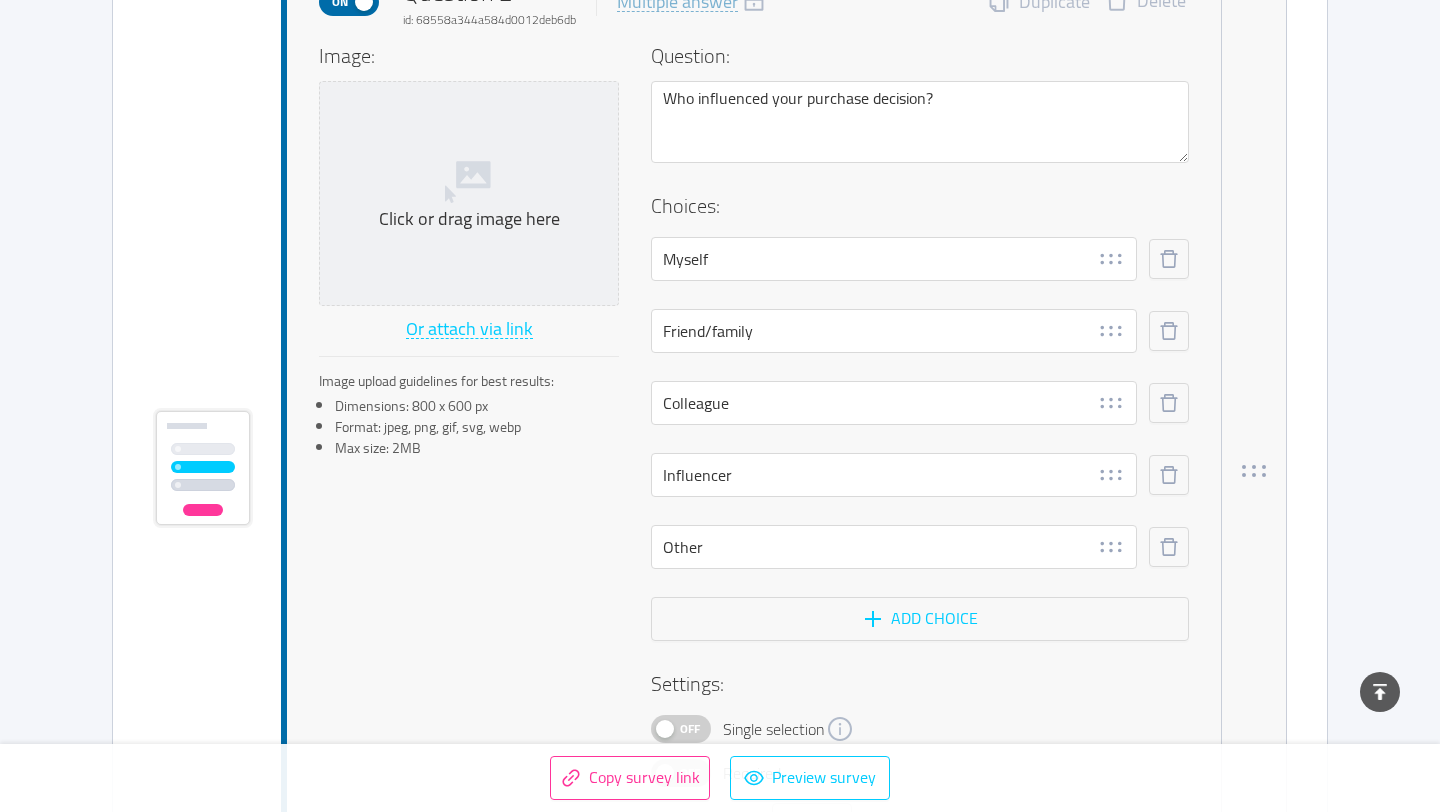 scroll, scrollTop: 1879, scrollLeft: 0, axis: vertical 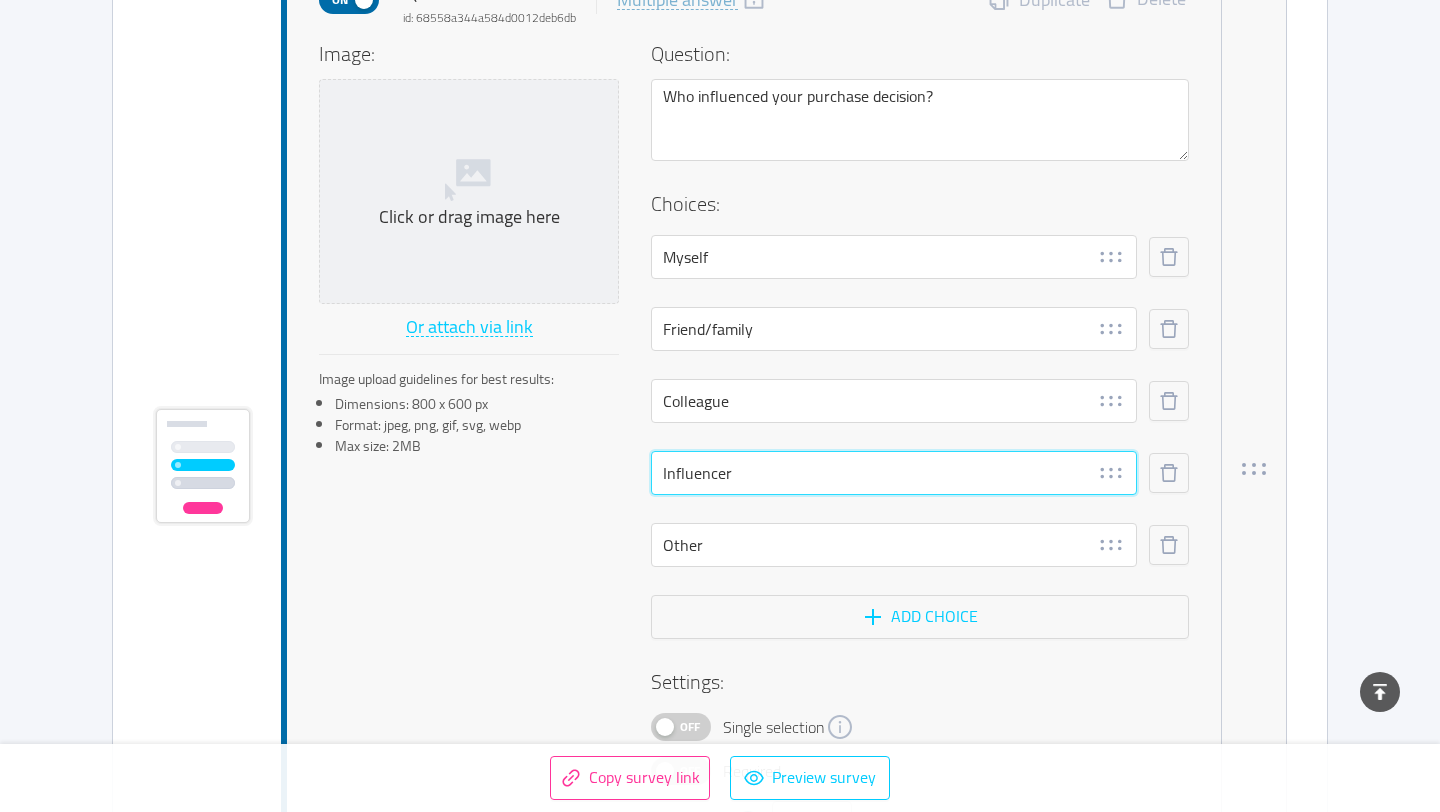 click on "Influencer" at bounding box center [894, 473] 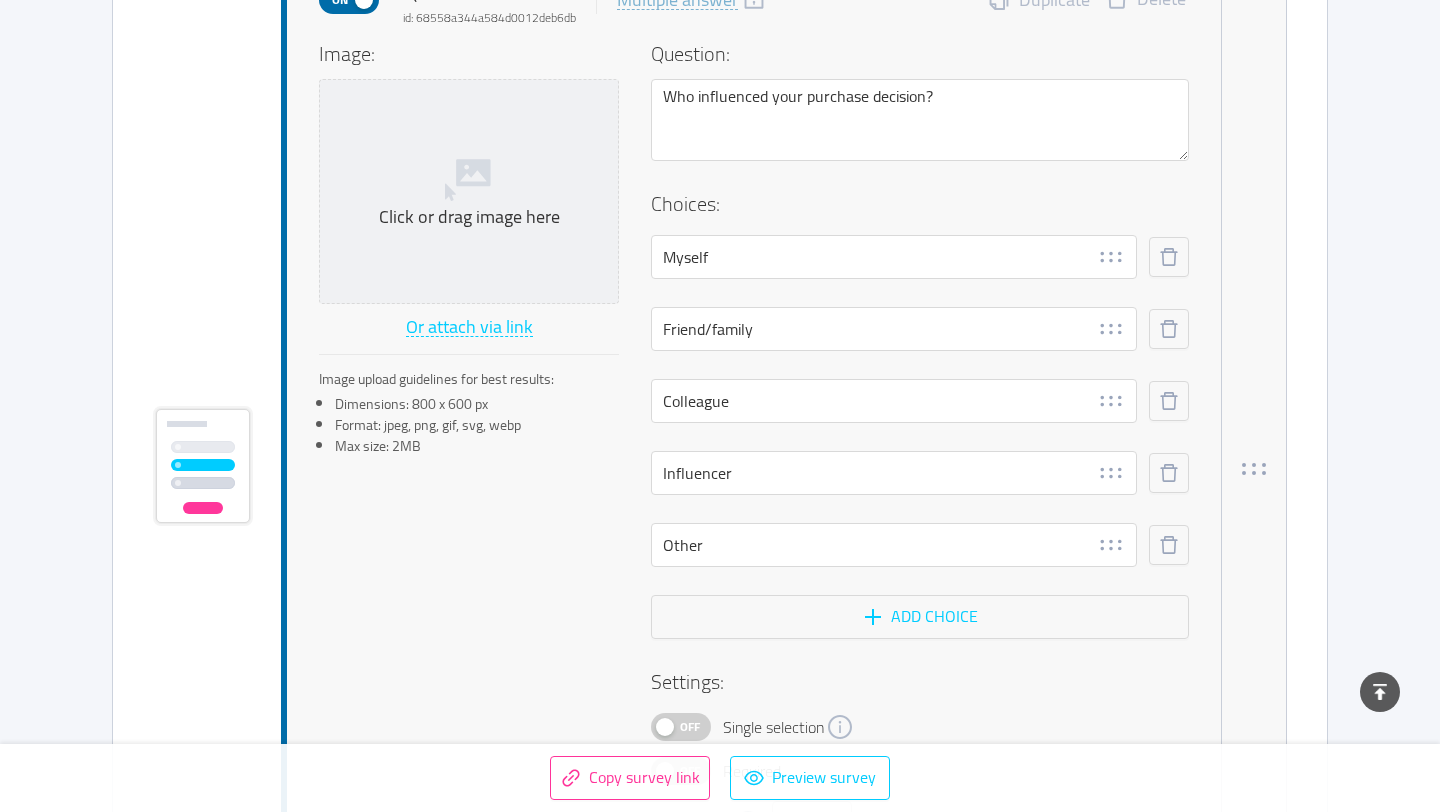 click 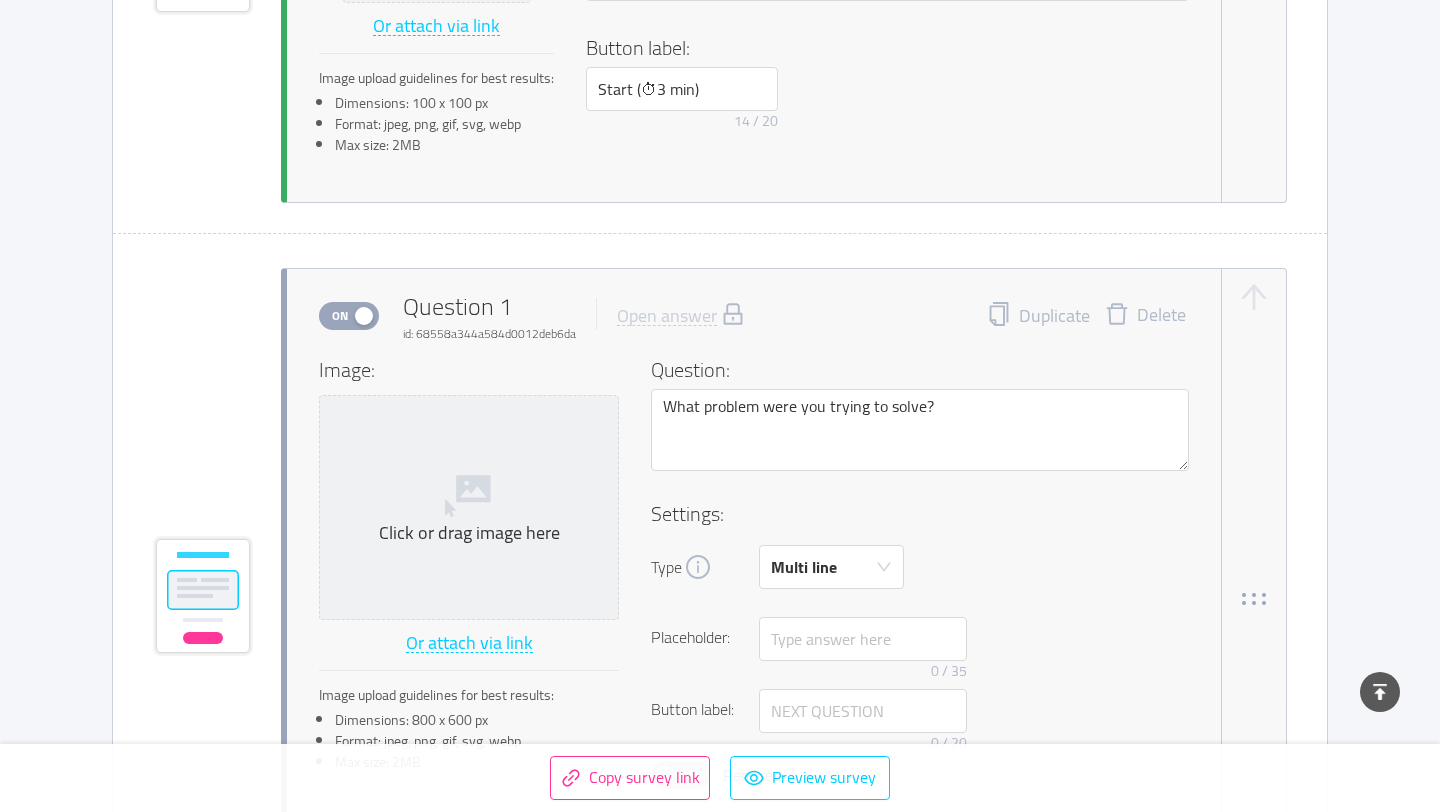 scroll, scrollTop: 1005, scrollLeft: 0, axis: vertical 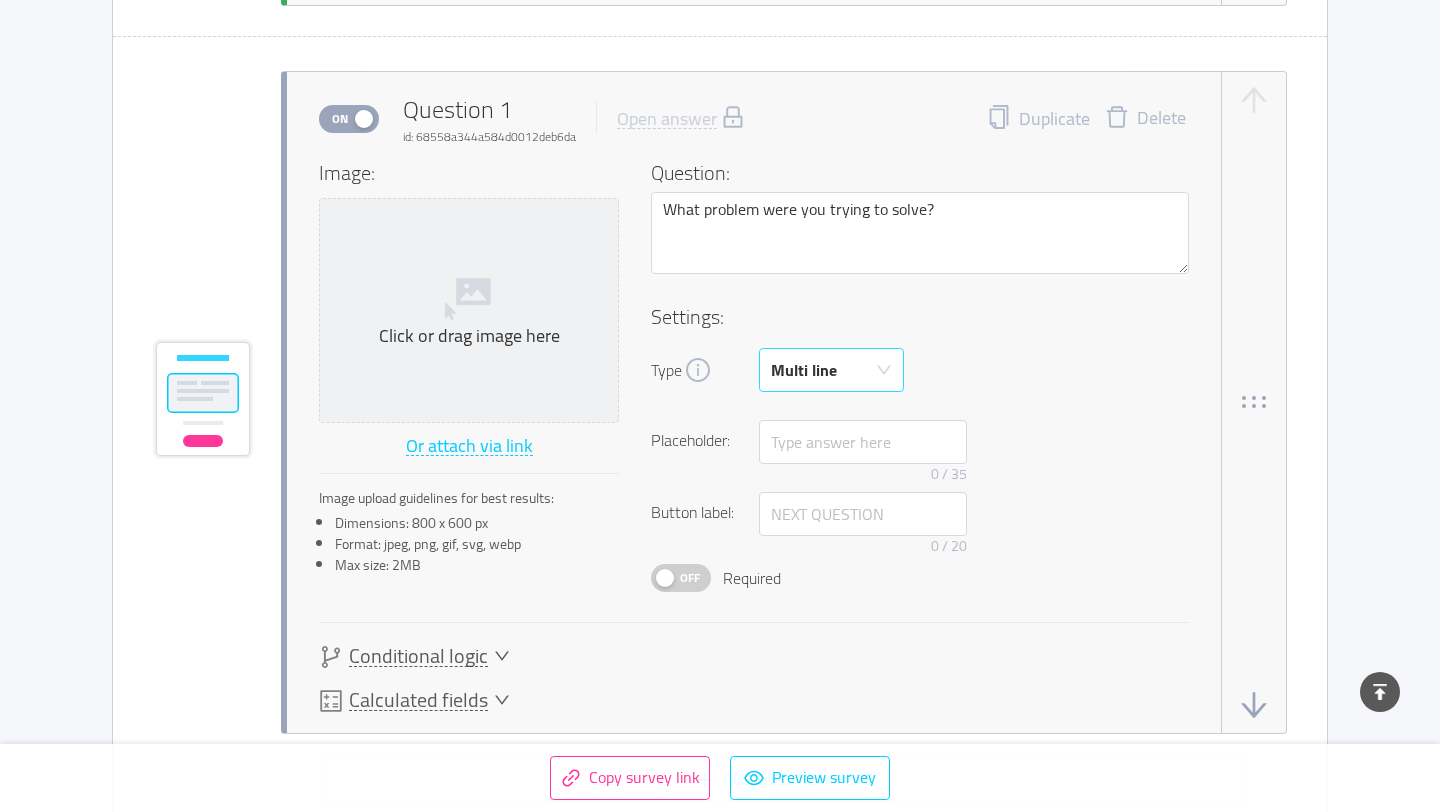 click on "Multi line" at bounding box center [804, 370] 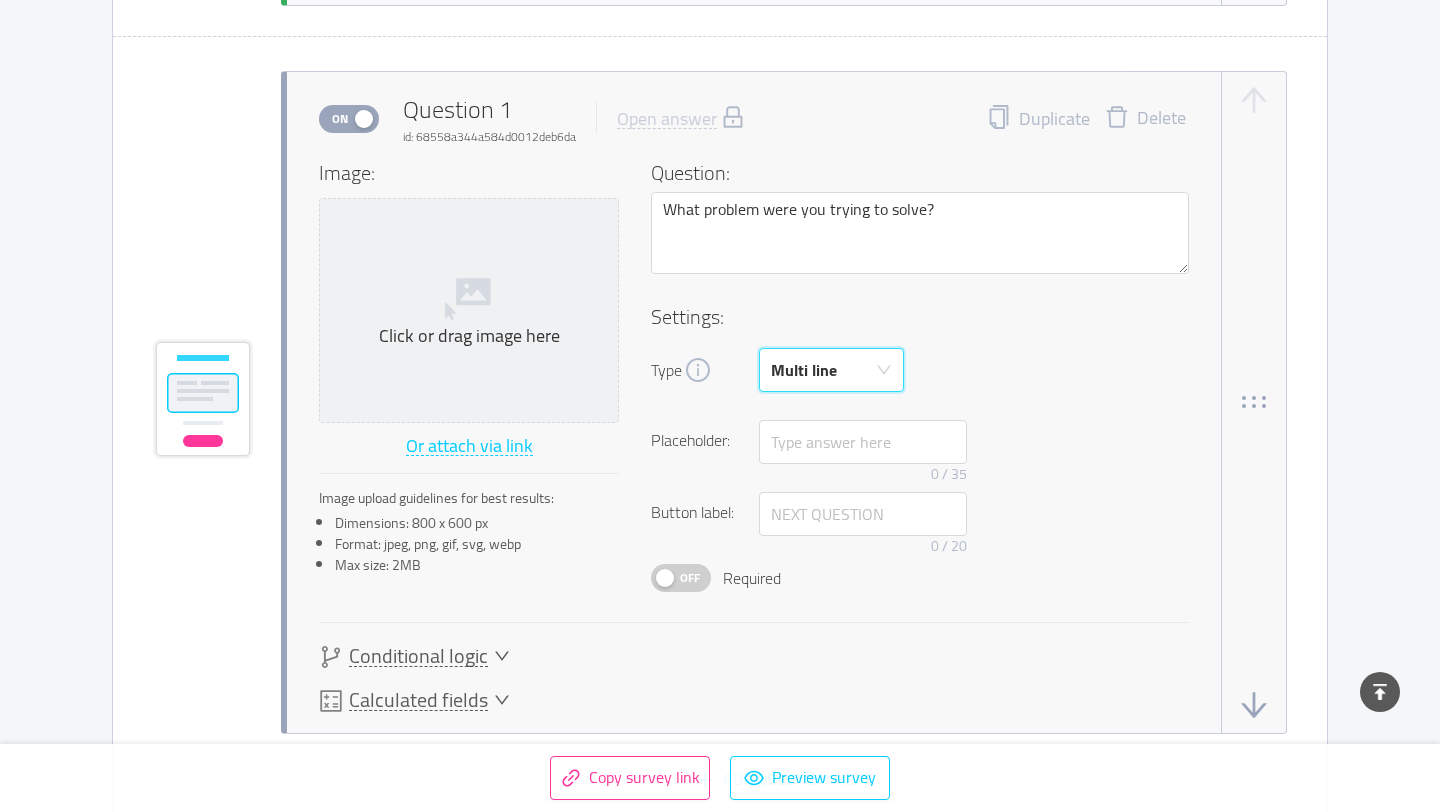 click on "Settings:" at bounding box center (920, 317) 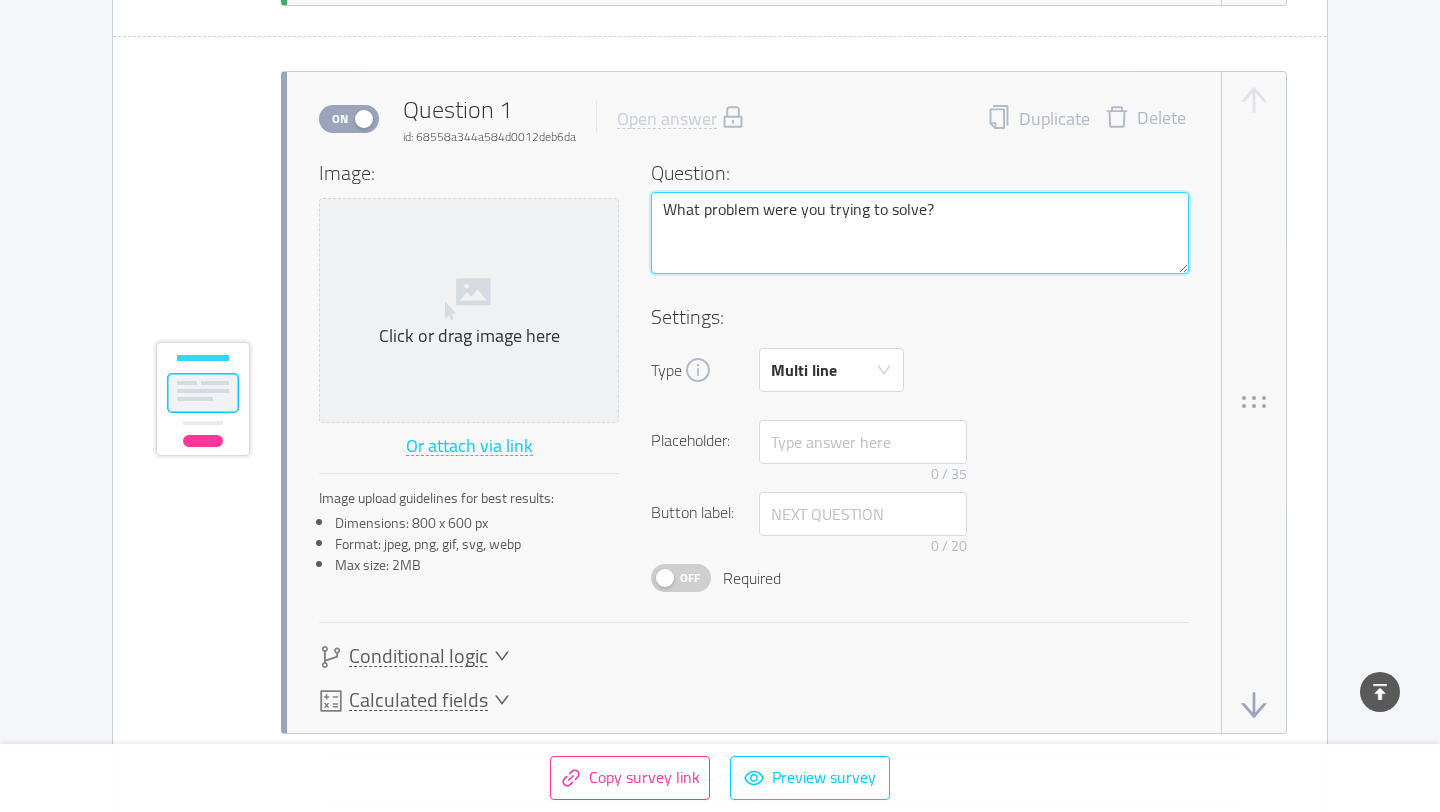 click on "What problem were you trying to solve?" at bounding box center [920, 233] 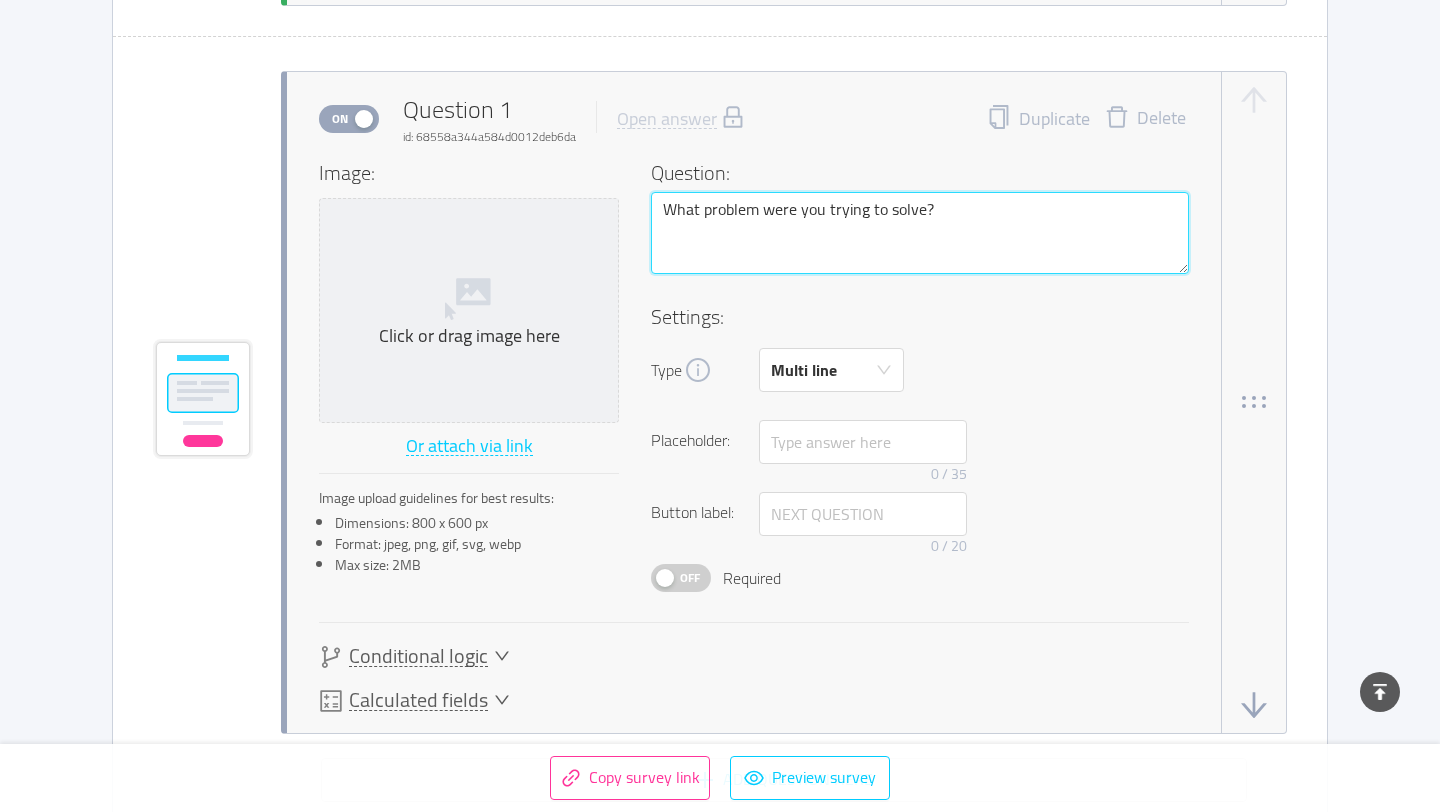 paste on "ನೀವು ಯಾವ ಸಮಸ್ಯೆಯನ್ನು ಪರಿಹರಿಸಲು ಪ್ರಯತ್ನಿಸುತ್ತಿದ್ದೀರಿ" 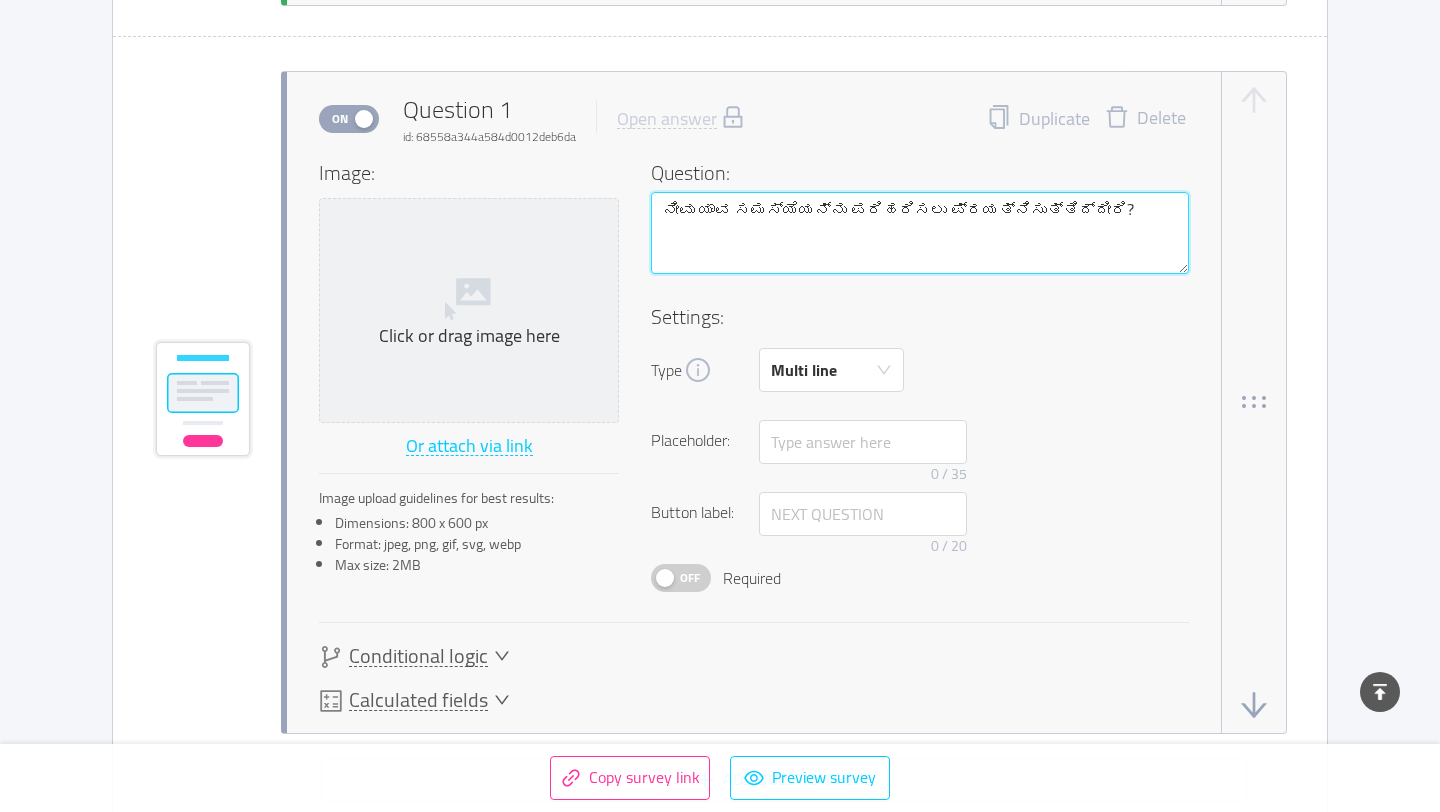 type on "ನೀವು ಯಾವ ಸಮಸ್ಯೆಯನ್ನು ಪರಿಹರಿಸಲು ಪ್ರಯತ್ನಿಸುತ್ತಿದ್ದೀರಿ?" 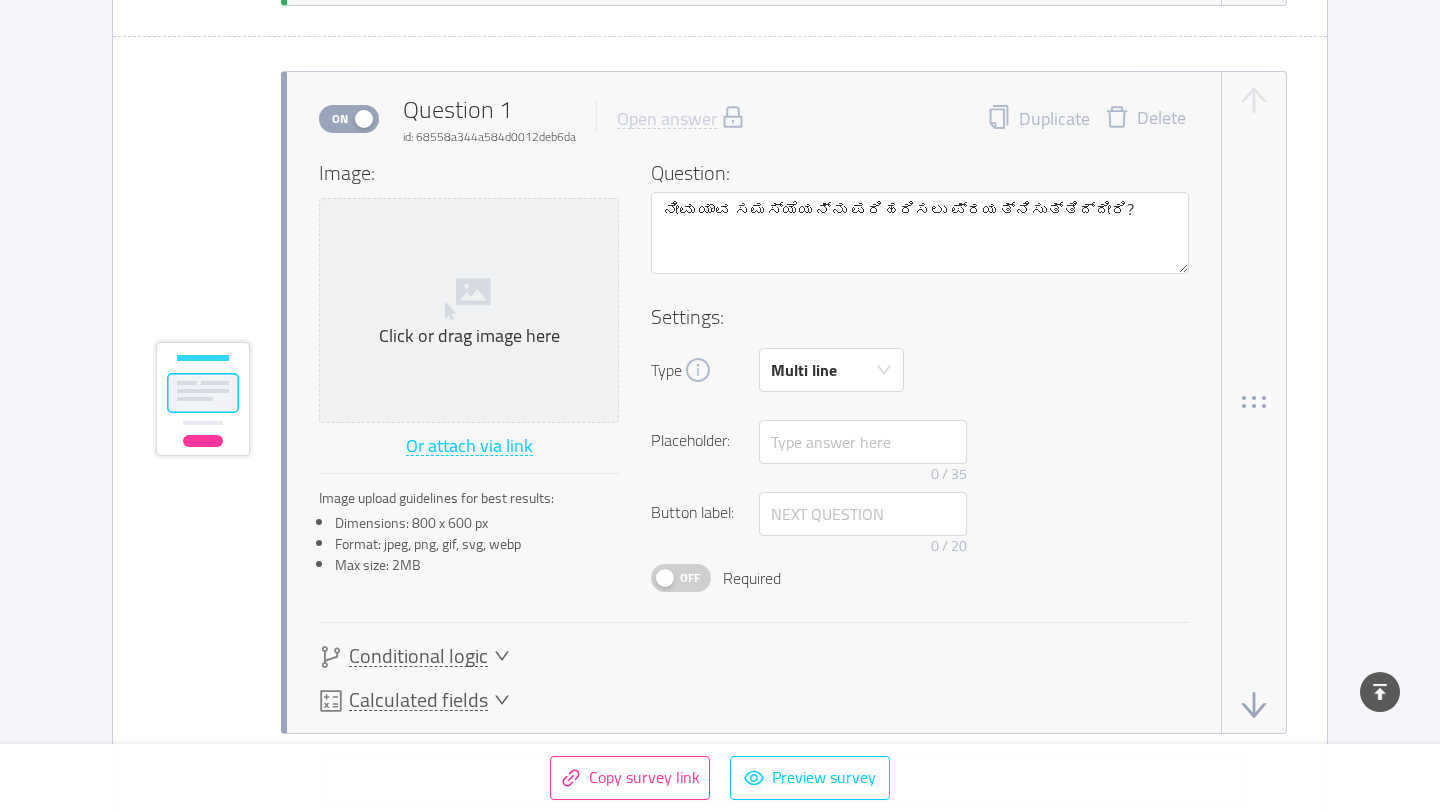 click on "Settings:" at bounding box center [920, 317] 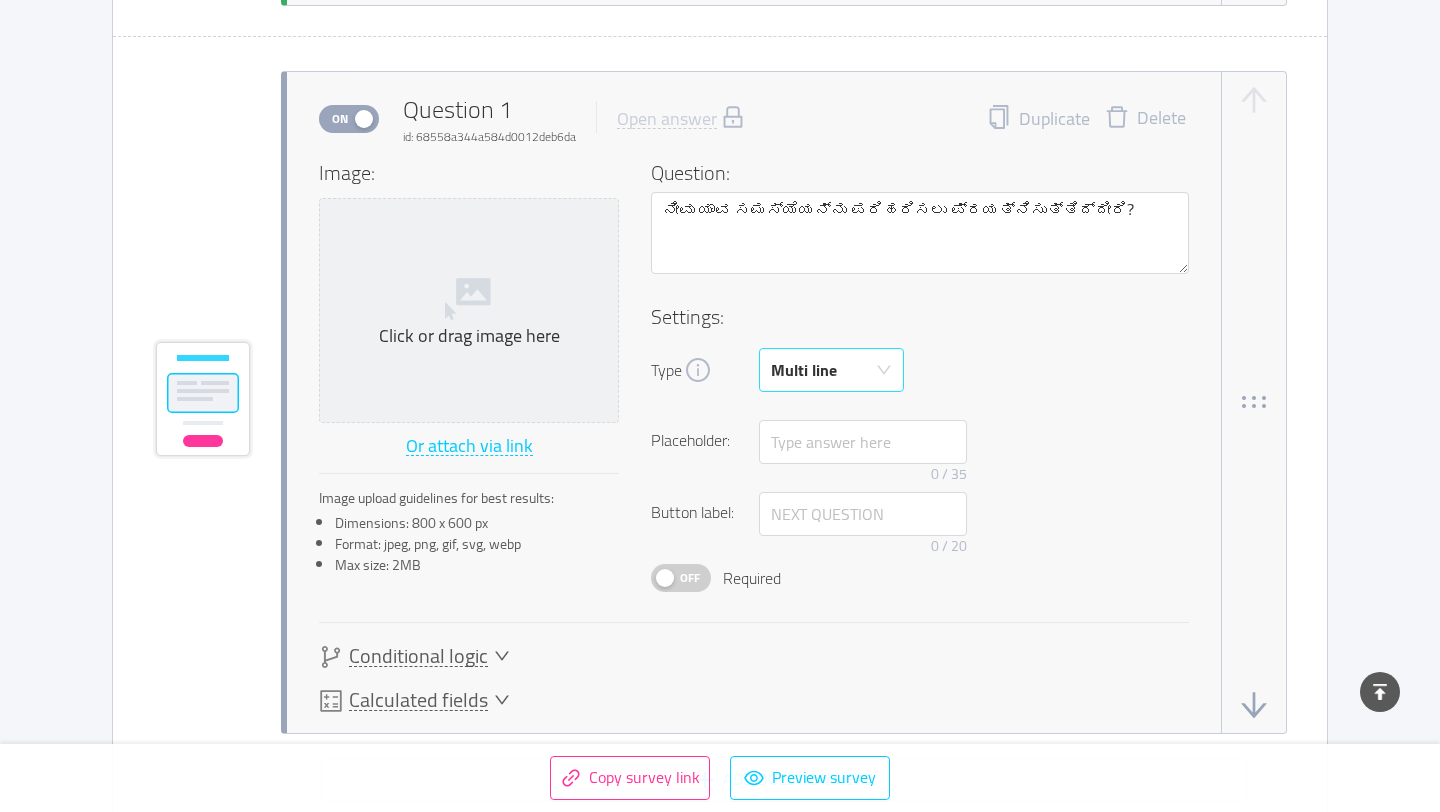 click 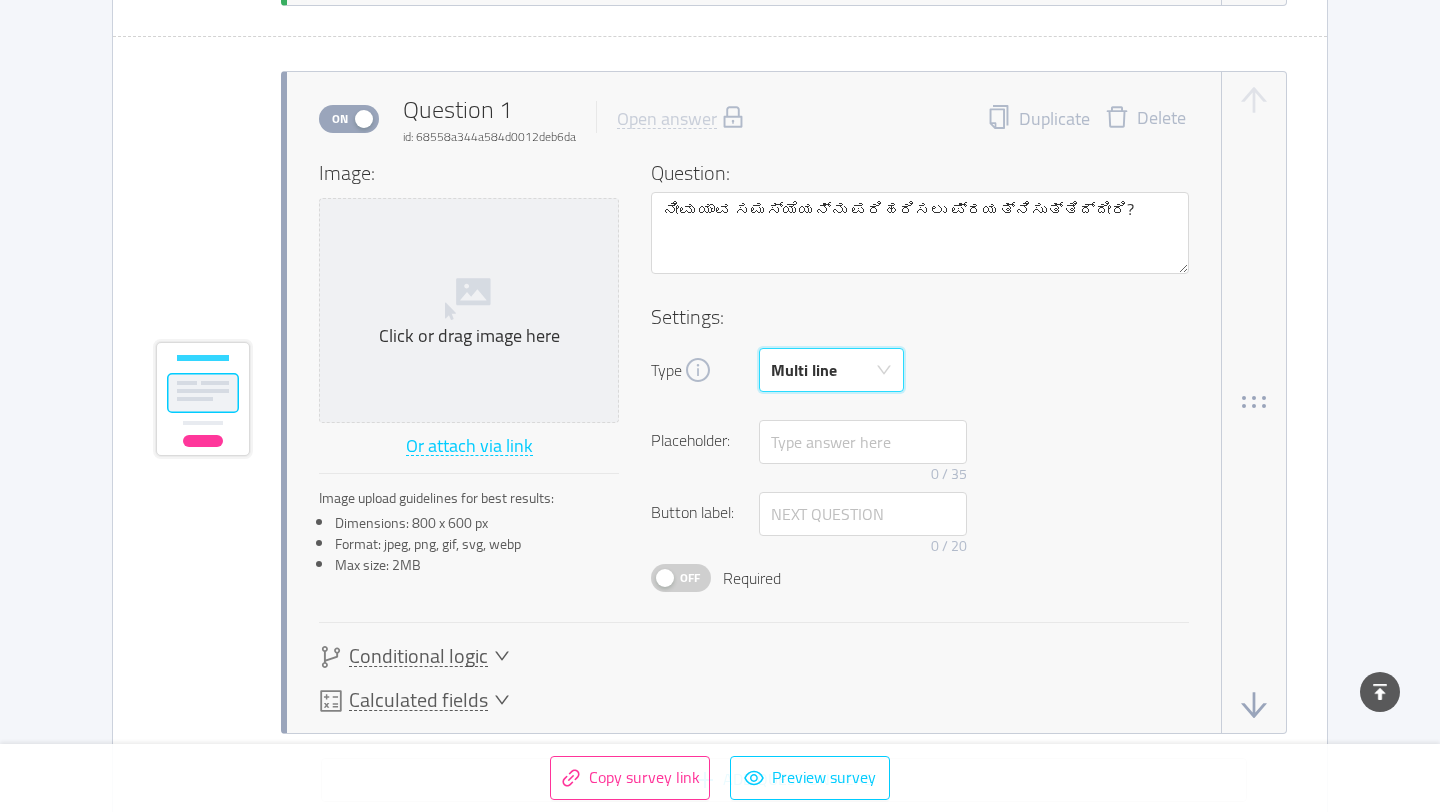 click on "Type  Multi line" at bounding box center (920, 370) 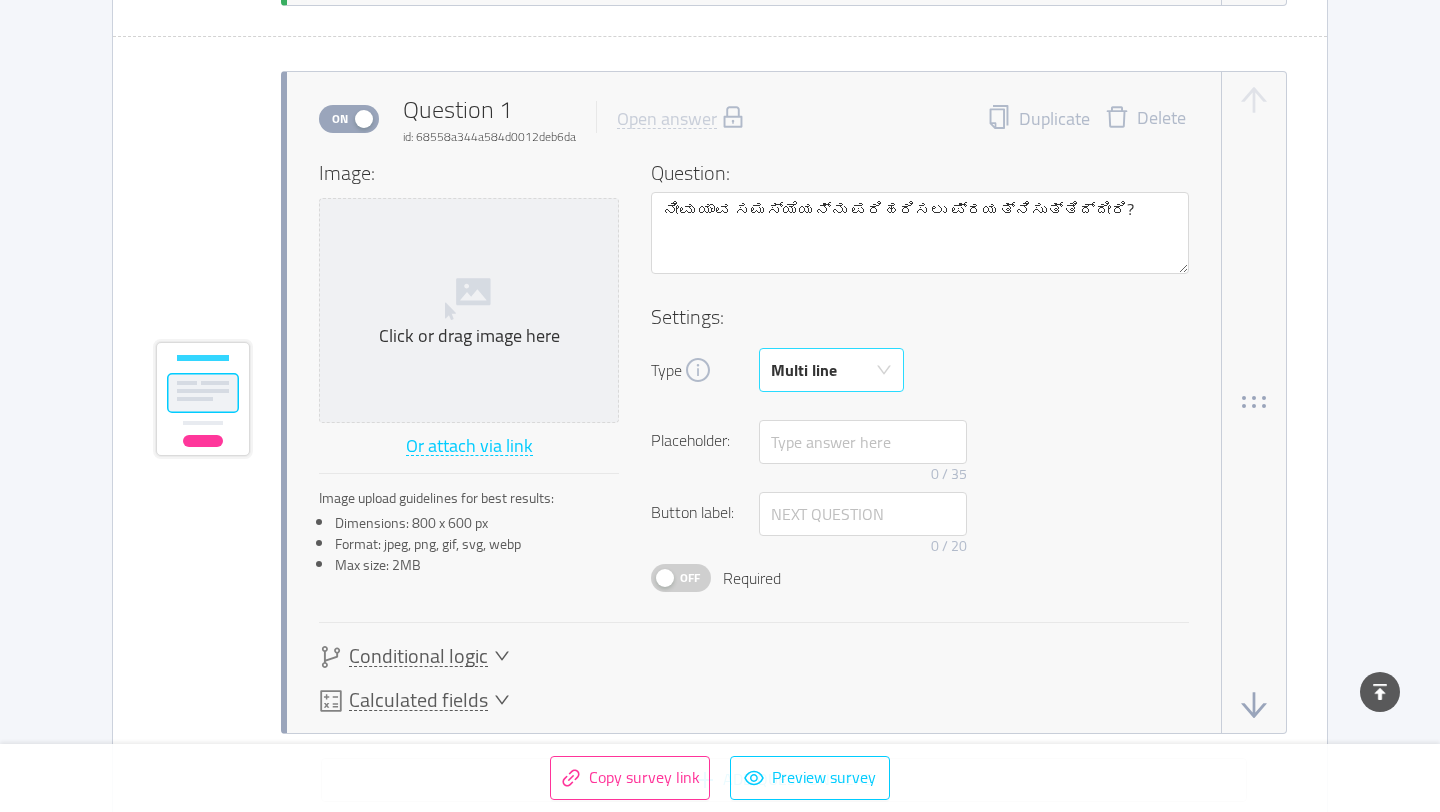 click at bounding box center [884, 371] 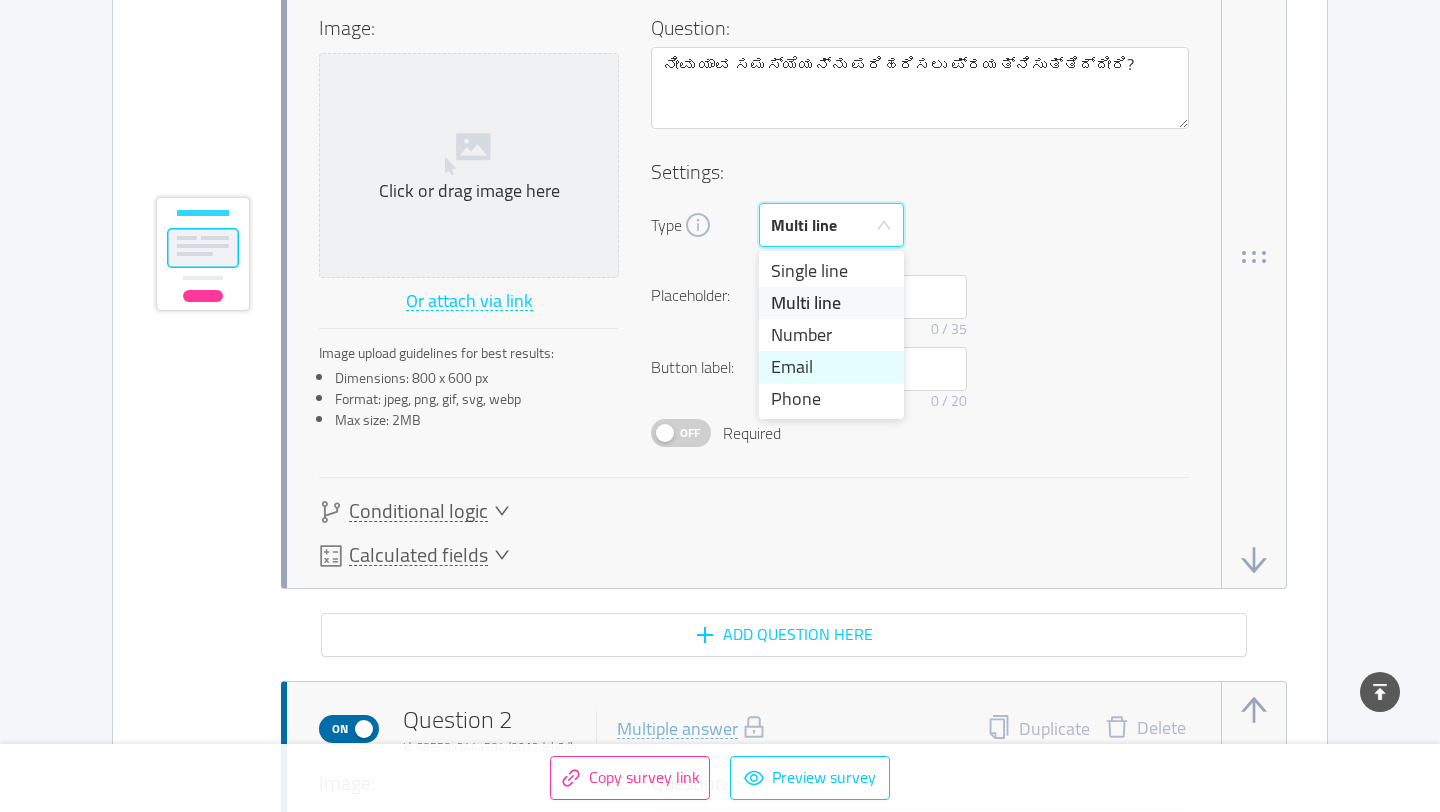 scroll, scrollTop: 1156, scrollLeft: 0, axis: vertical 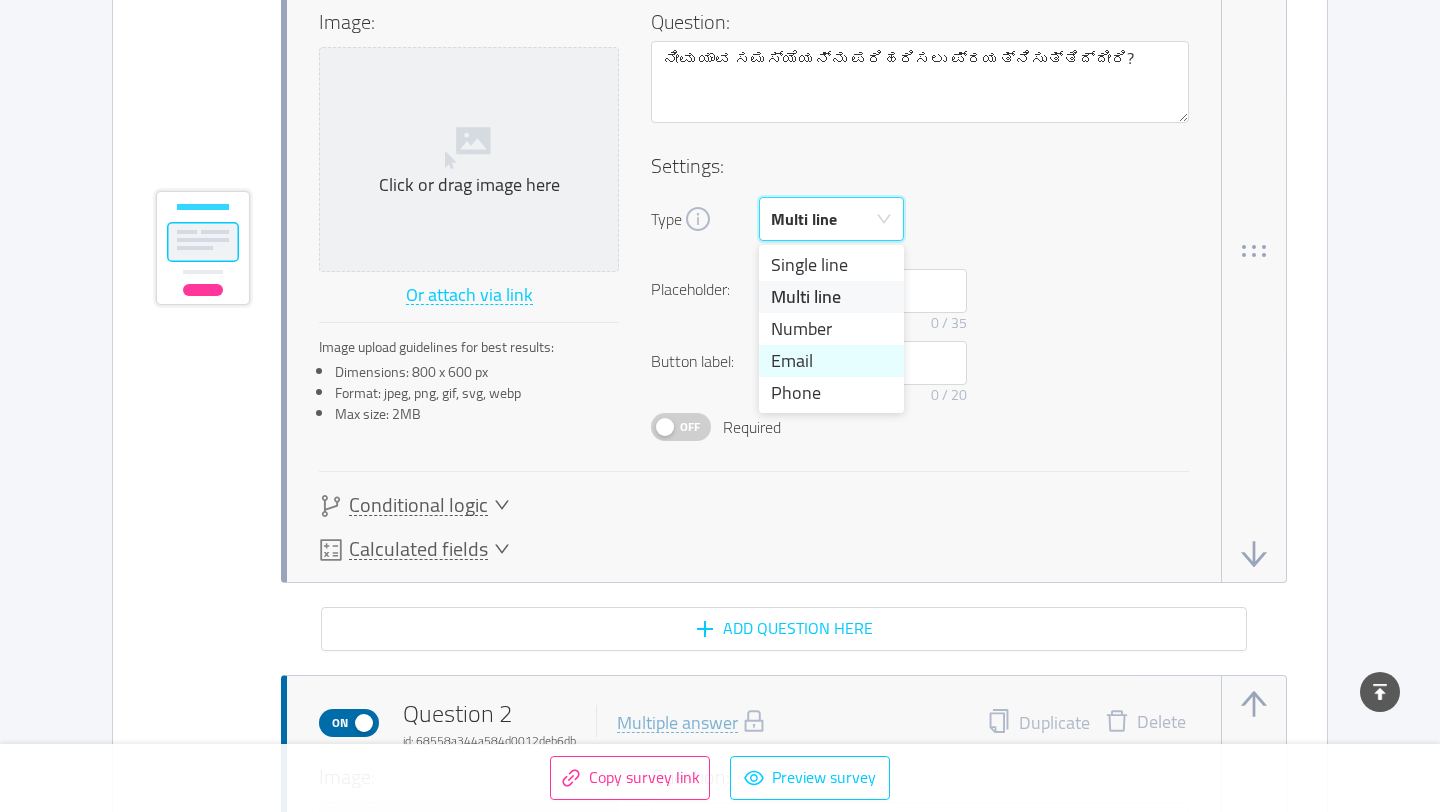 click on "Conditional logic" at bounding box center (754, 506) 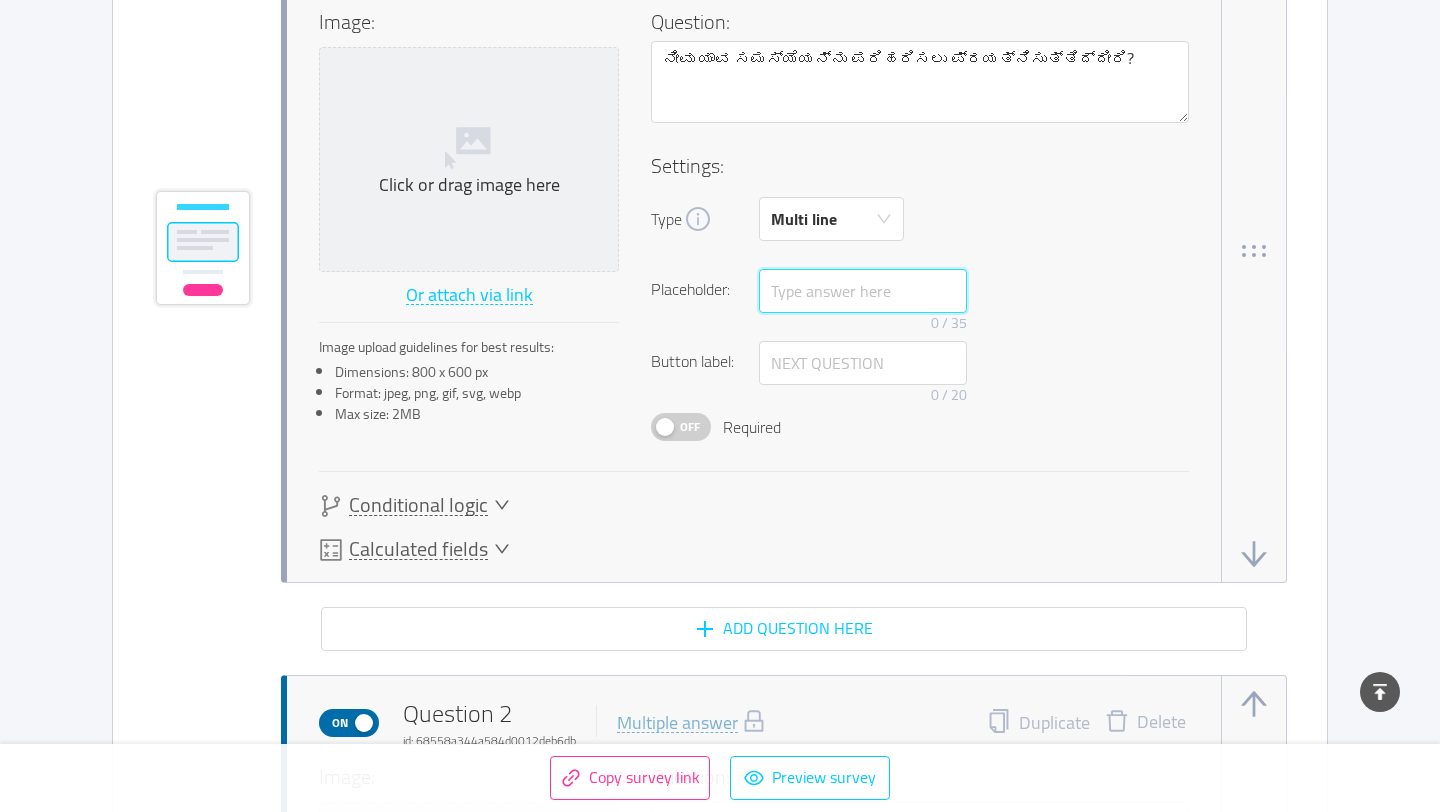 click at bounding box center (863, 291) 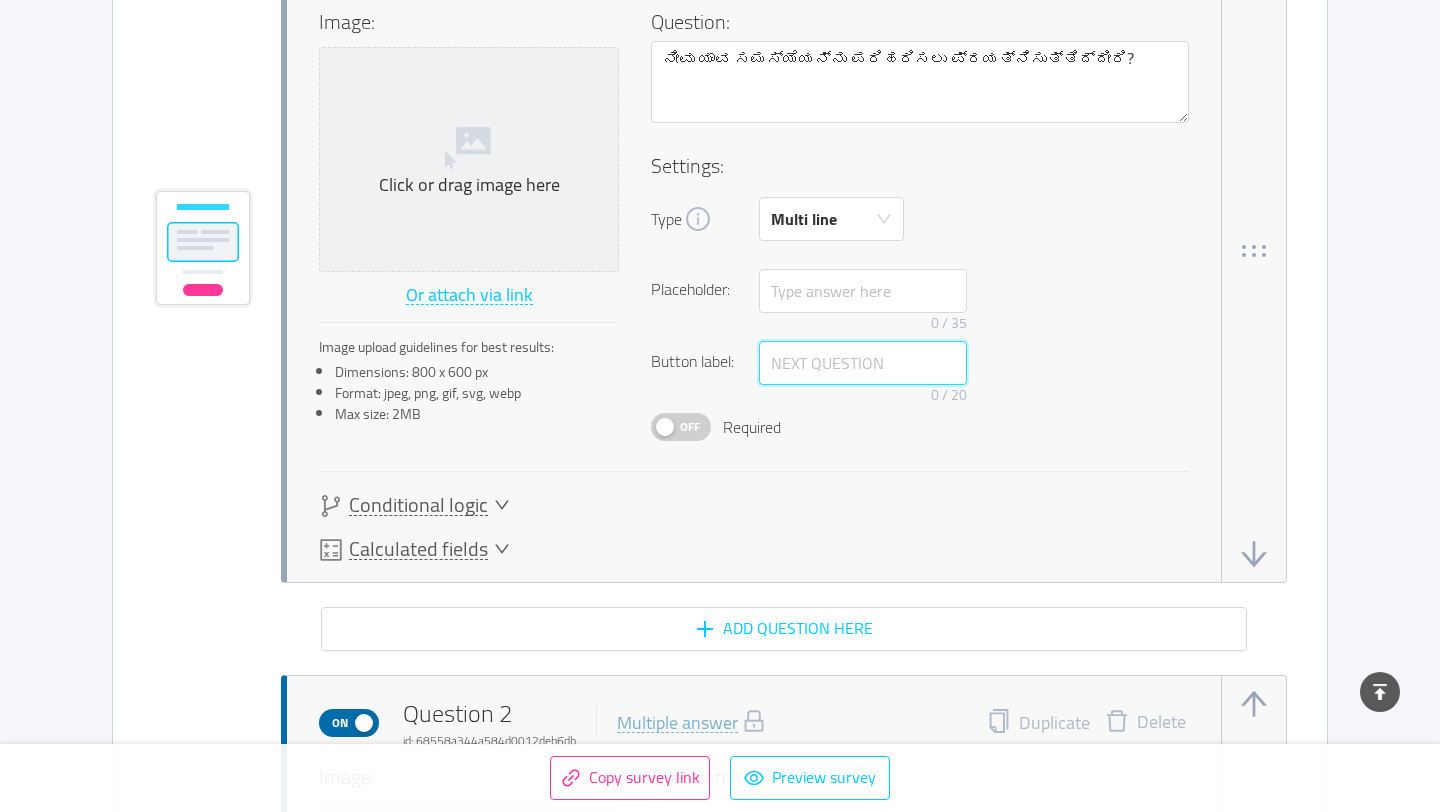 click at bounding box center (863, 363) 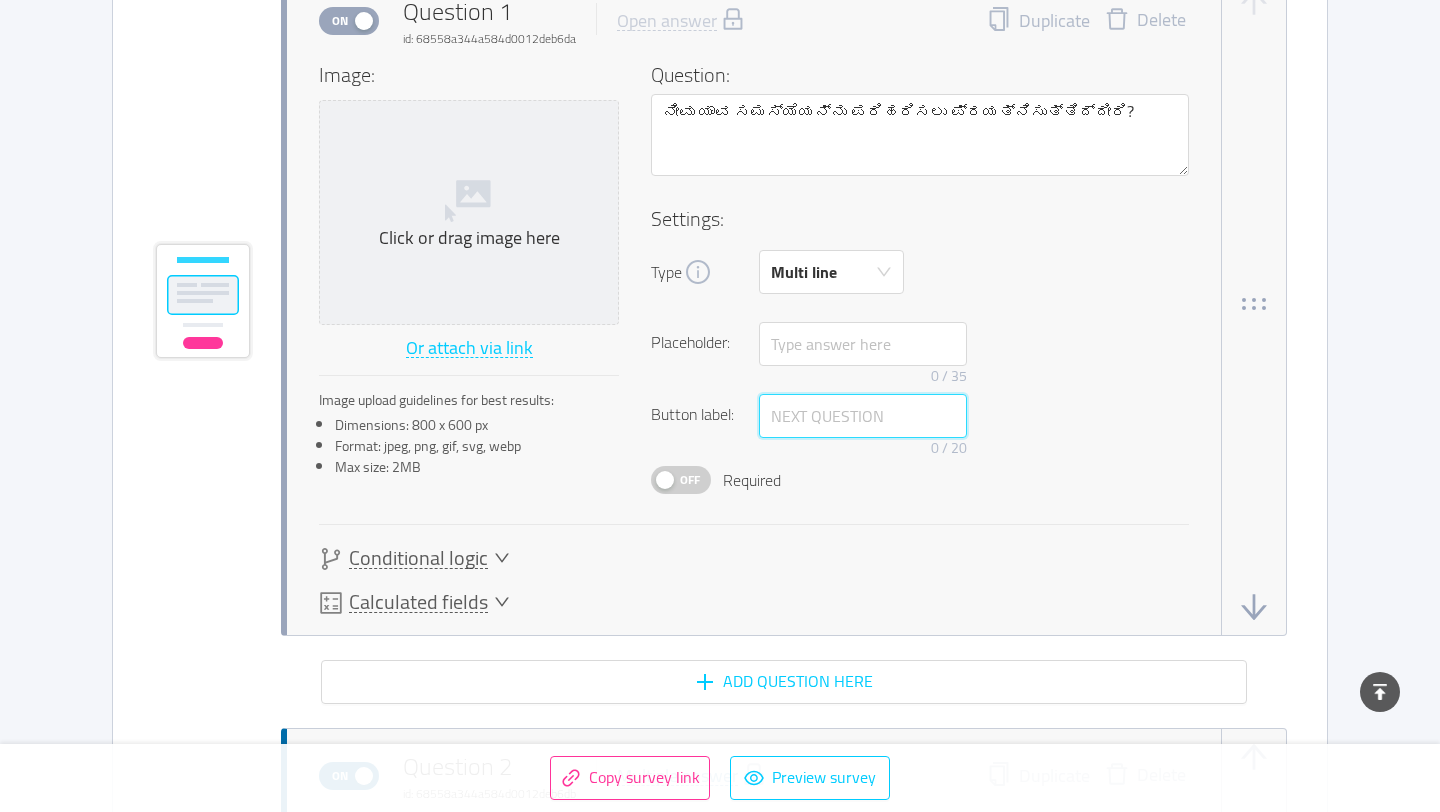 scroll, scrollTop: 1102, scrollLeft: 0, axis: vertical 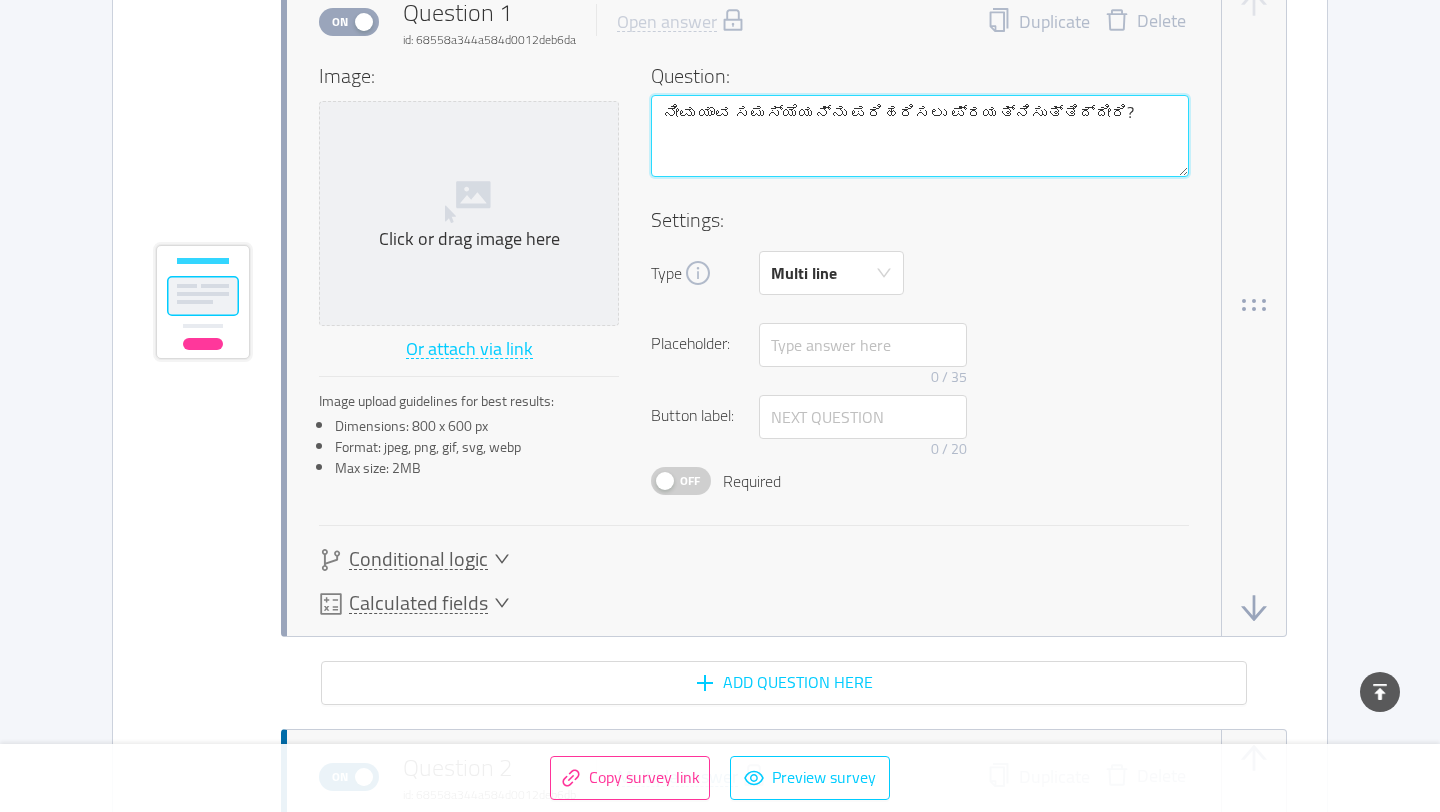 click on "ನೀವು ಯಾವ ಸಮಸ್ಯೆಯನ್ನು ಪರಿಹರಿಸಲು ಪ್ರಯತ್ನಿಸುತ್ತಿದ್ದೀರಿ?" at bounding box center (920, 136) 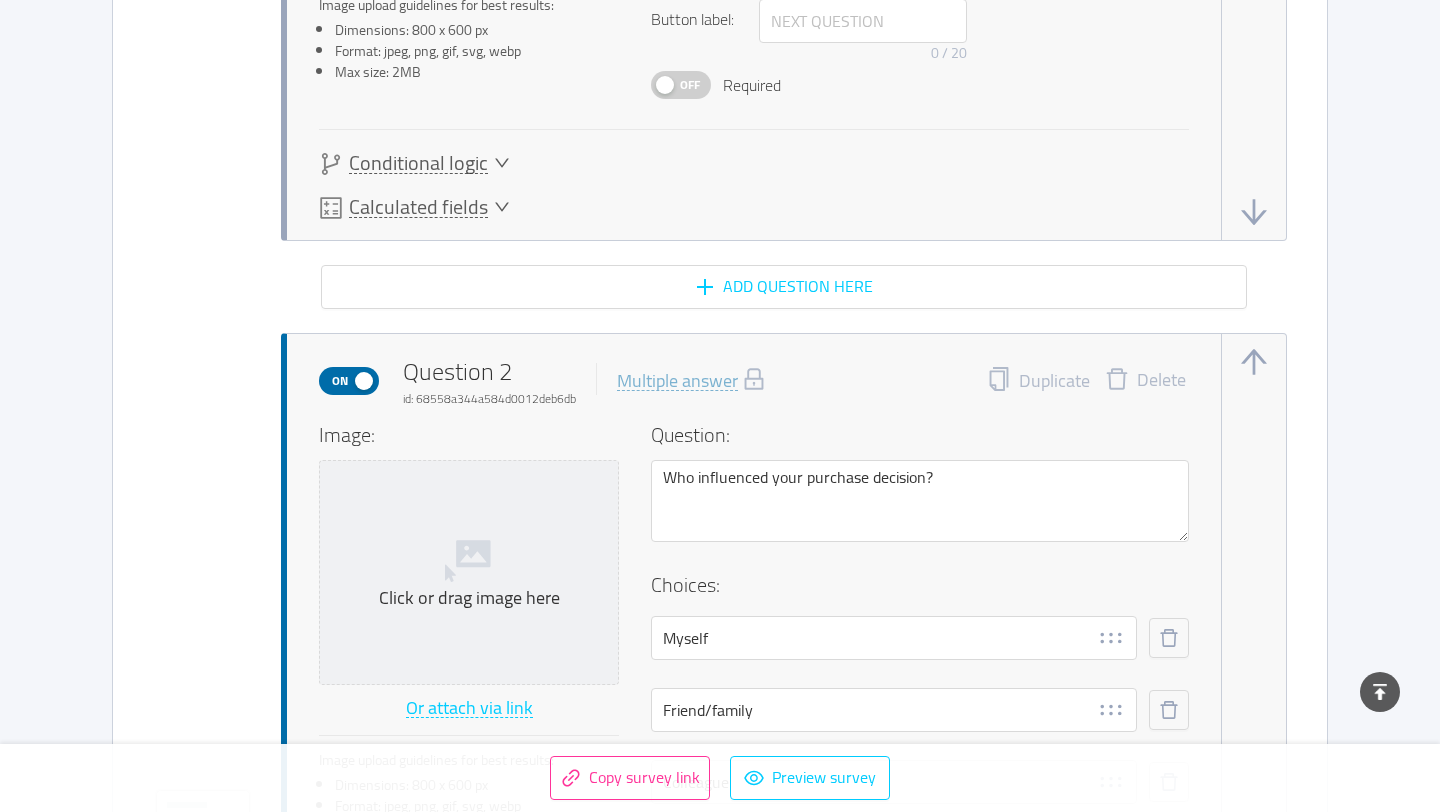 scroll, scrollTop: 1494, scrollLeft: 0, axis: vertical 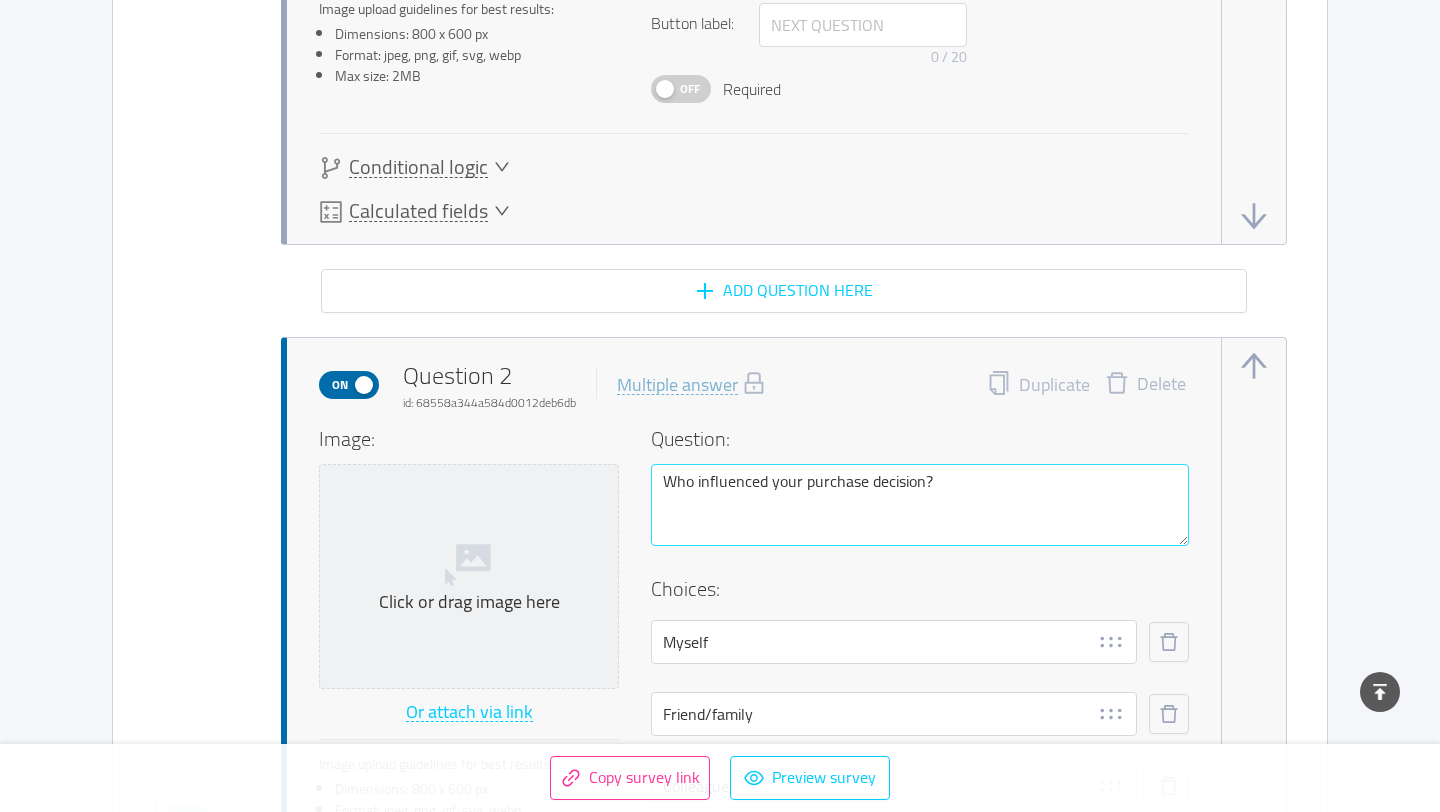 type 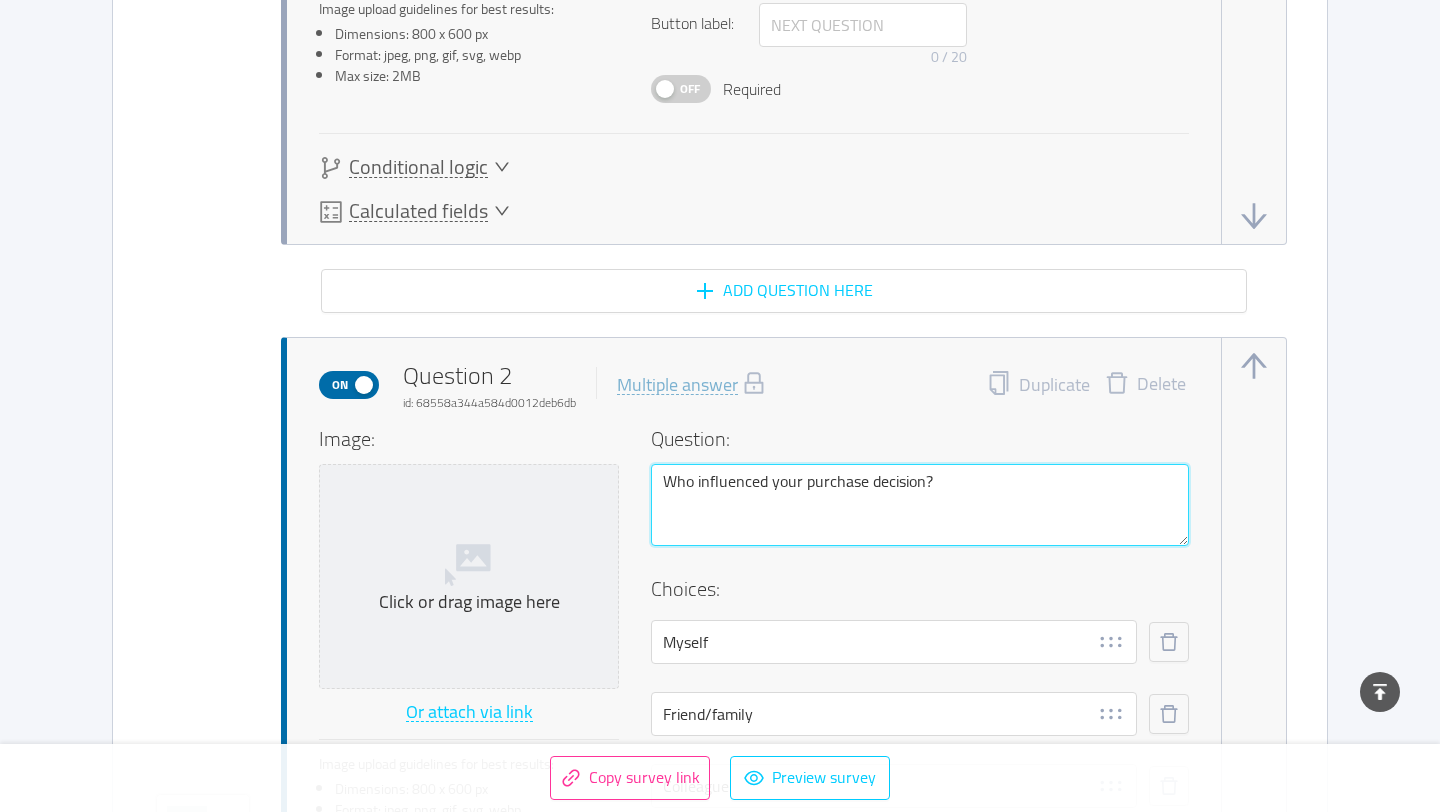 click on "Who influenced your purchase decision?" at bounding box center (920, 505) 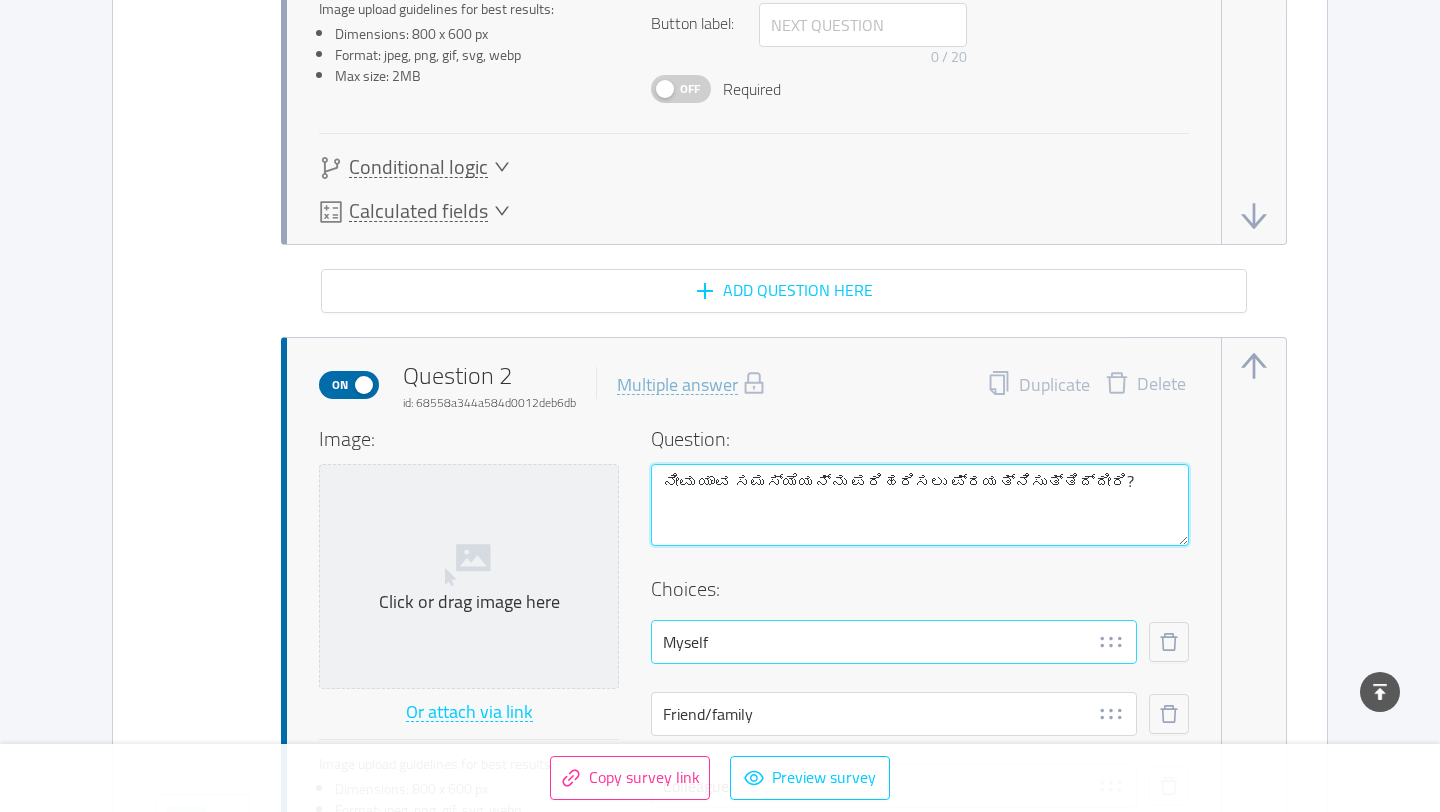 type on "ನೀವು ಯಾವ ಸಮಸ್ಯೆಯನ್ನು ಪರಿಹರಿಸಲು ಪ್ರಯತ್ನಿಸುತ್ತಿದ್ದೀರಿ?" 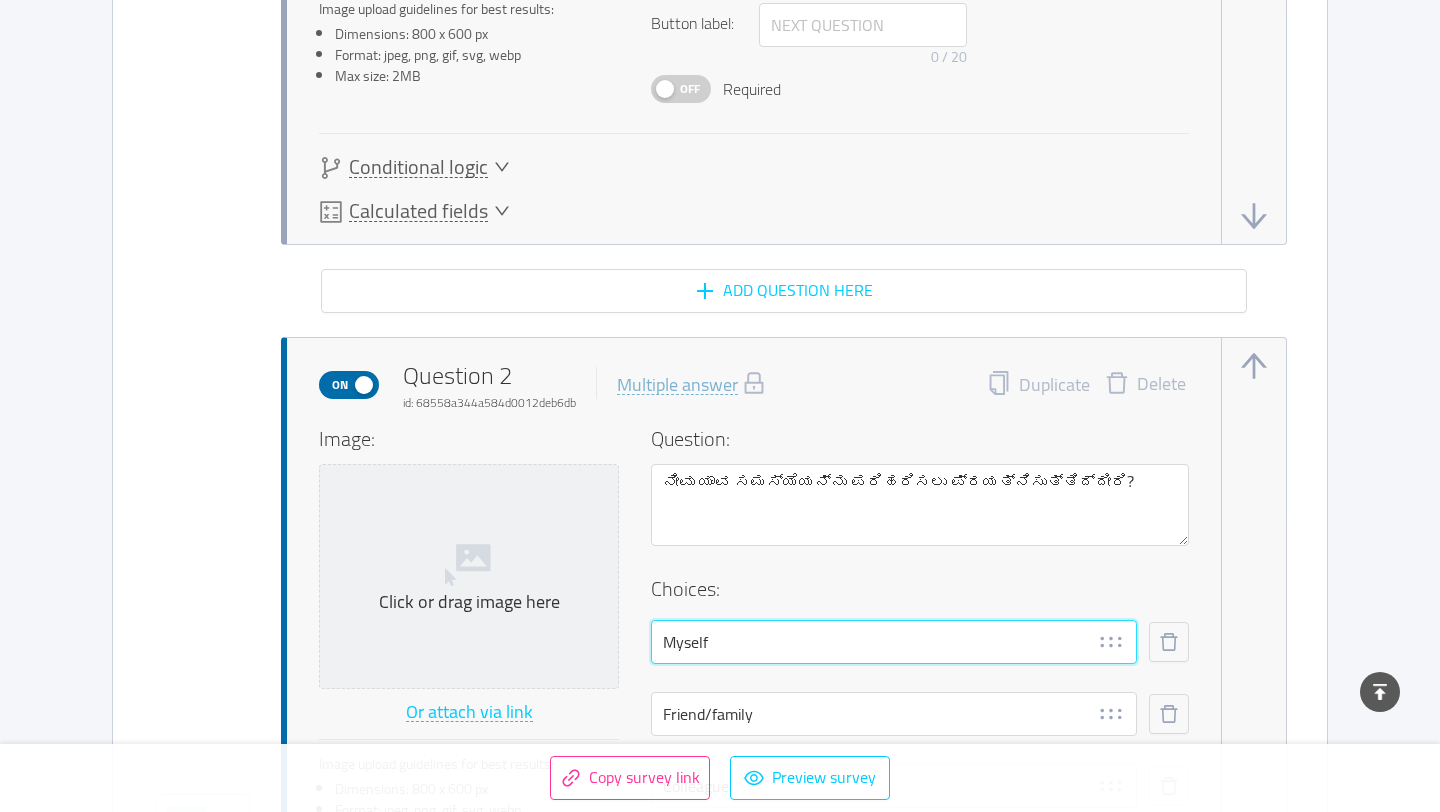 click on "Myself" at bounding box center (894, 642) 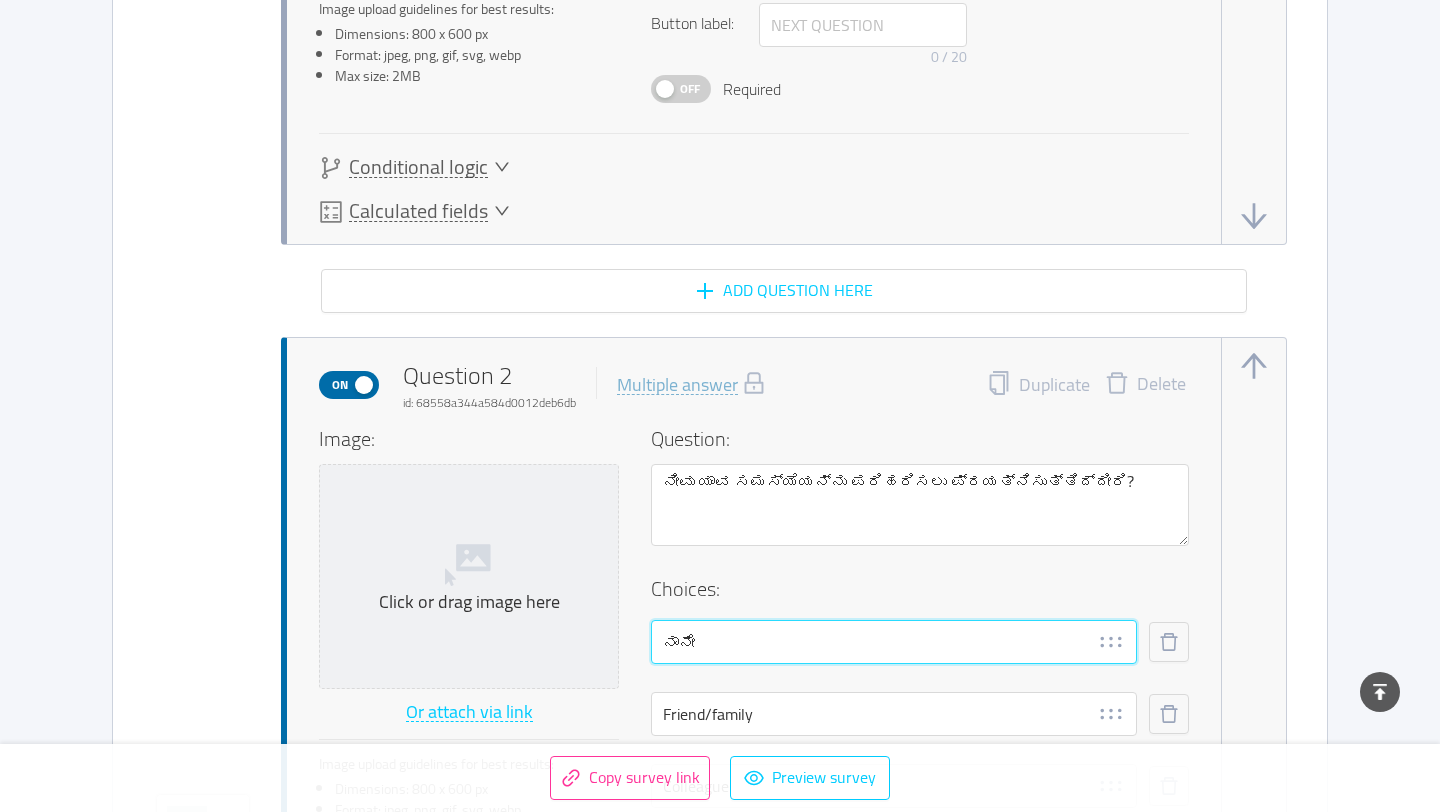 type on "ನಾನೇ" 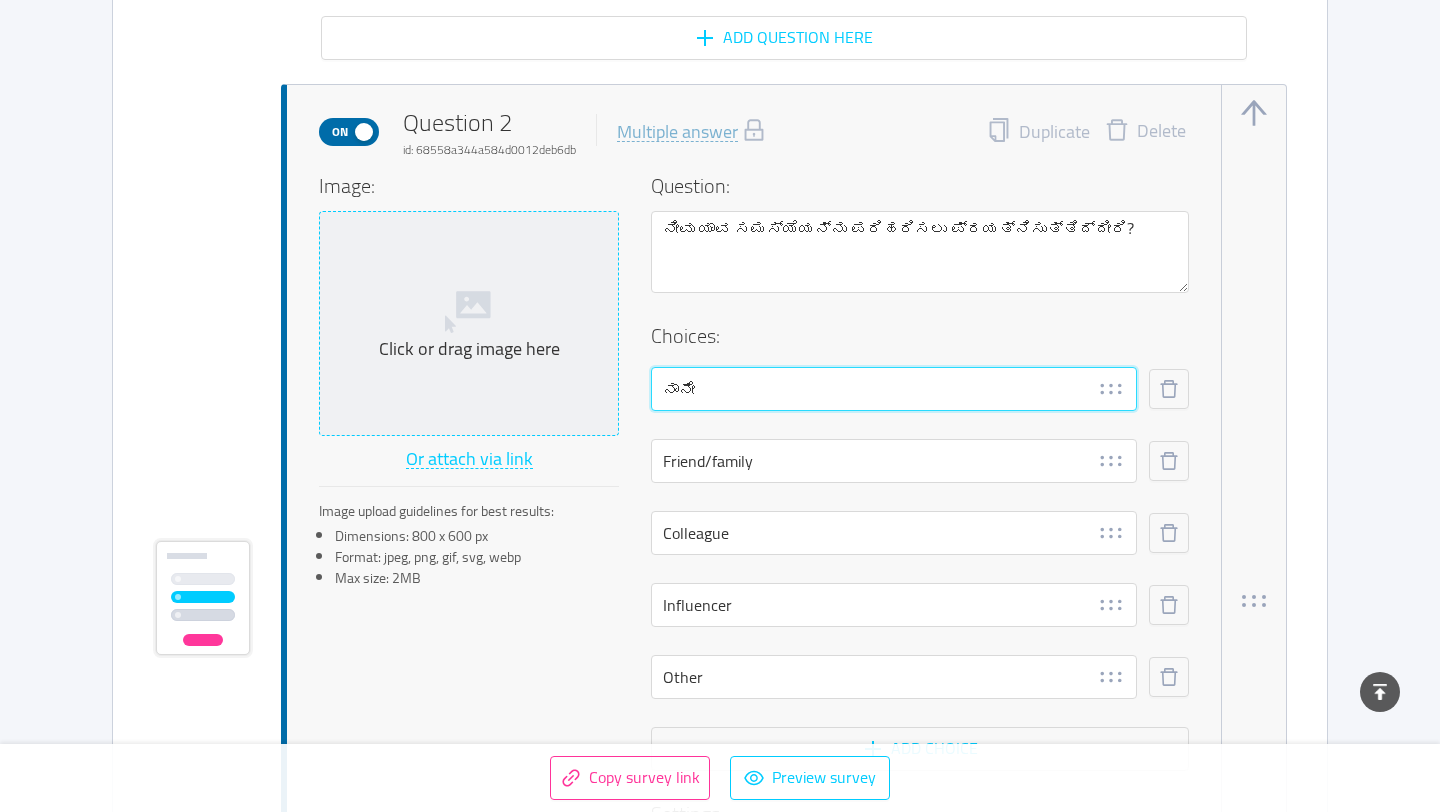 scroll, scrollTop: 1861, scrollLeft: 0, axis: vertical 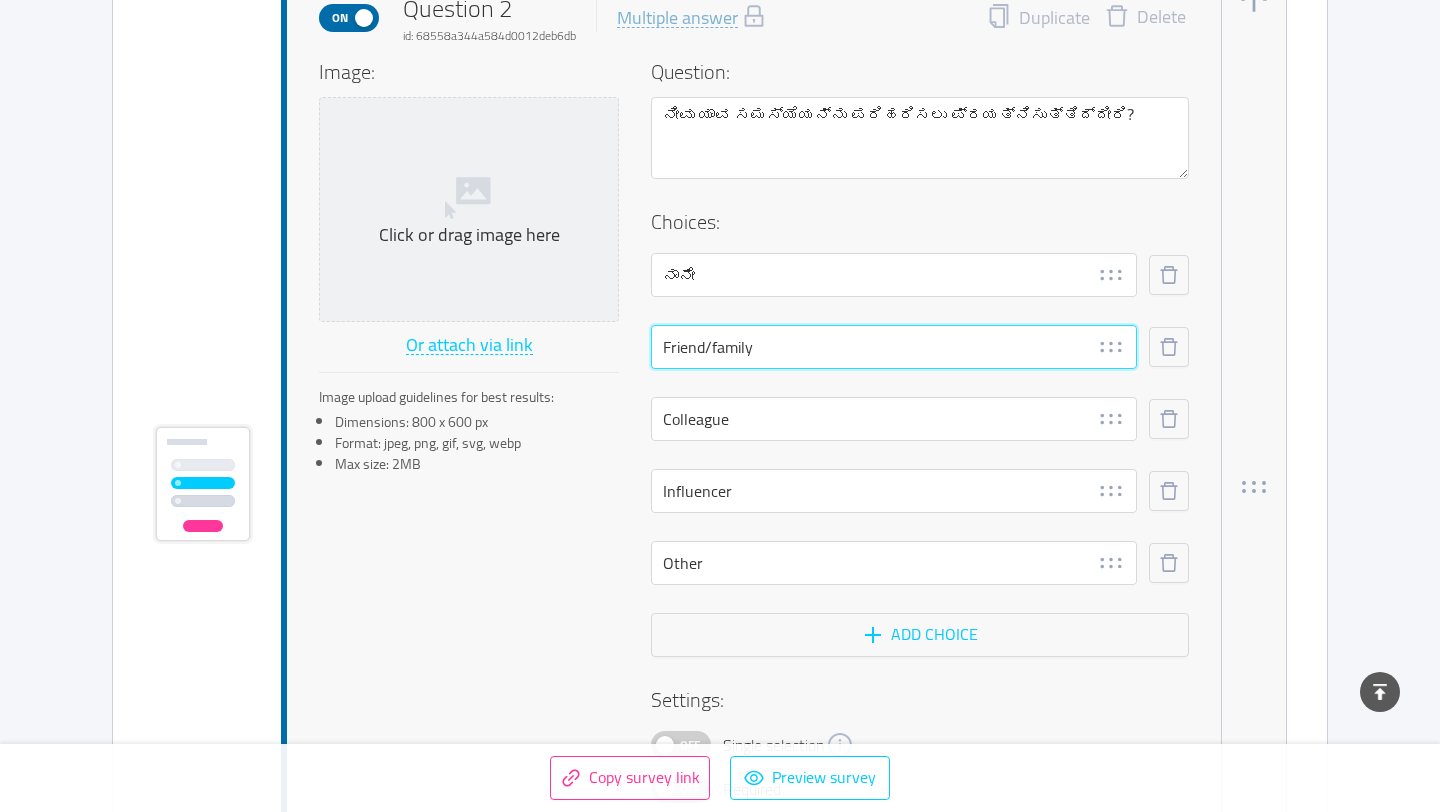 drag, startPoint x: 796, startPoint y: 363, endPoint x: 479, endPoint y: 371, distance: 317.10092 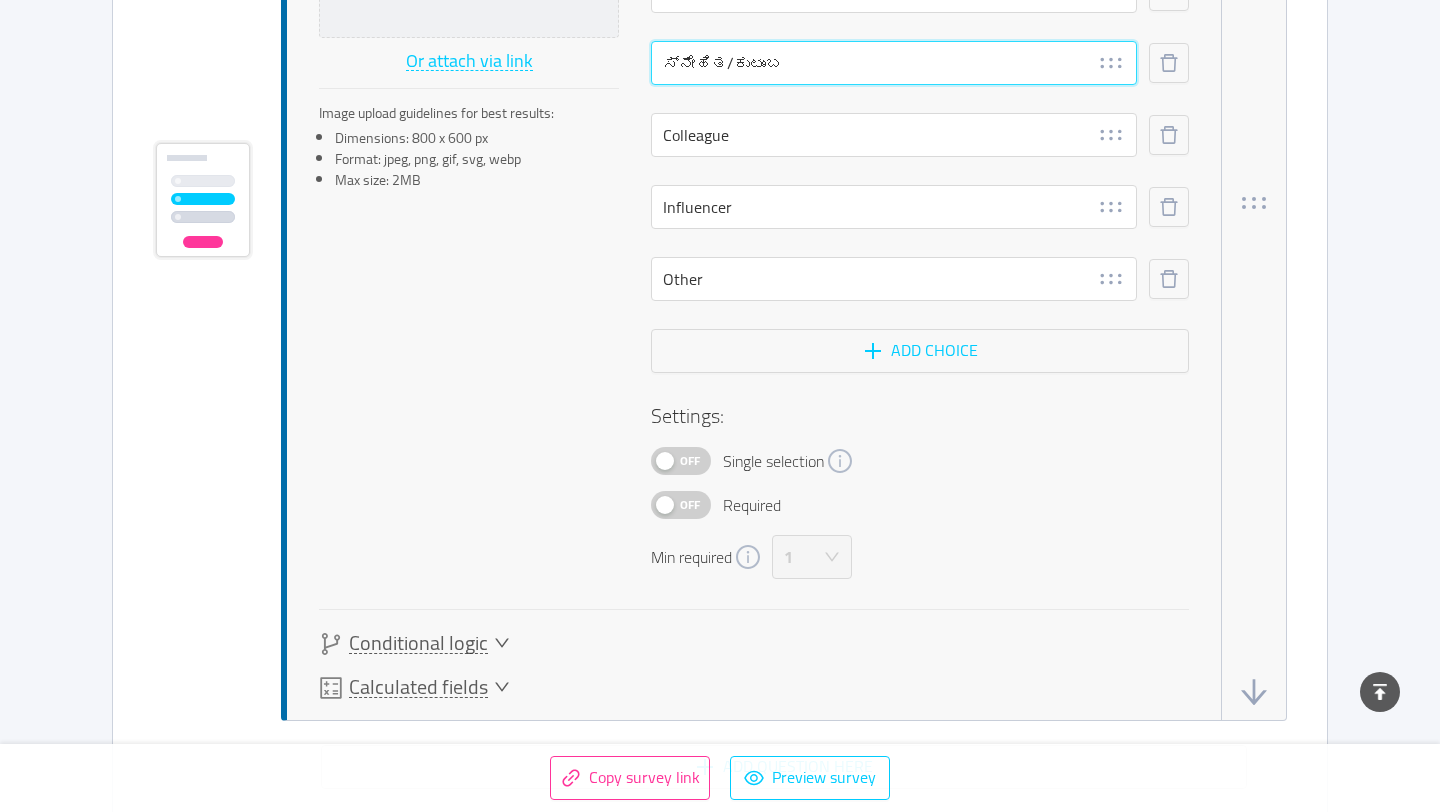 scroll, scrollTop: 2147, scrollLeft: 0, axis: vertical 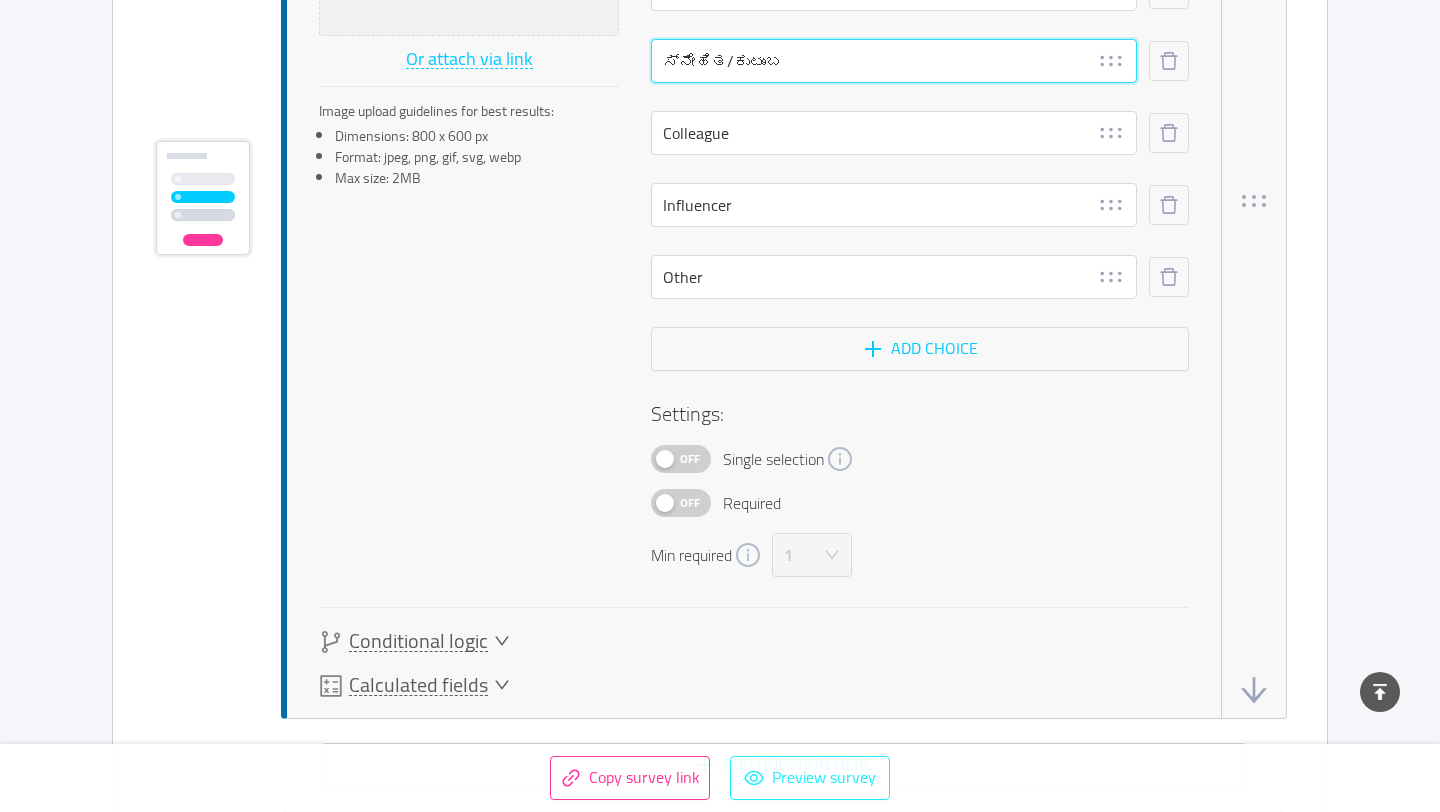 type on "ಸ್ನೇಹಿತ/ಕುಟುಂಬ" 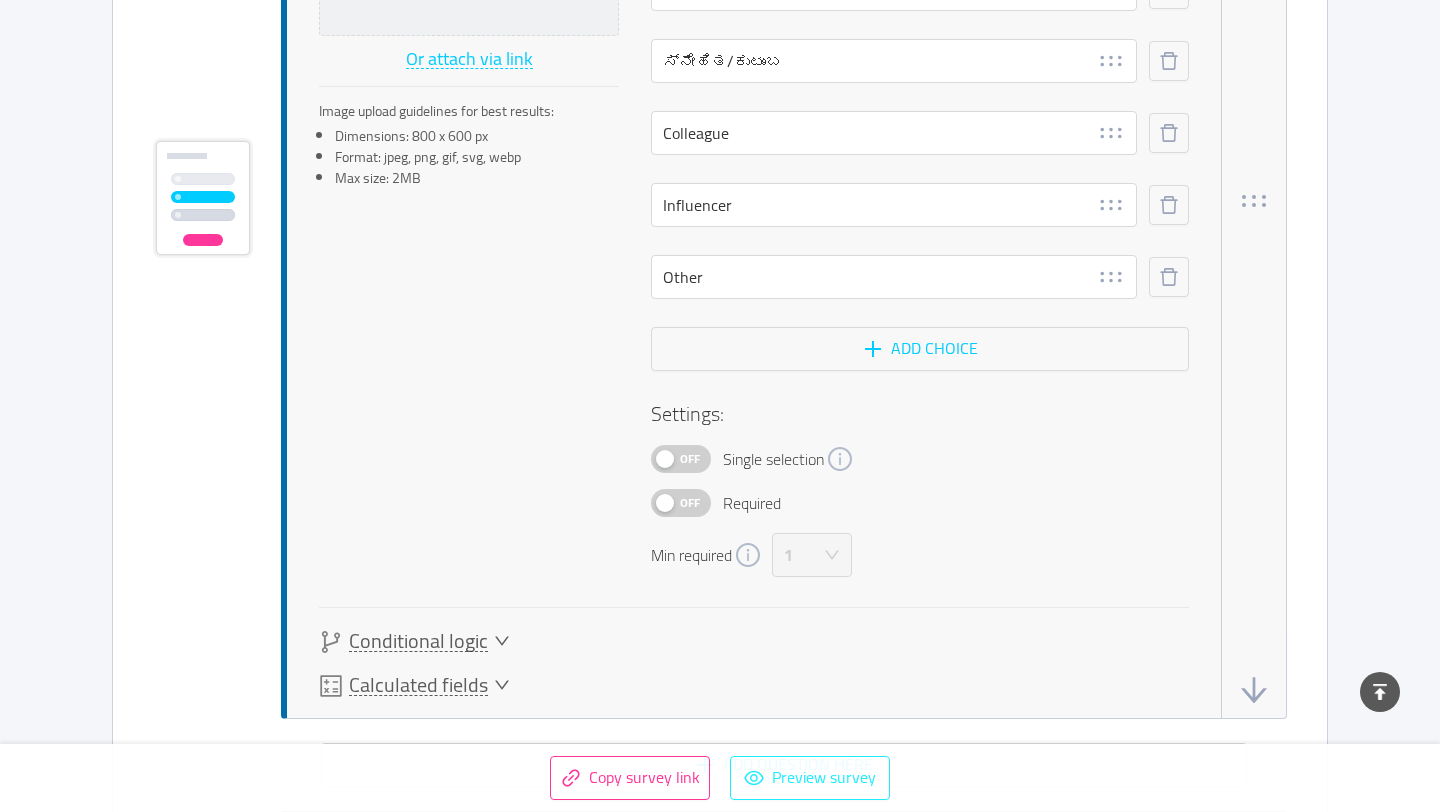 click on "Preview survey" at bounding box center (810, 778) 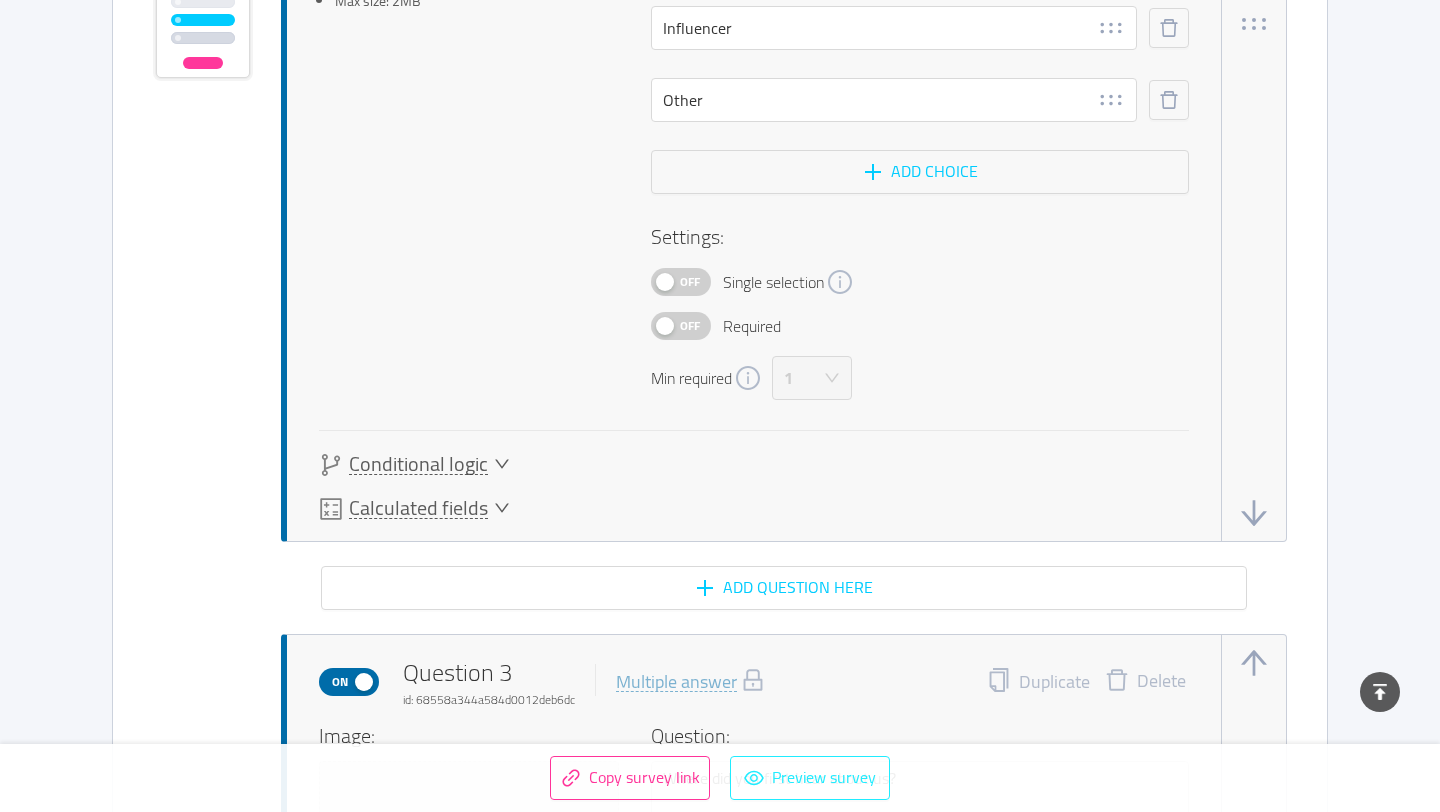 scroll, scrollTop: 2342, scrollLeft: 0, axis: vertical 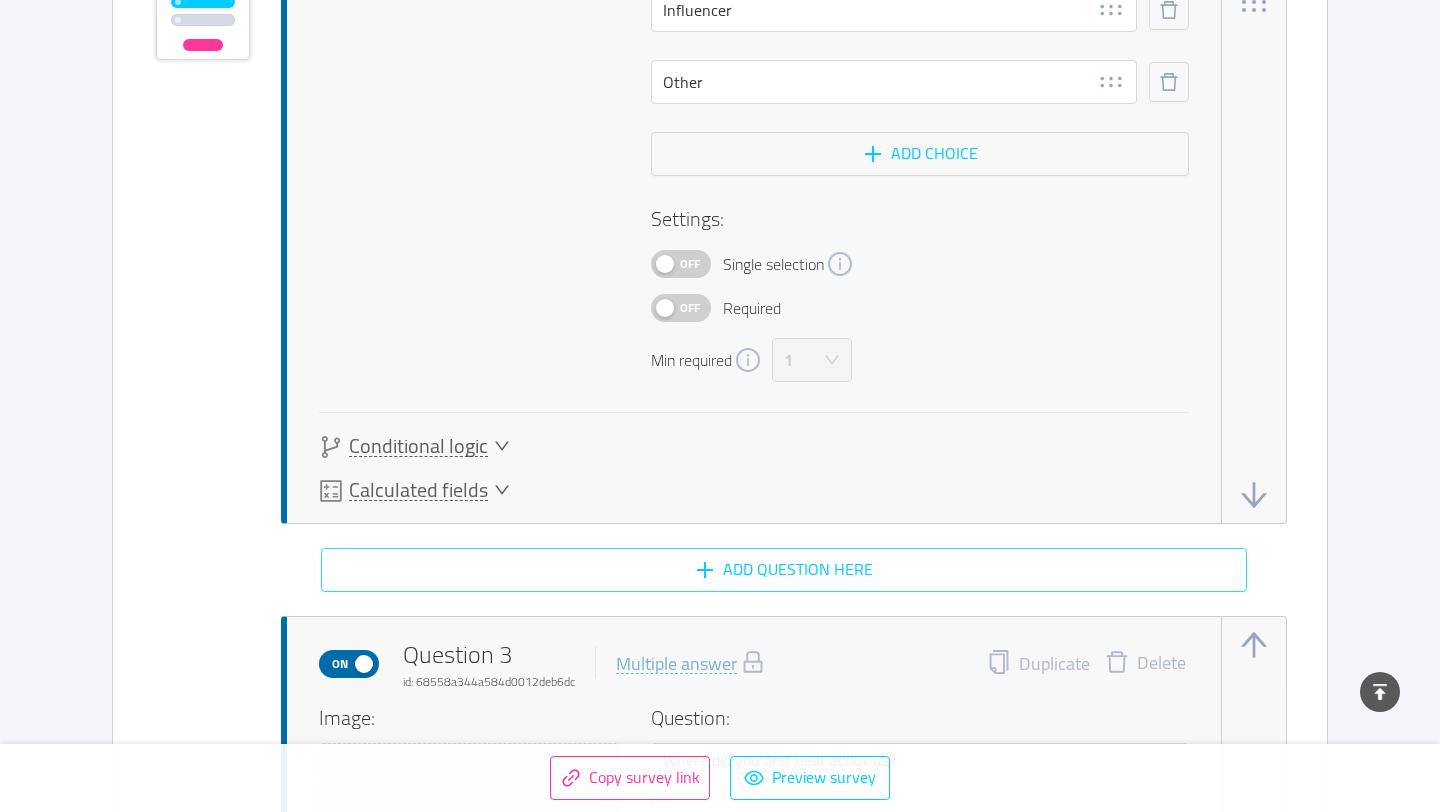 click on "Add question here" at bounding box center [784, 570] 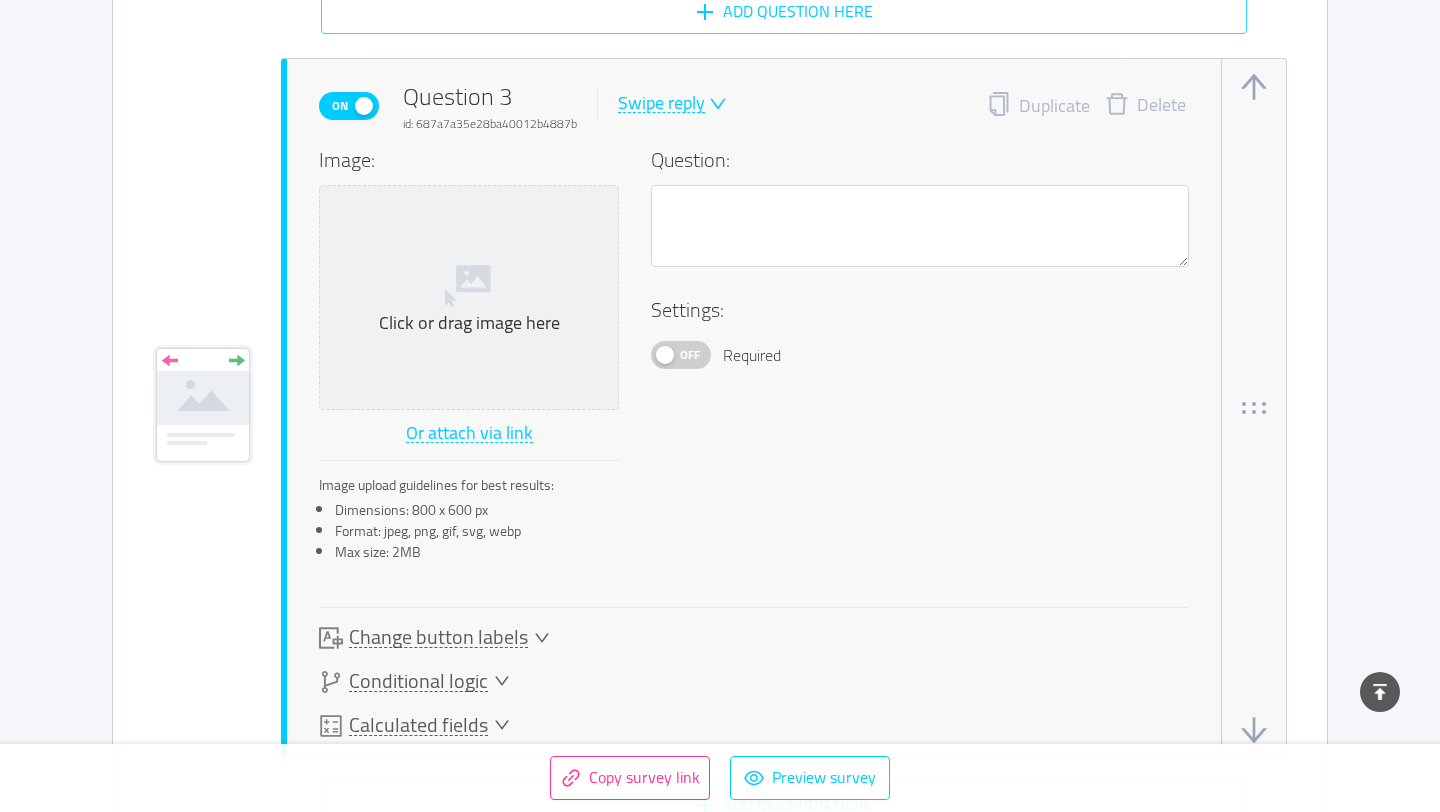 scroll, scrollTop: 2902, scrollLeft: 0, axis: vertical 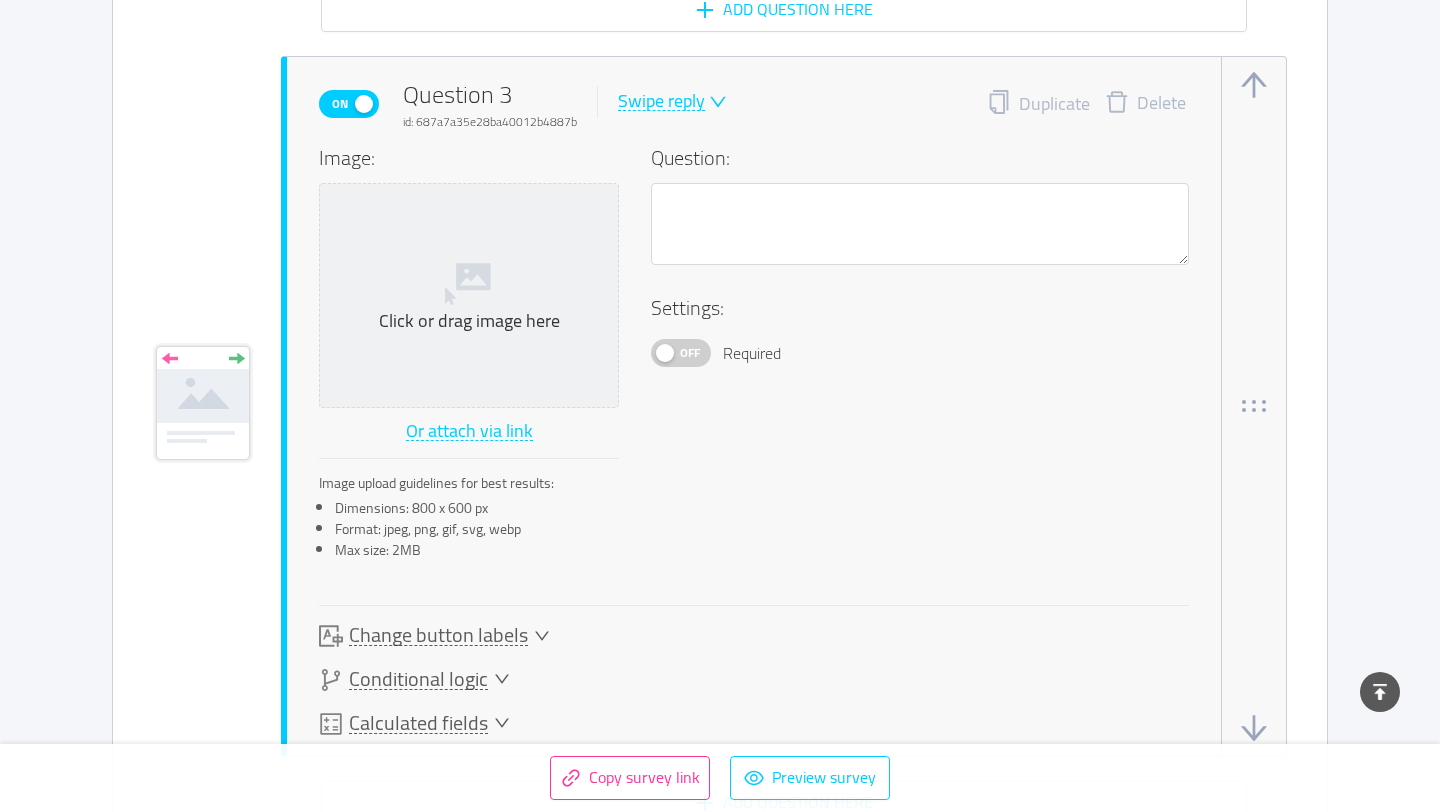 click on "Swipe reply" at bounding box center [661, 101] 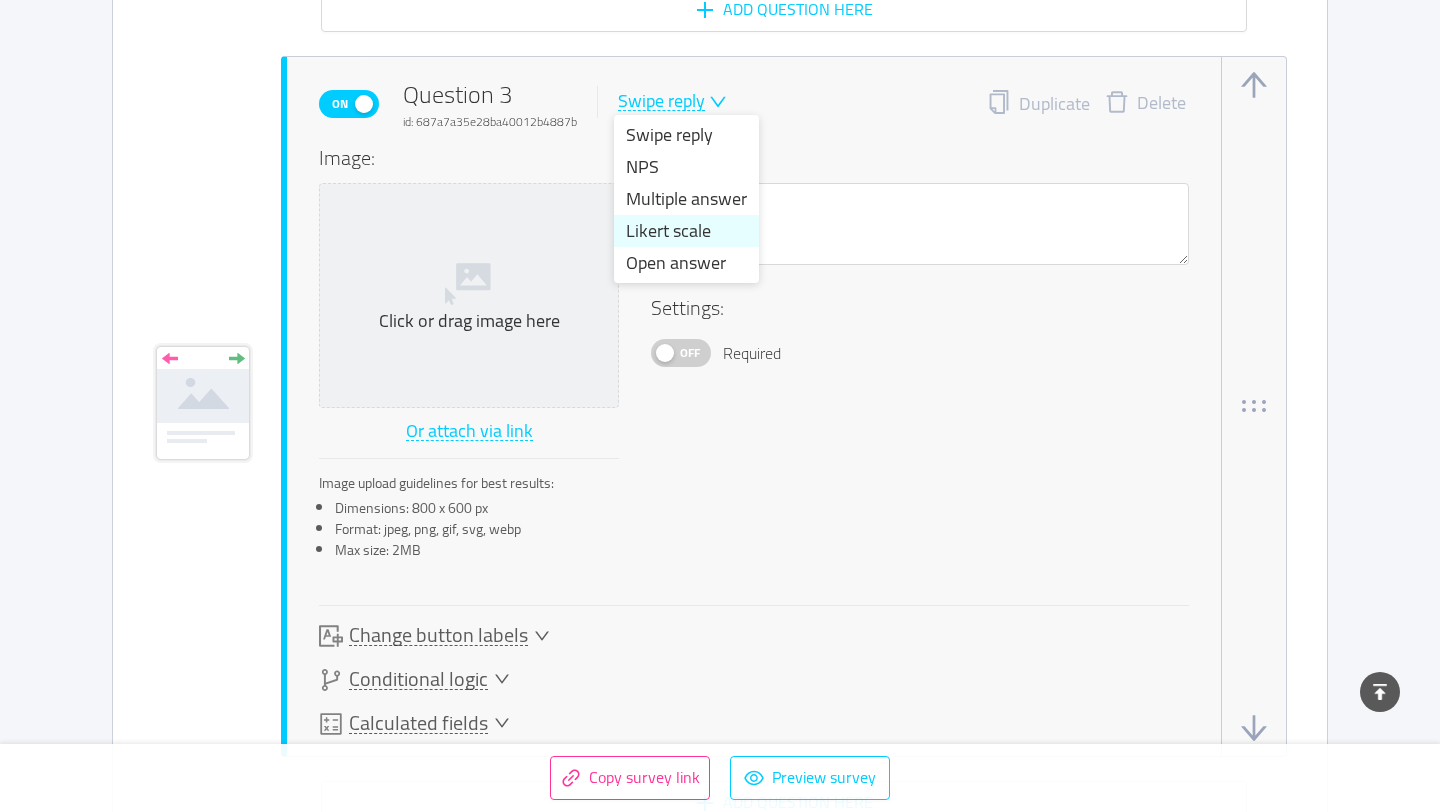 click on "Likert scale" at bounding box center [686, 231] 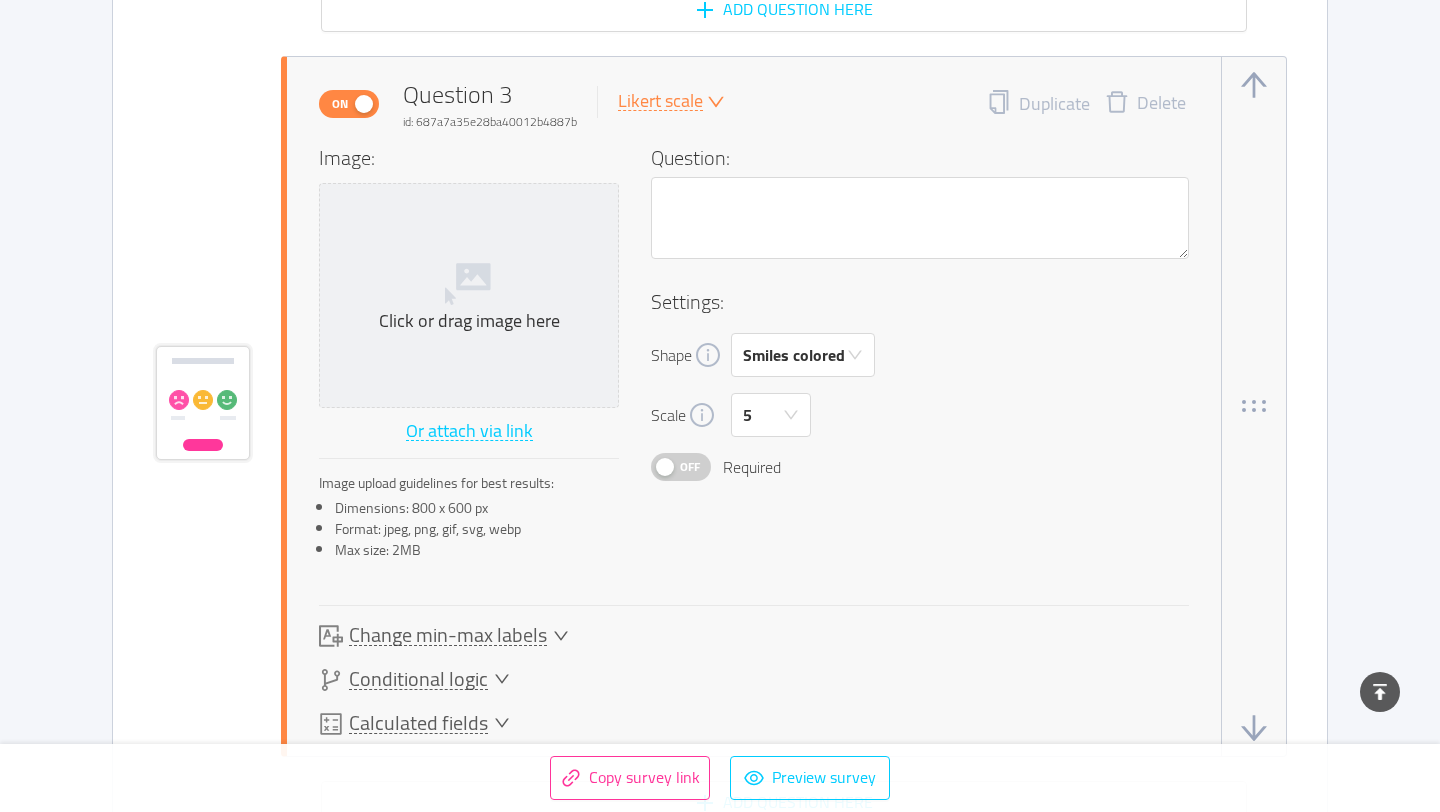 click at bounding box center [714, 102] 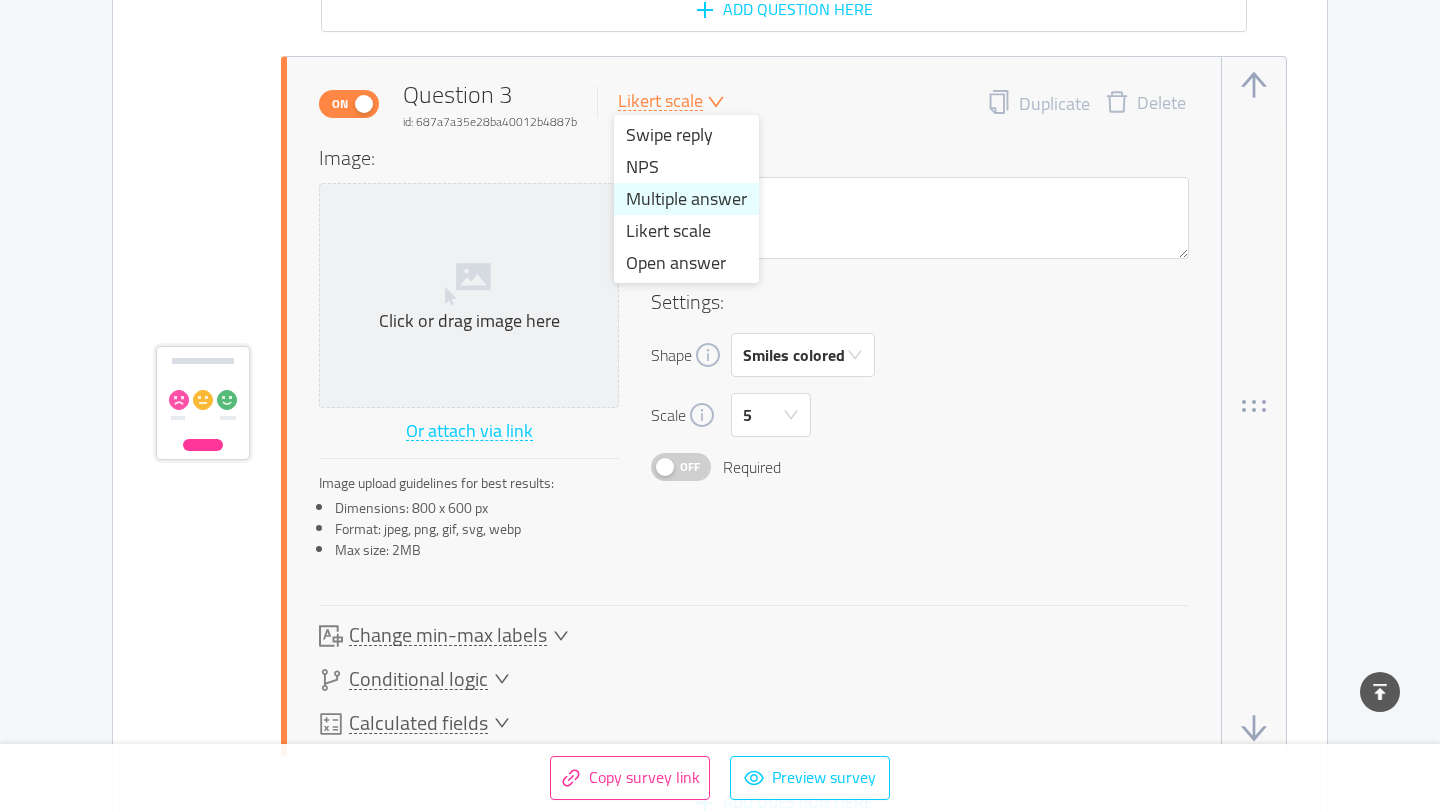click on "Multiple answer" at bounding box center [686, 199] 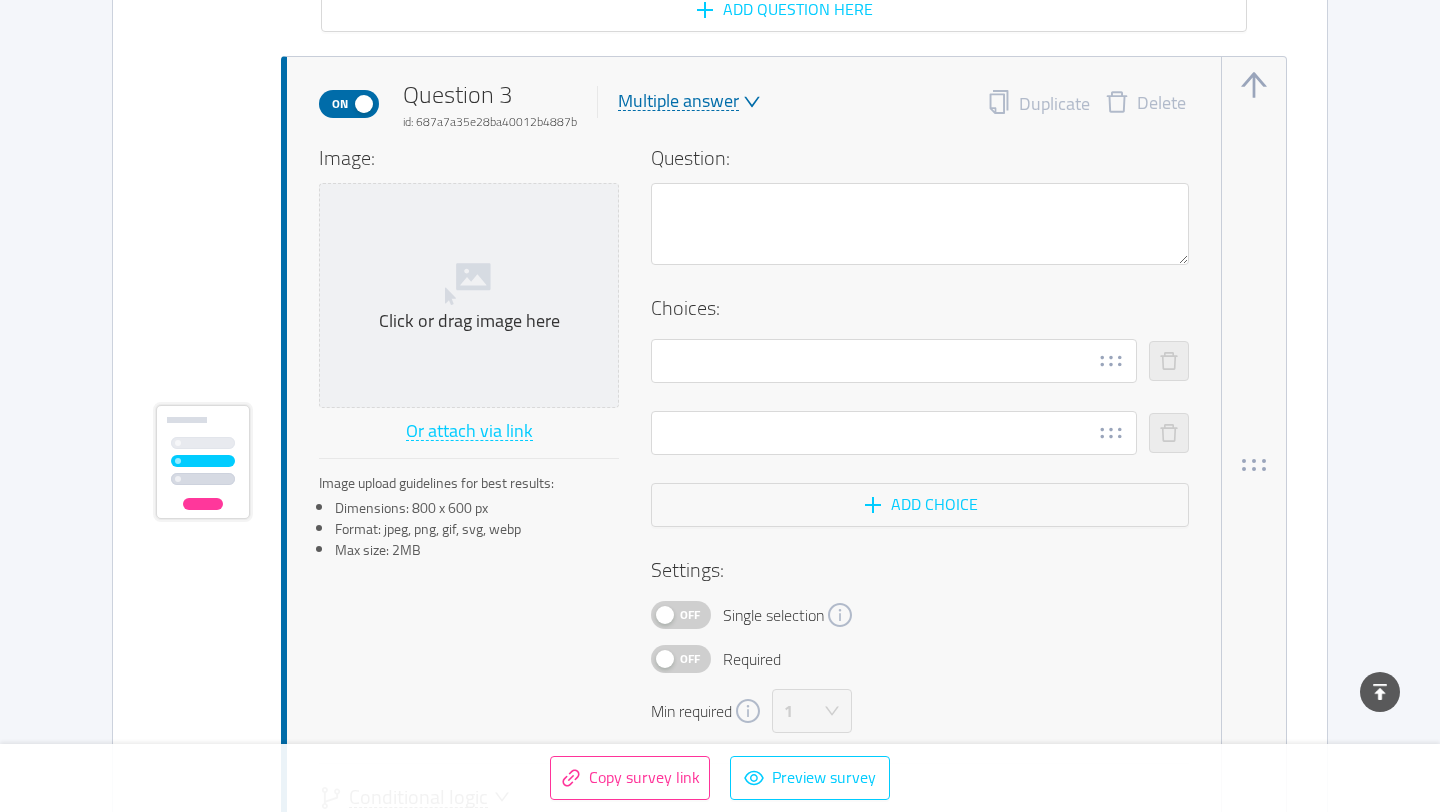 type 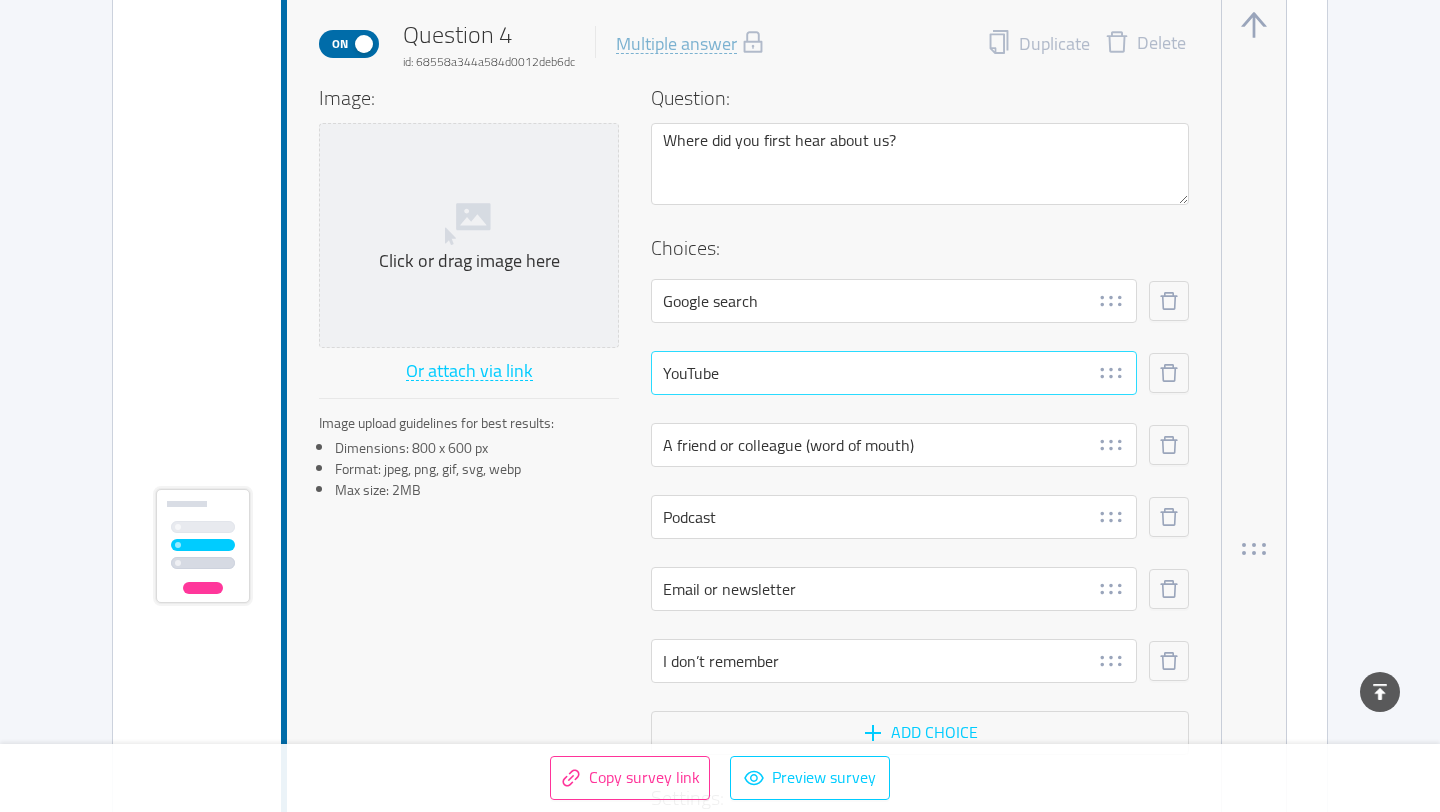 scroll, scrollTop: 3874, scrollLeft: 0, axis: vertical 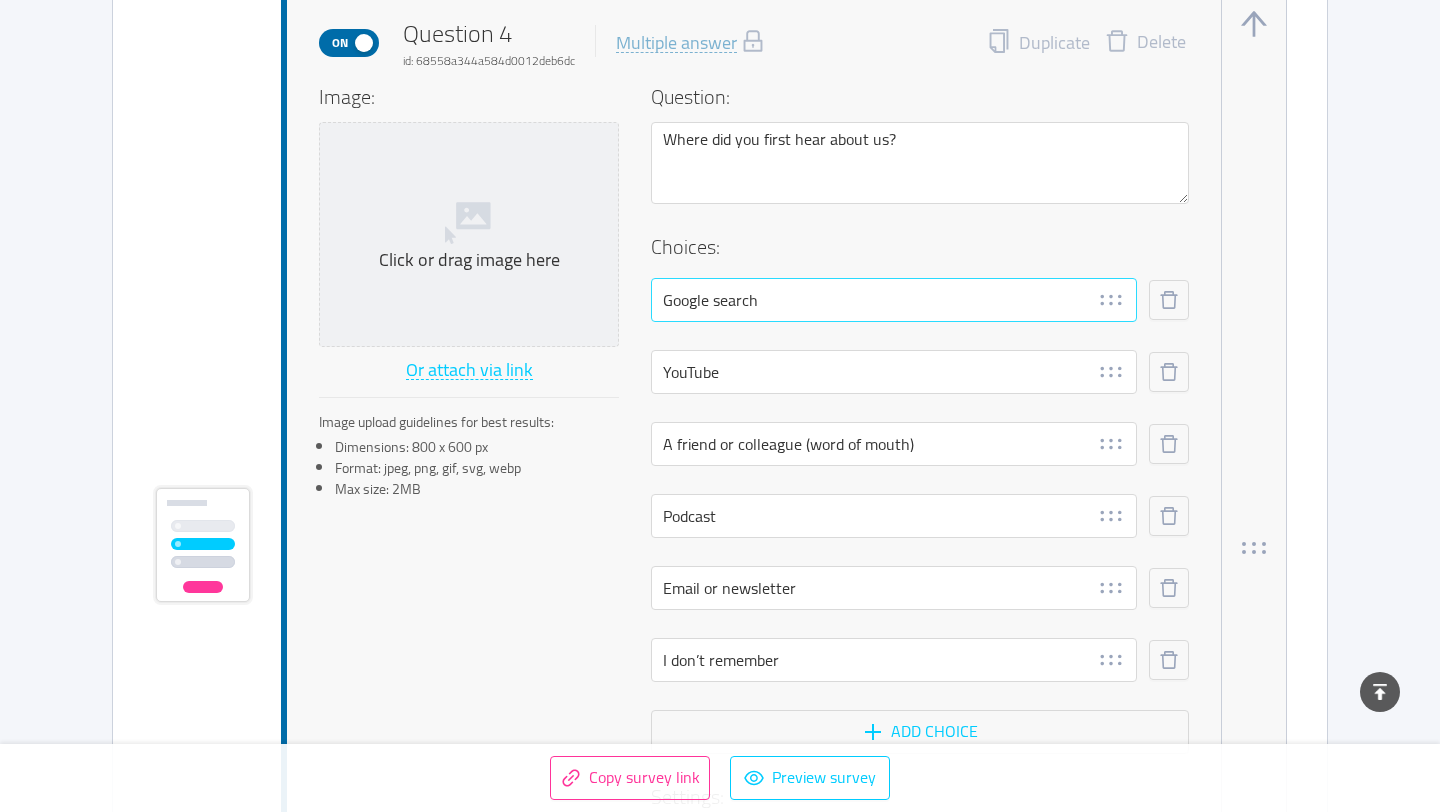 click 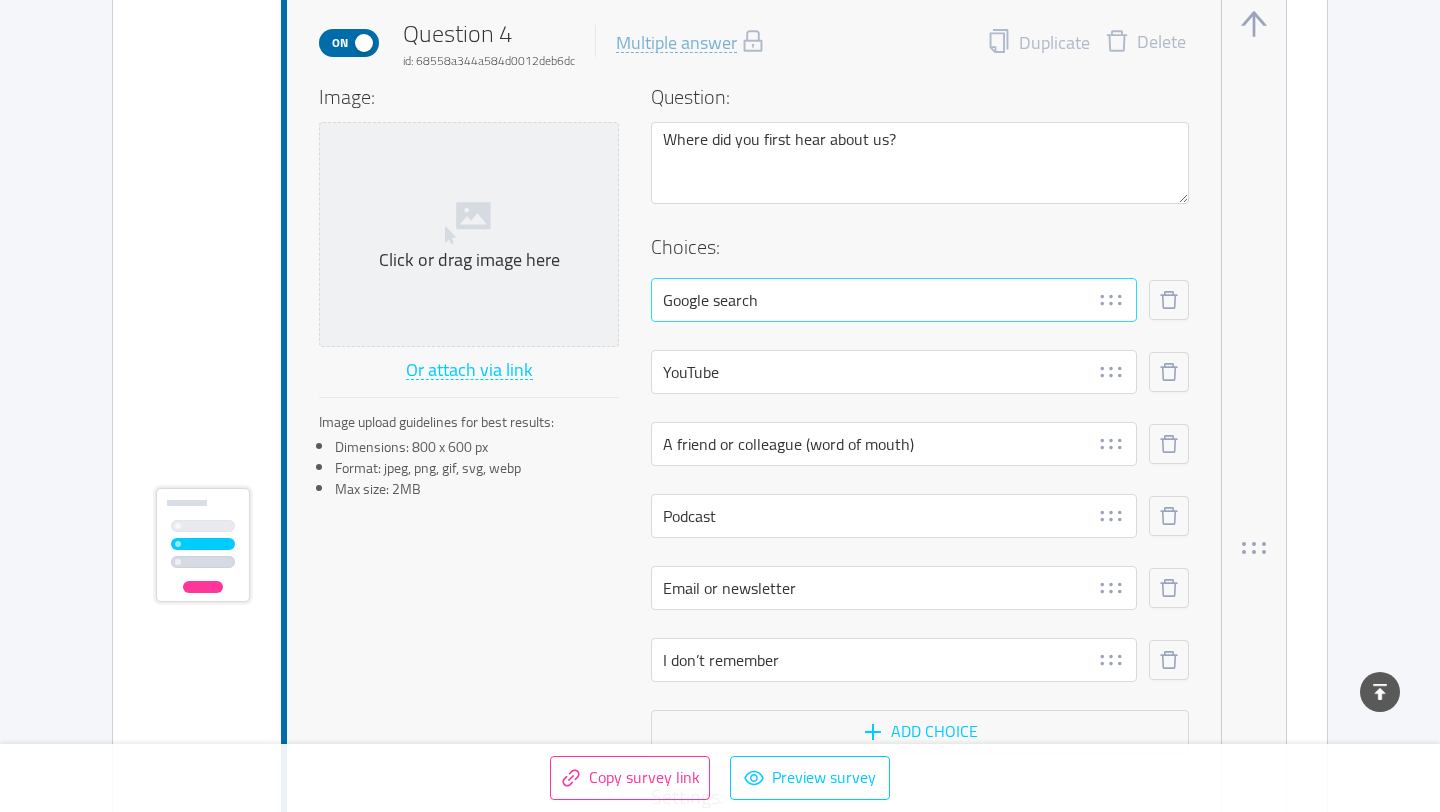 type 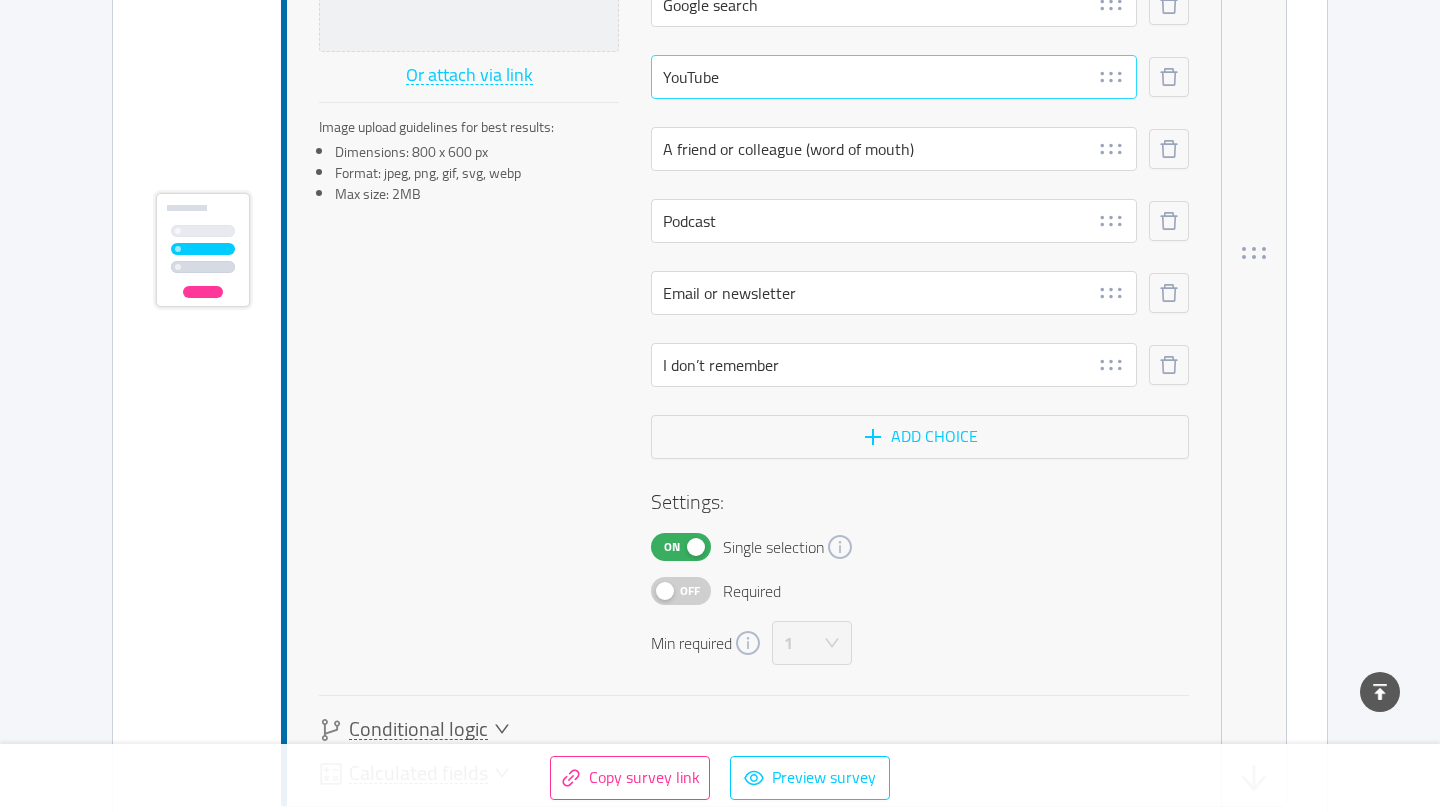 scroll, scrollTop: 4173, scrollLeft: 0, axis: vertical 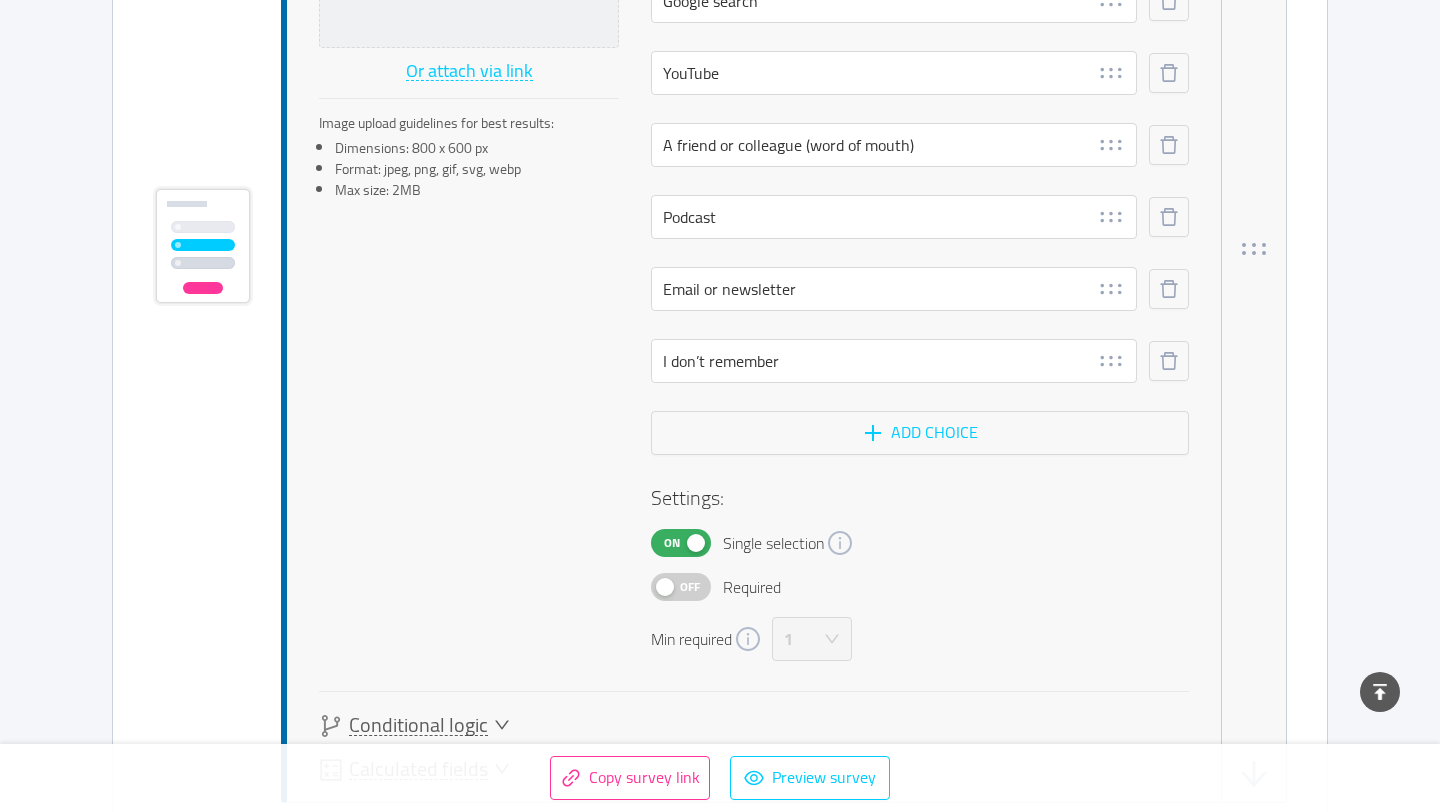 click 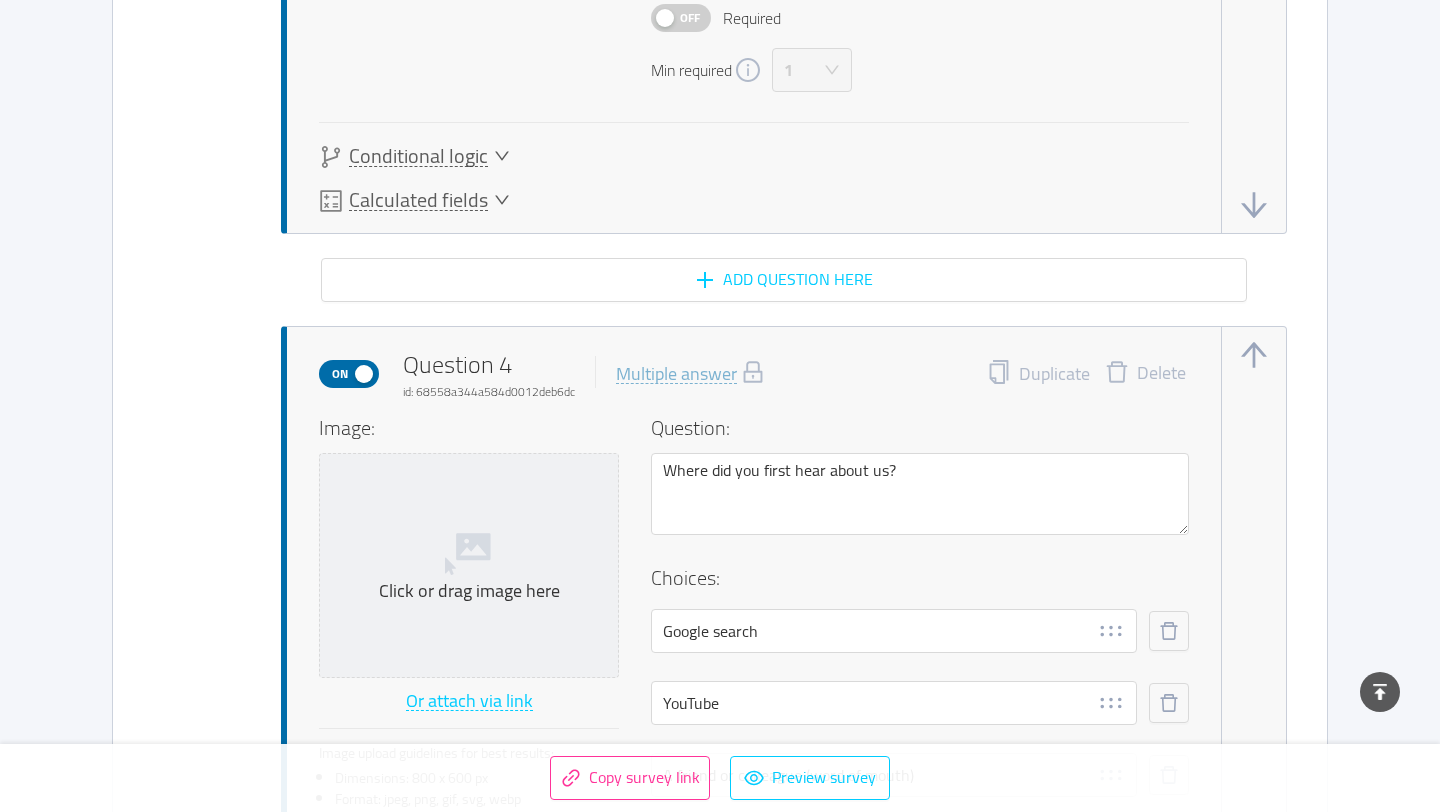 scroll, scrollTop: 3467, scrollLeft: 0, axis: vertical 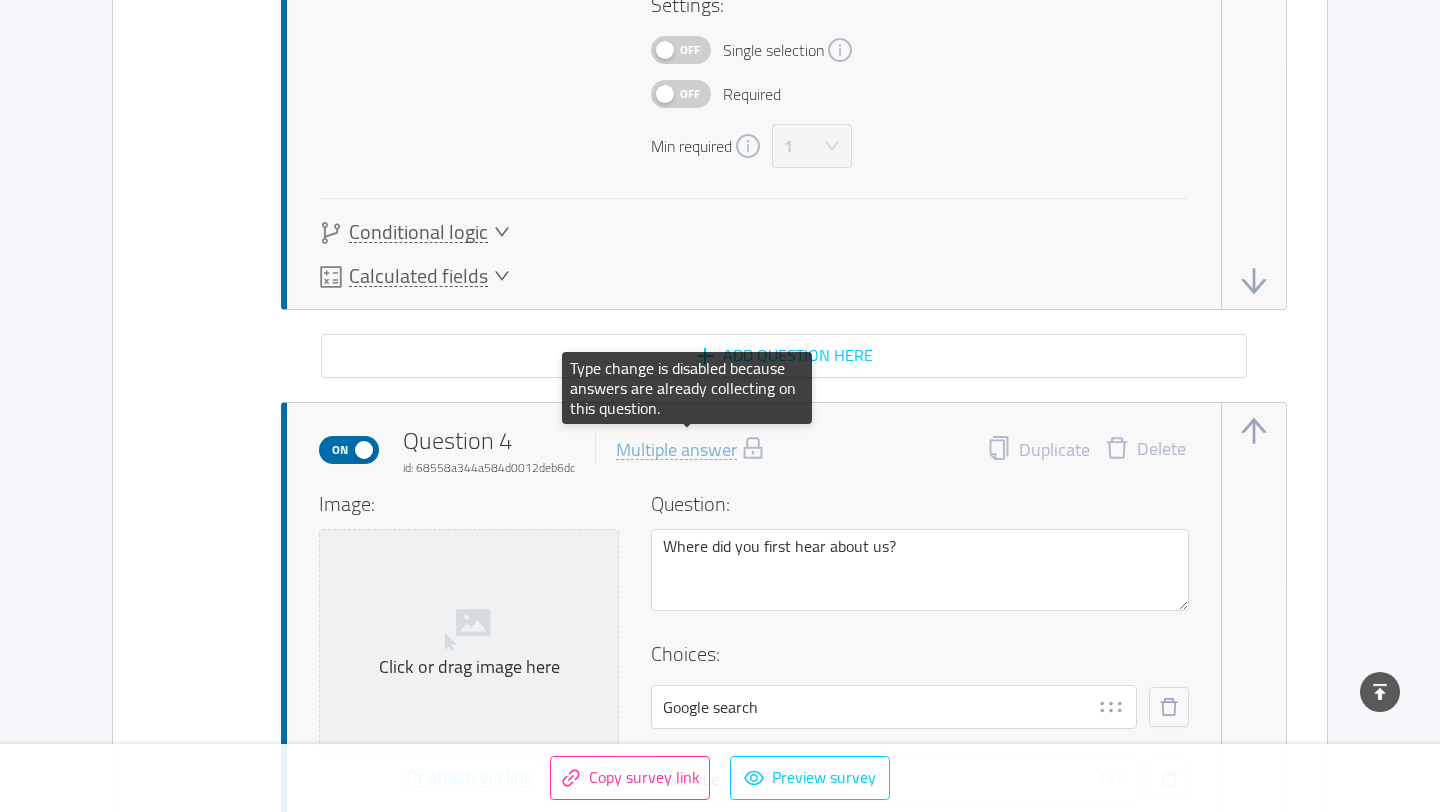 click 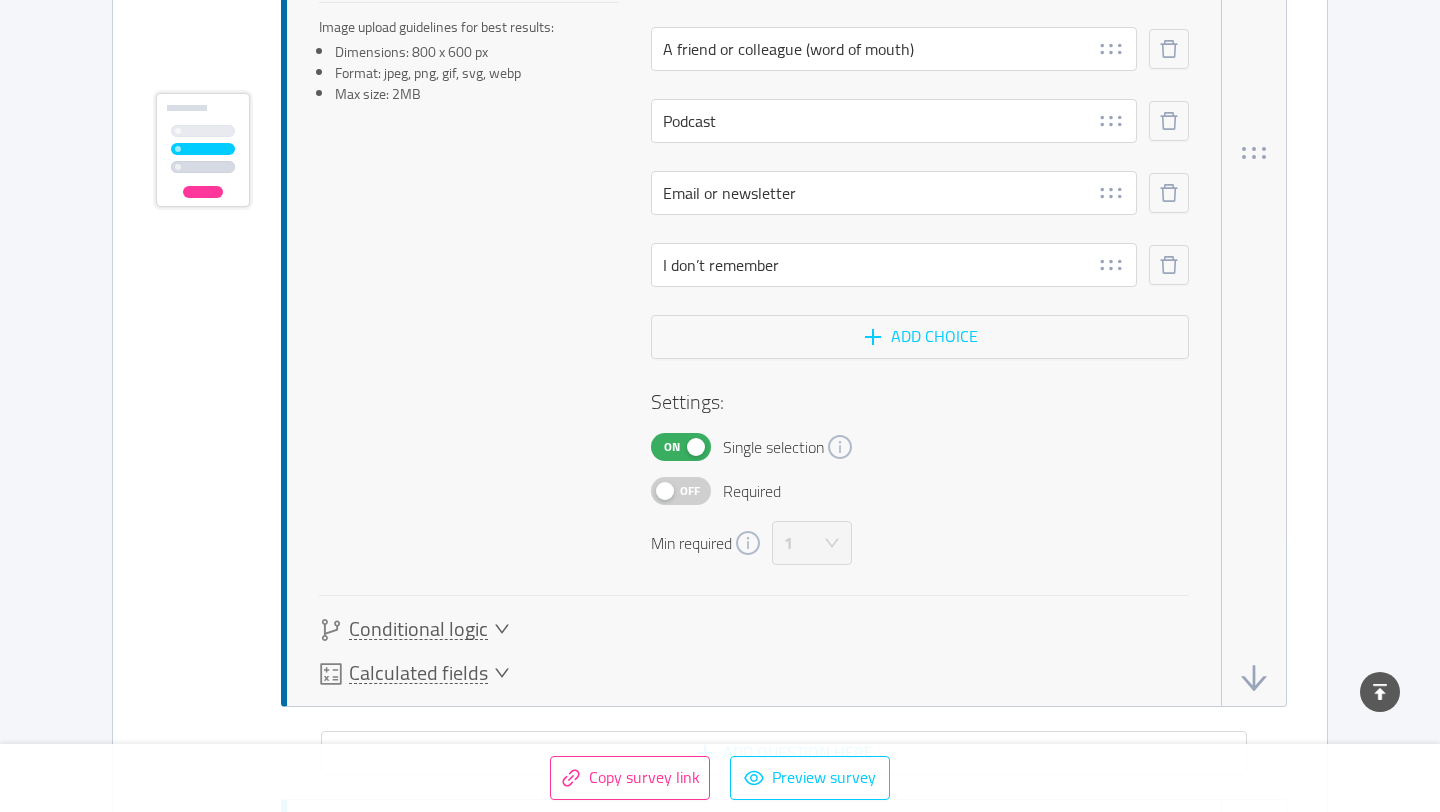 scroll, scrollTop: 4618, scrollLeft: 0, axis: vertical 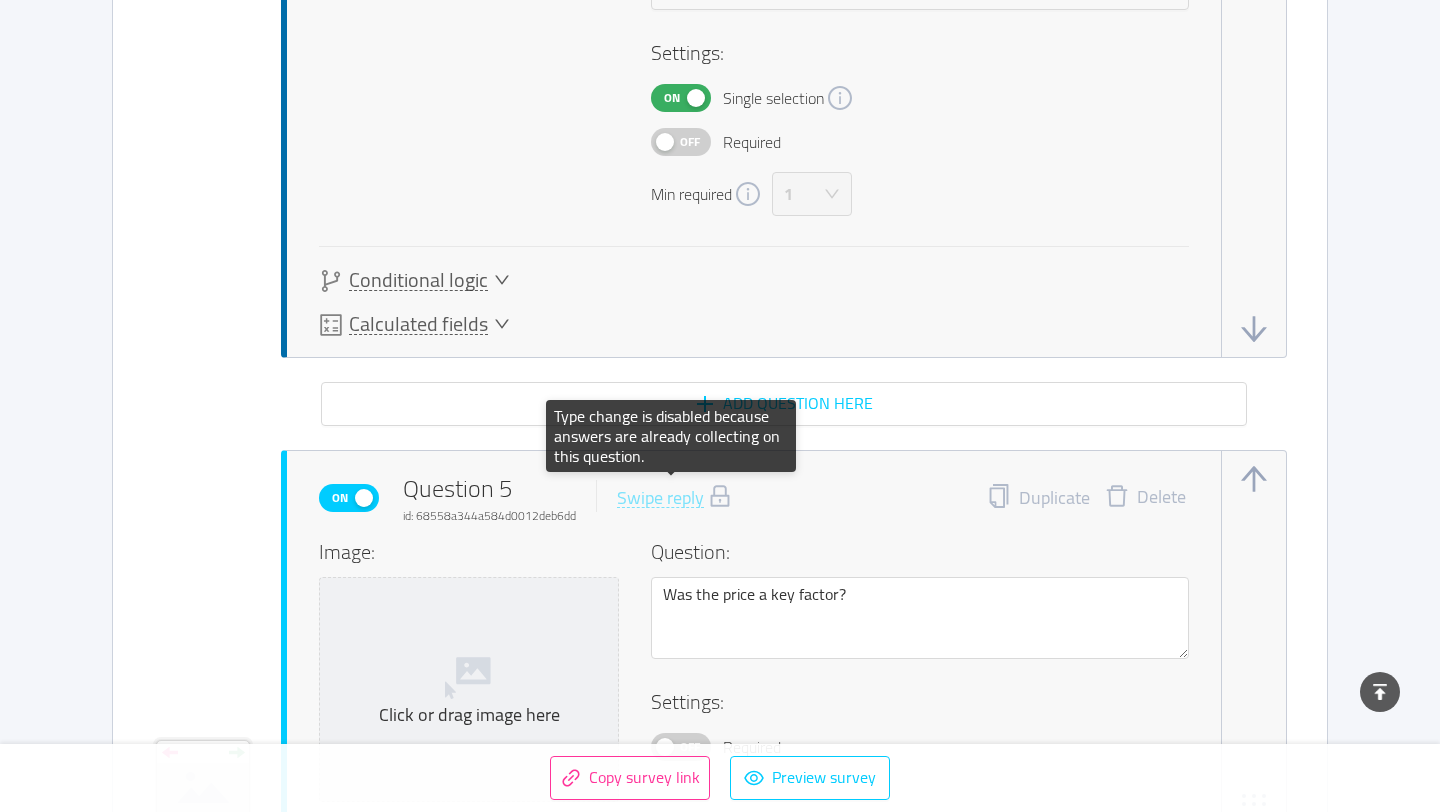 click on "Swipe reply" at bounding box center (660, 498) 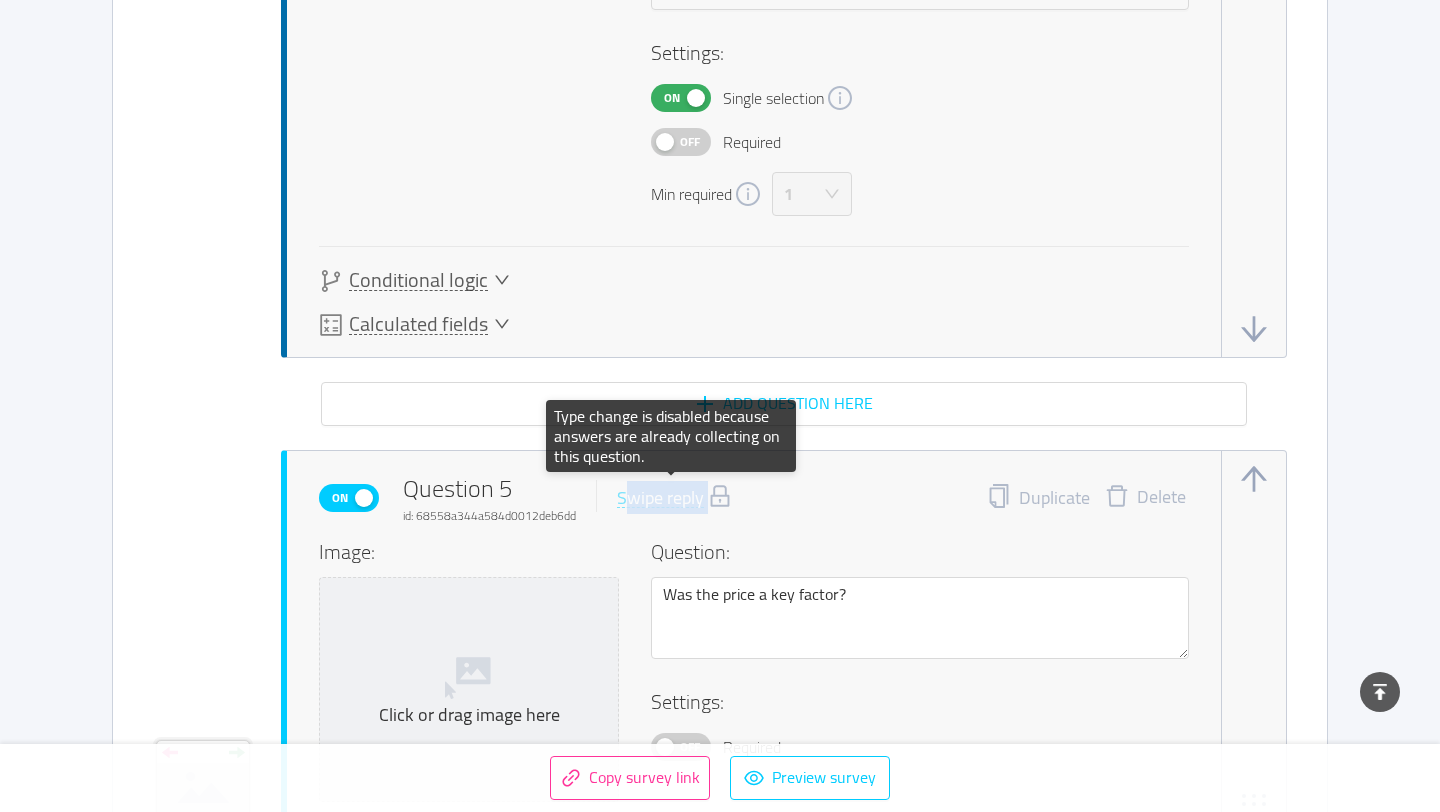 click on "Swipe reply" at bounding box center (660, 498) 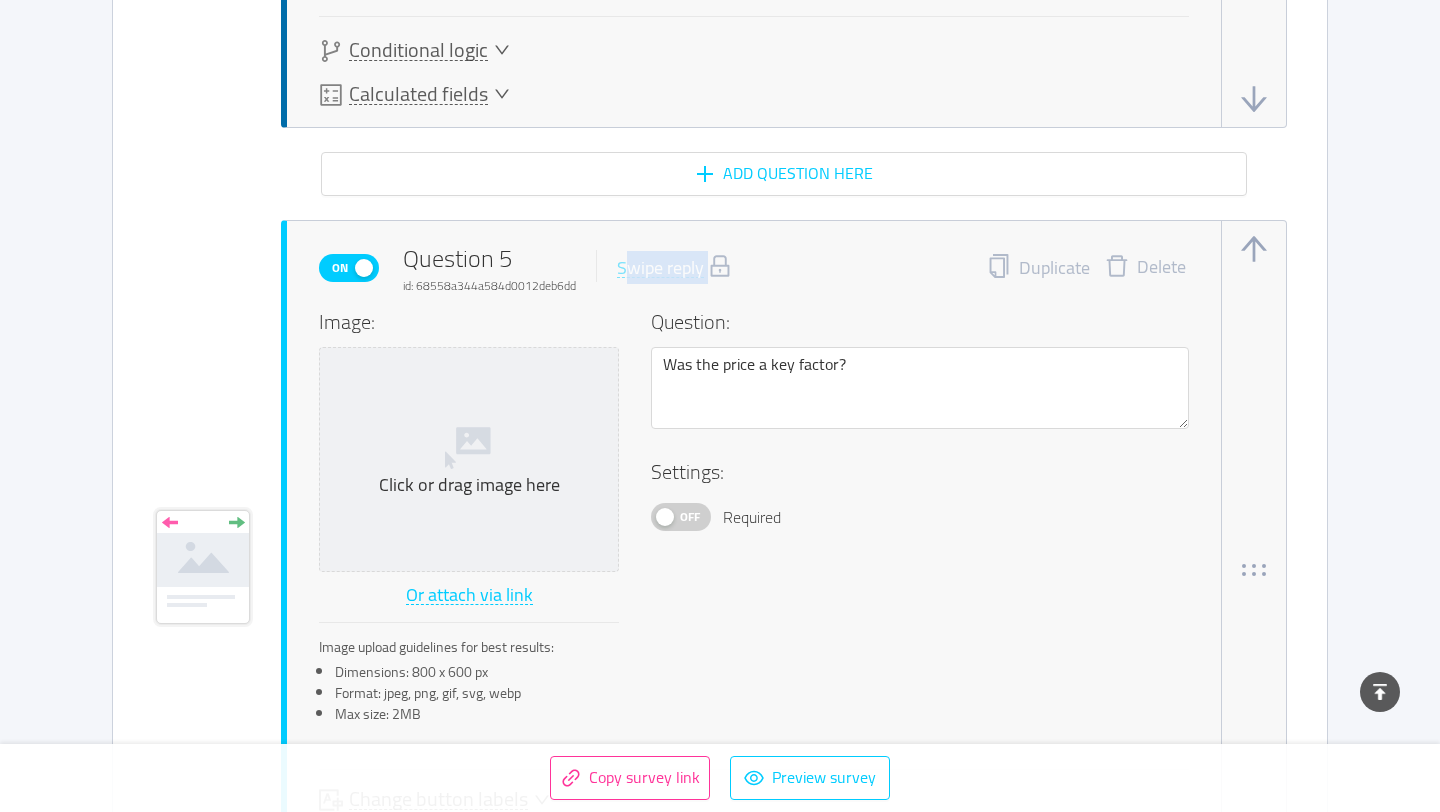 scroll, scrollTop: 4841, scrollLeft: 0, axis: vertical 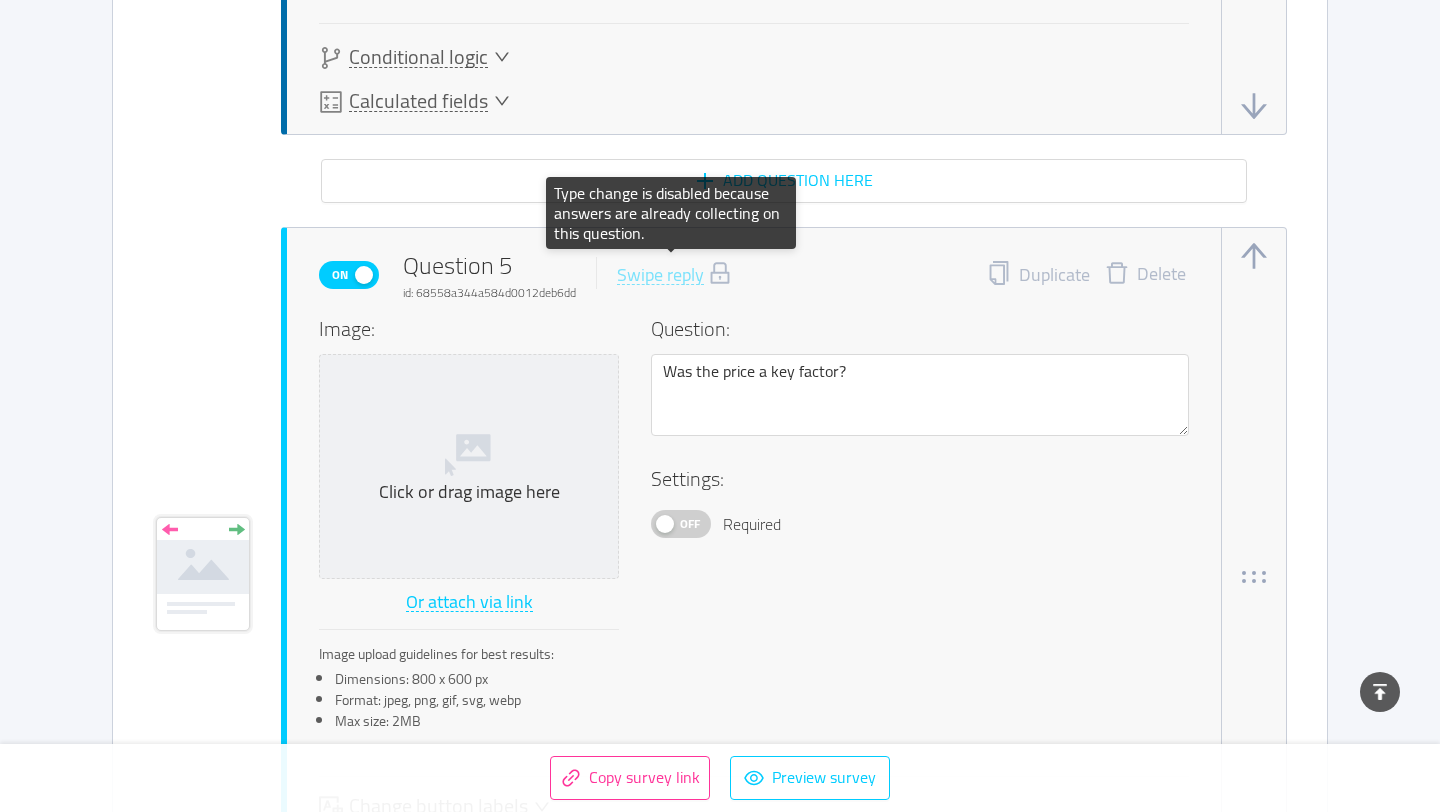 click 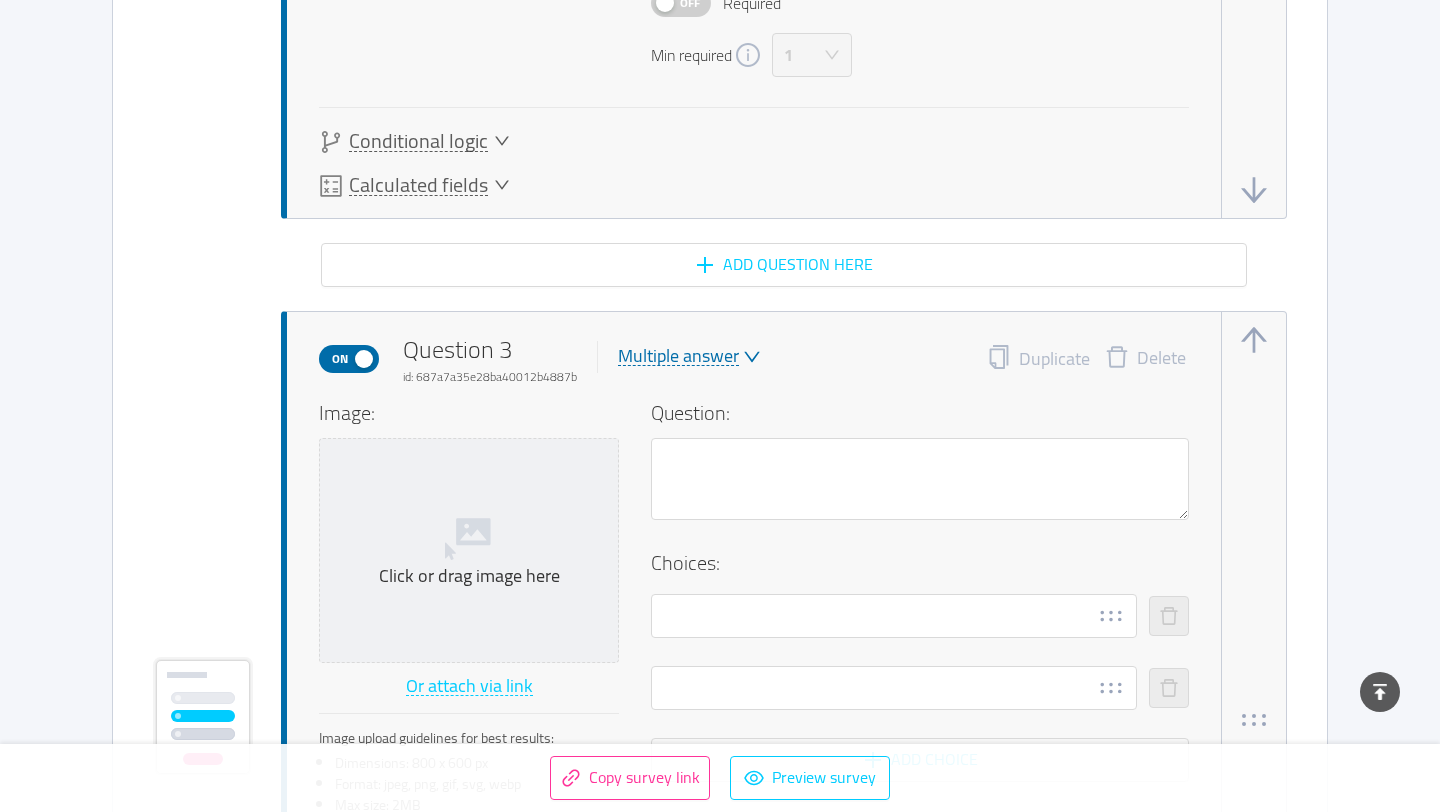 scroll, scrollTop: 2460, scrollLeft: 0, axis: vertical 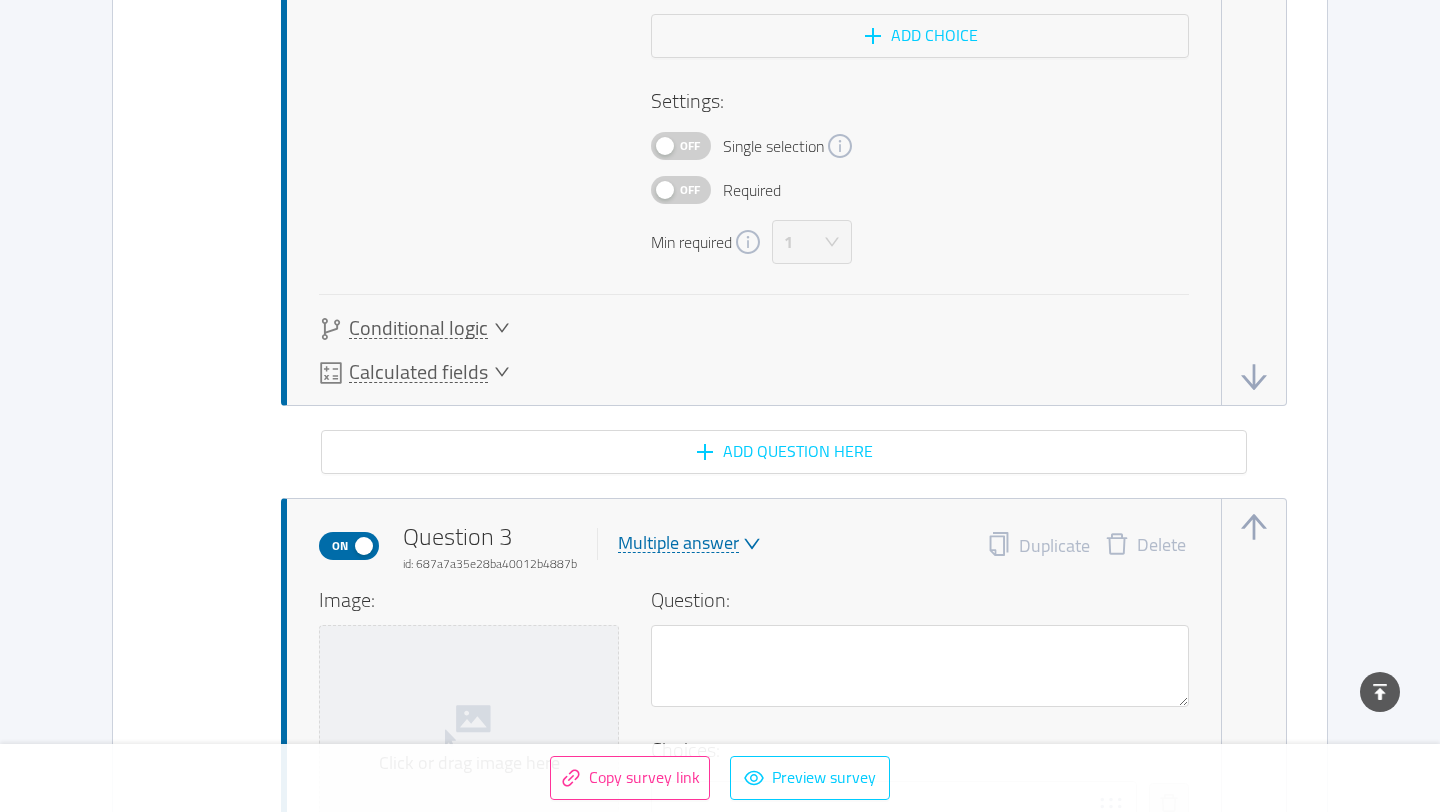 click on "On  Question 2  id: 68558a344a584d0012deb6db  Multiple answer  Duplicate Delete Image:    Click or drag image here  Or attach via link Image upload guidelines for best results: Dimensions: 800 x 600 px Format: jpeg, png, gif, svg, webp Max size: 2MB Question: ನೀವು ಯಾವ ಸಮಸ್ಯೆಯನ್ನು ಪರಿಹರಿಸಲು ಪ್ರಯತ್ನಿಸುತ್ತಿದ್ದೀರಿ? Choices: ನಾನೇ   ಸ್ನೇಹಿತ/ಕುಟುಂಬ   Colleague   Influencer   Other   Add choice Settings: Off Single selection Off Required Min required  1   Conditional logic   Calculated fields  Add question here" at bounding box center (720, -78) 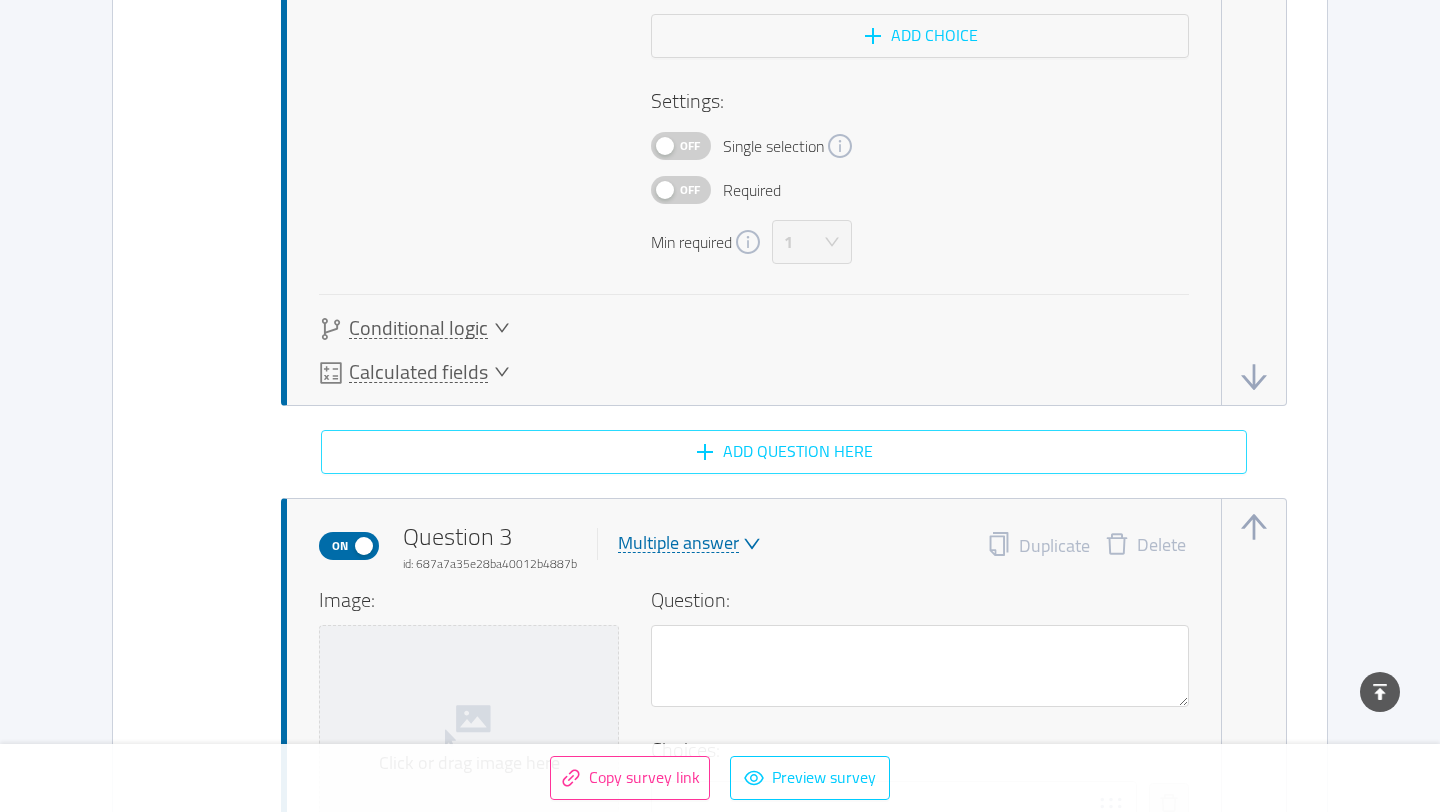 click on "Add question here" at bounding box center [784, 452] 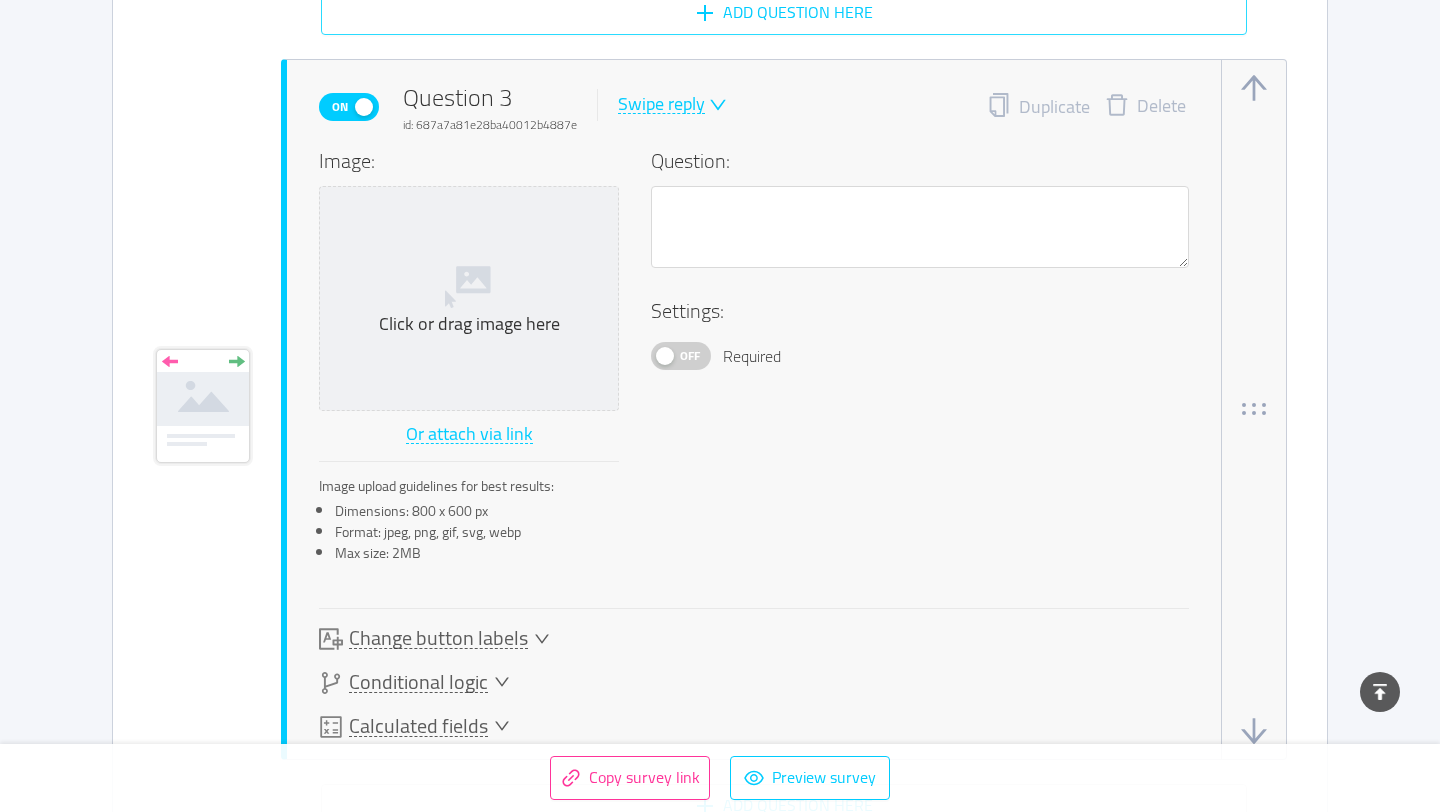 scroll, scrollTop: 2902, scrollLeft: 0, axis: vertical 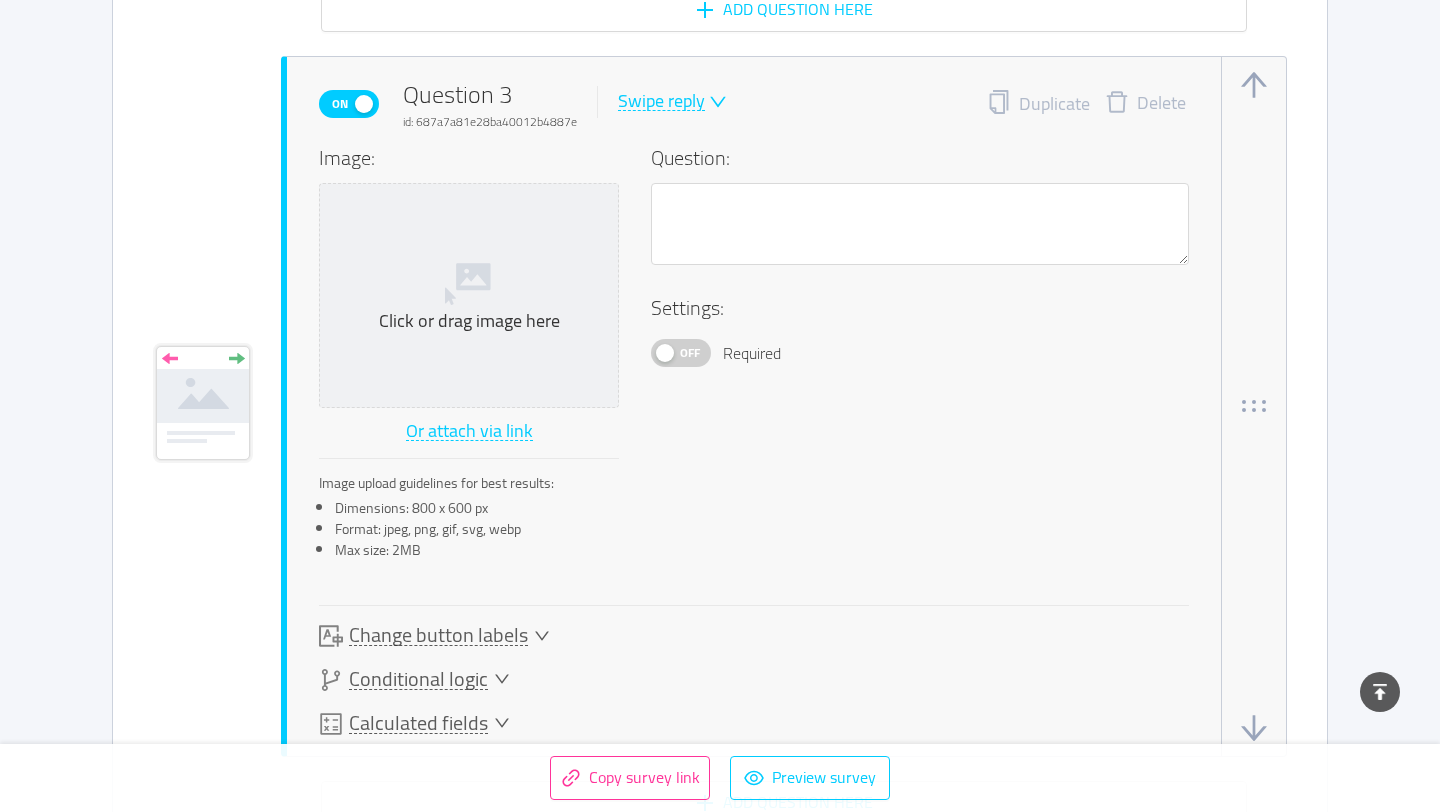click on "On  Question 3  id: 687a7a81e28ba40012b4887e  Swipe reply" at bounding box center [523, 104] 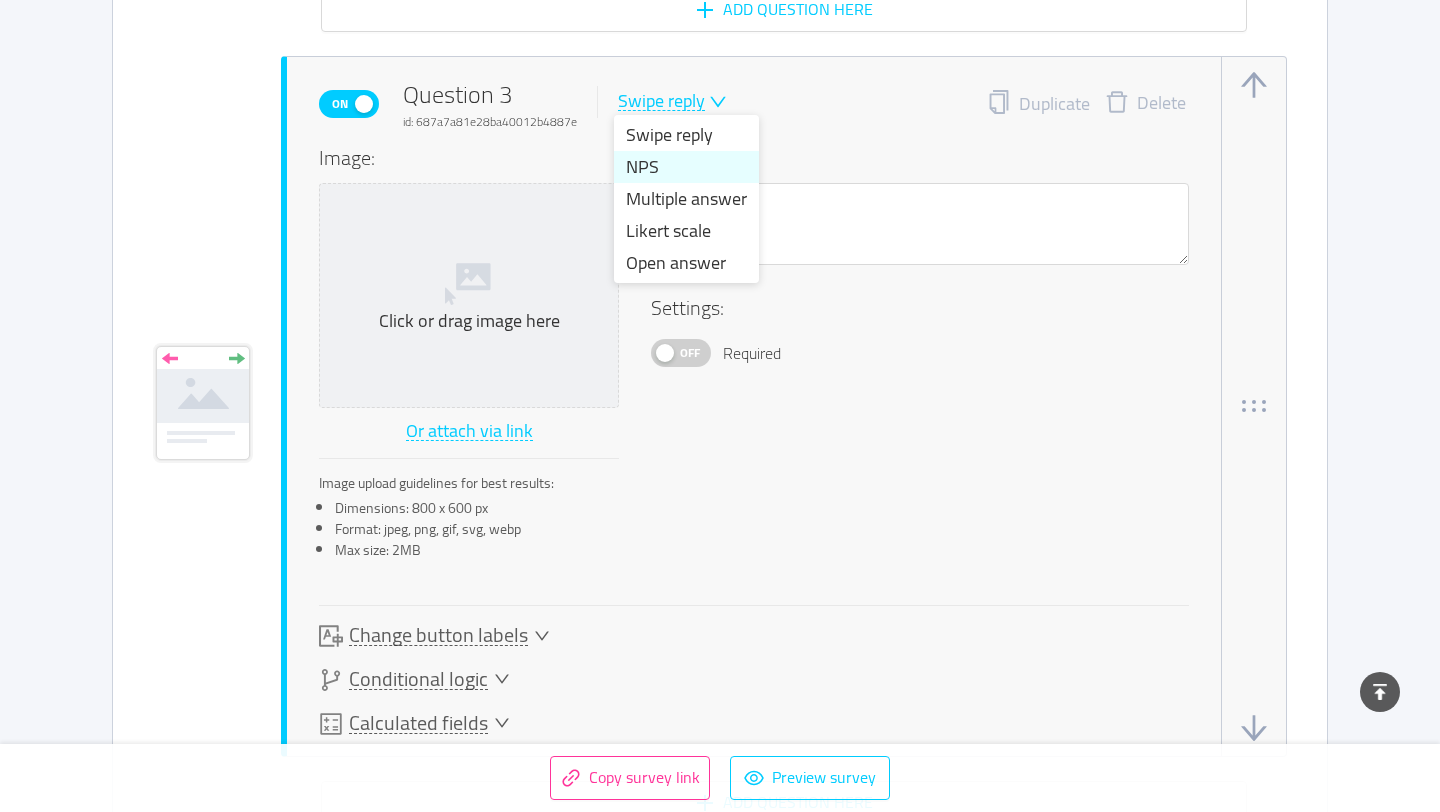 click on "NPS" at bounding box center [686, 167] 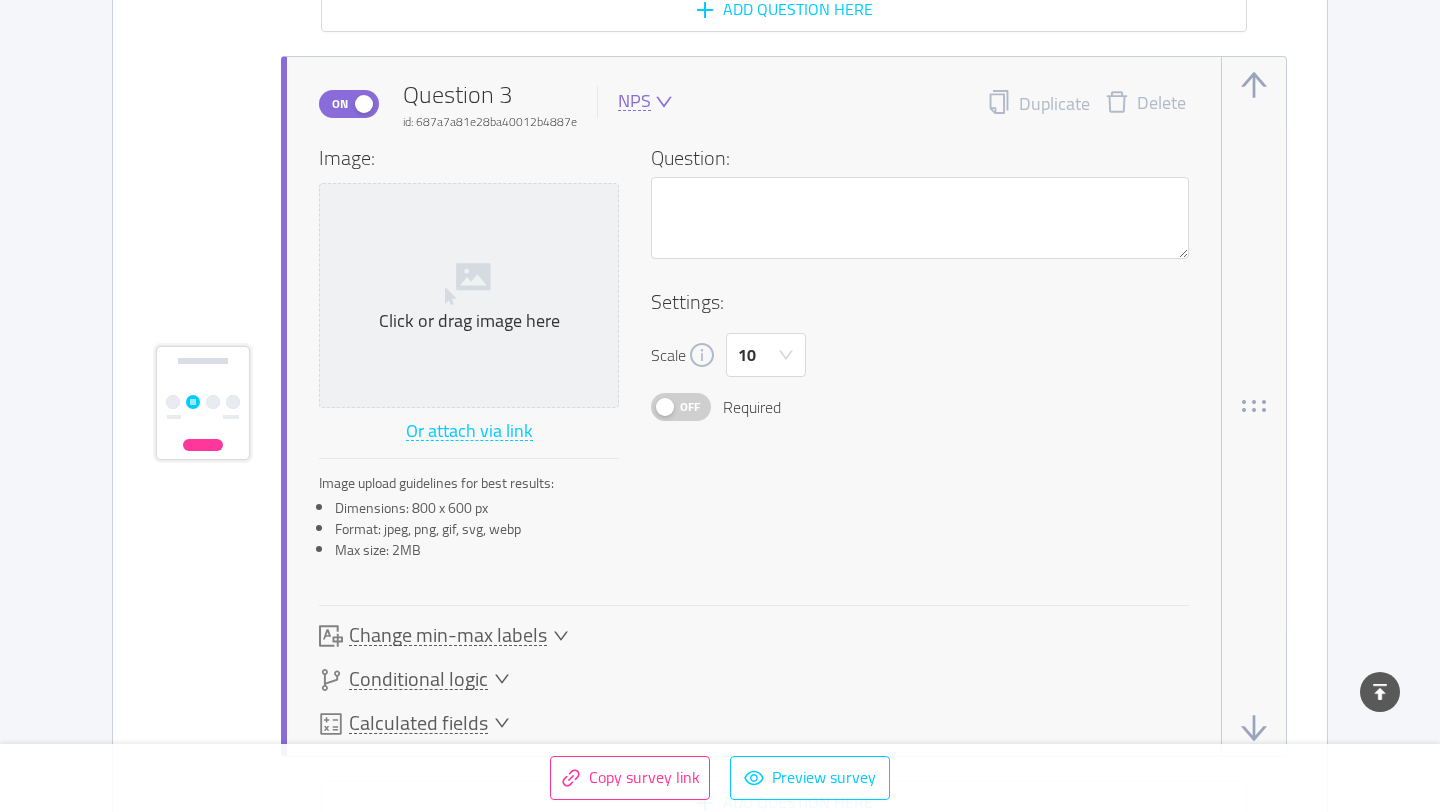click on "Settings: Scale  10  Off Required" at bounding box center (920, 354) 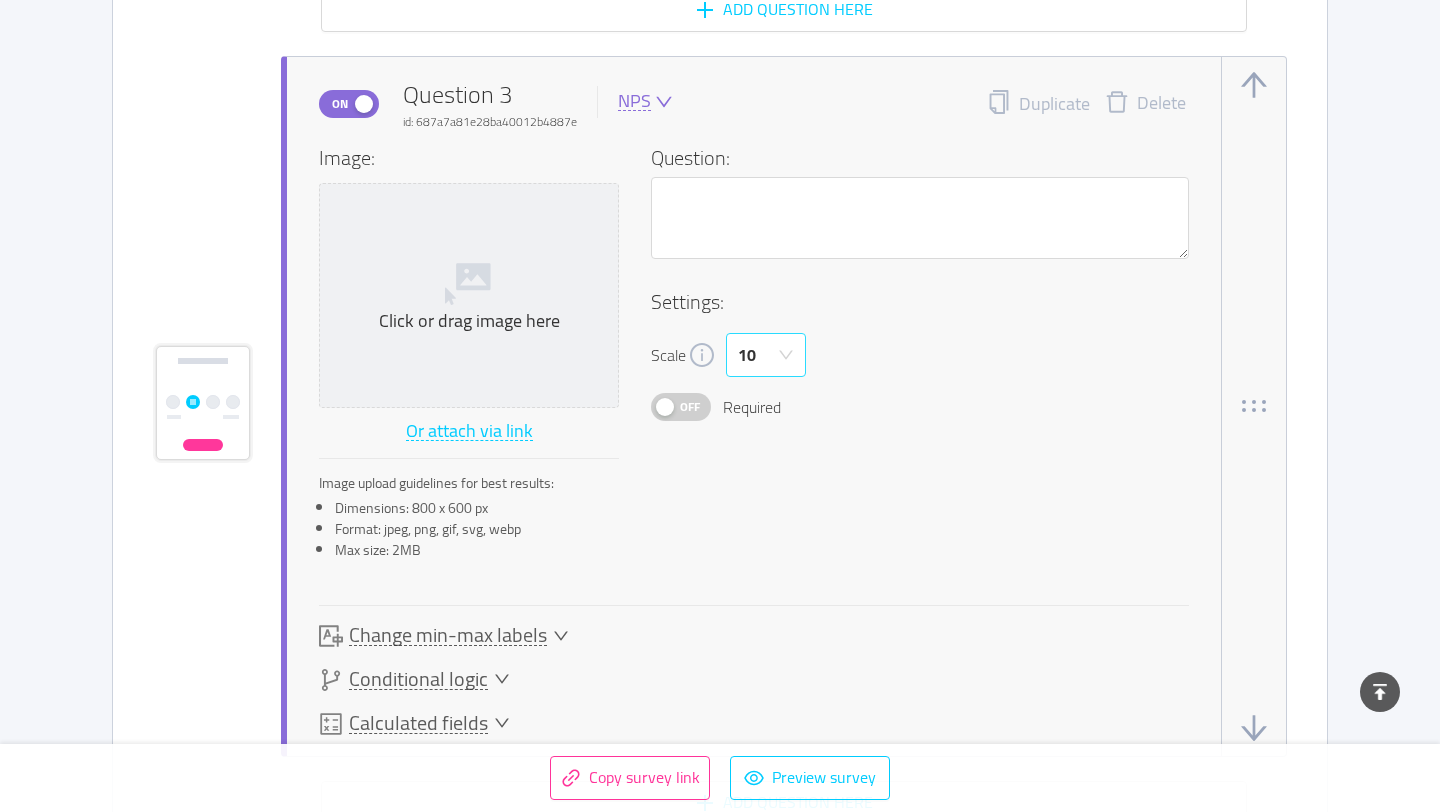 click on "10" at bounding box center [759, 355] 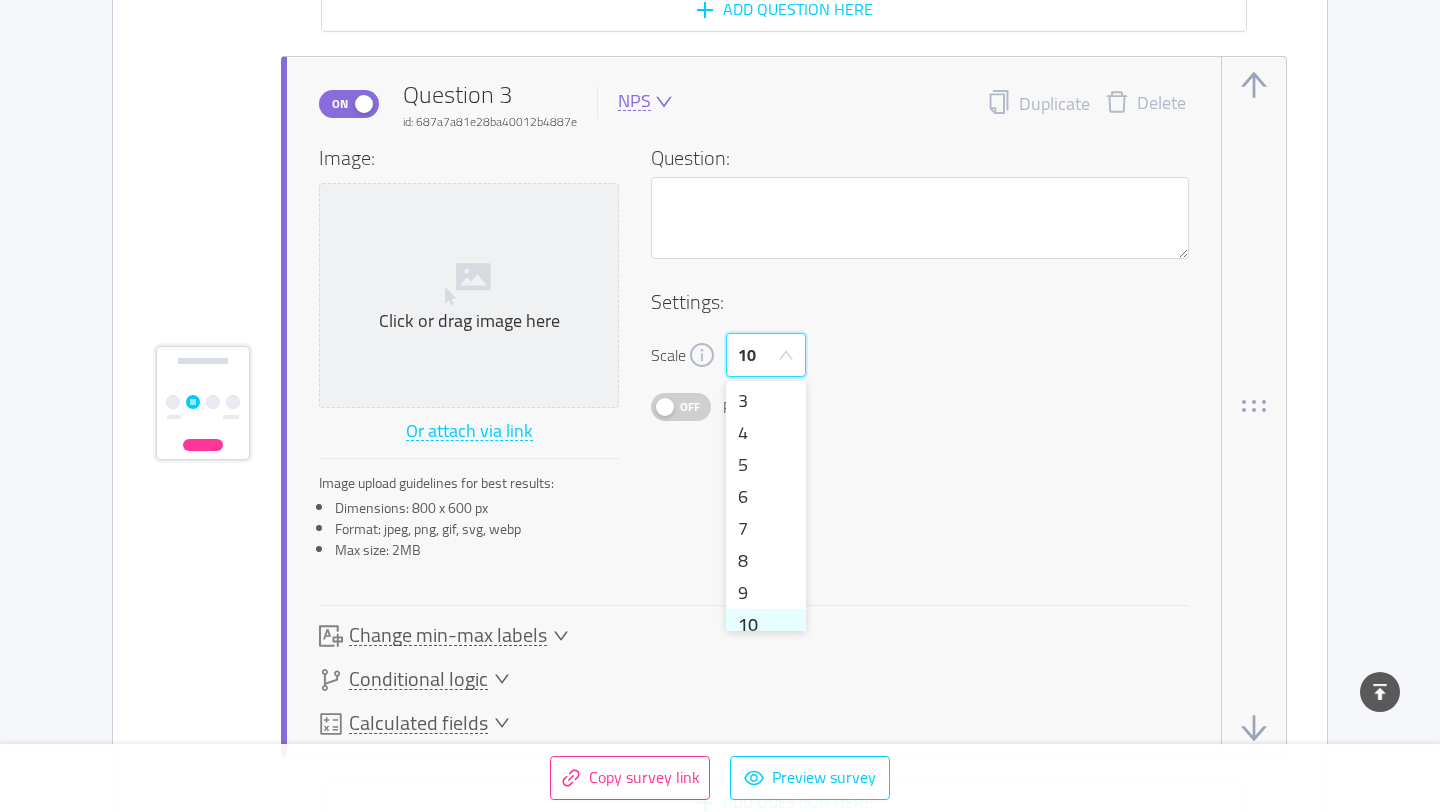 scroll, scrollTop: 10, scrollLeft: 0, axis: vertical 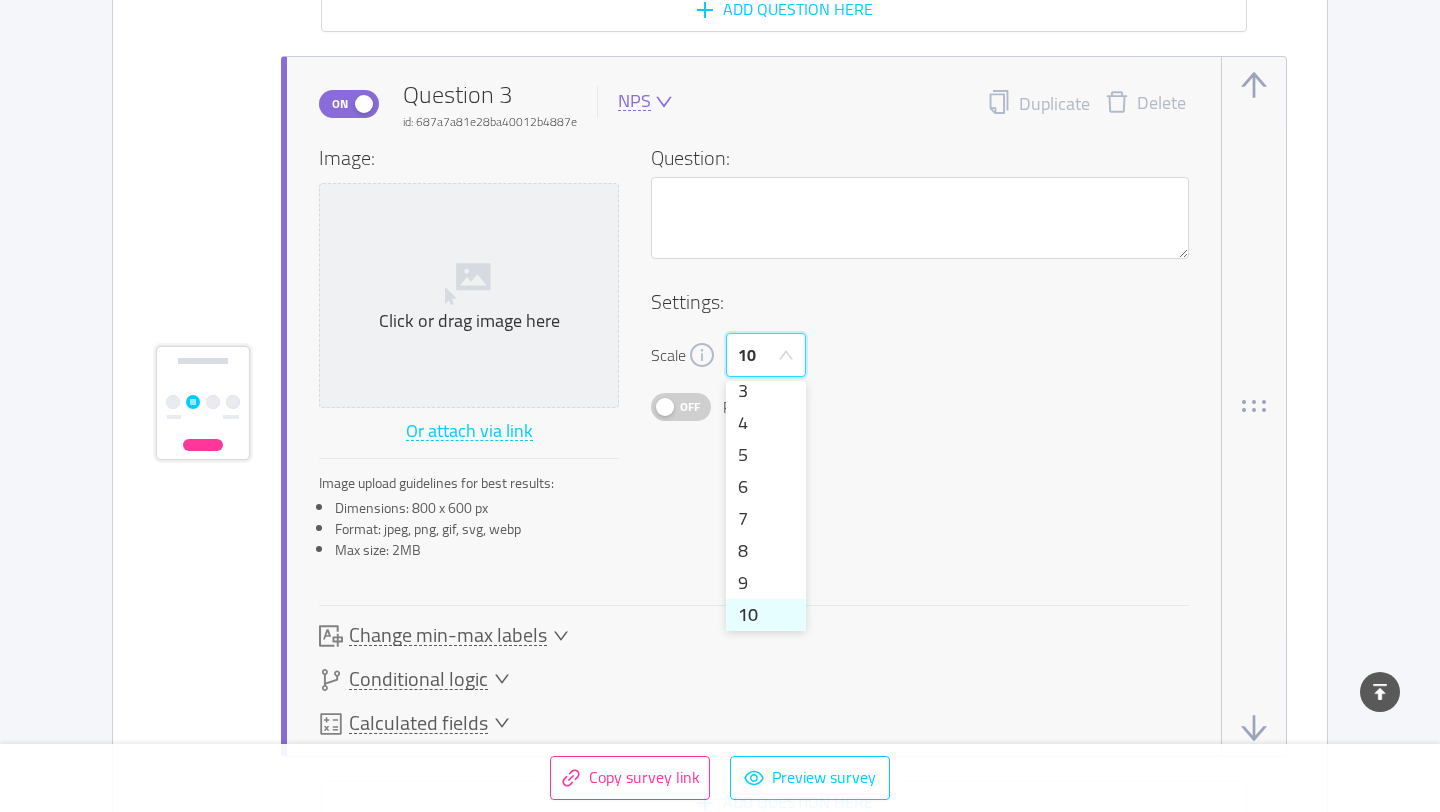 click on "Scale  10" at bounding box center [920, 355] 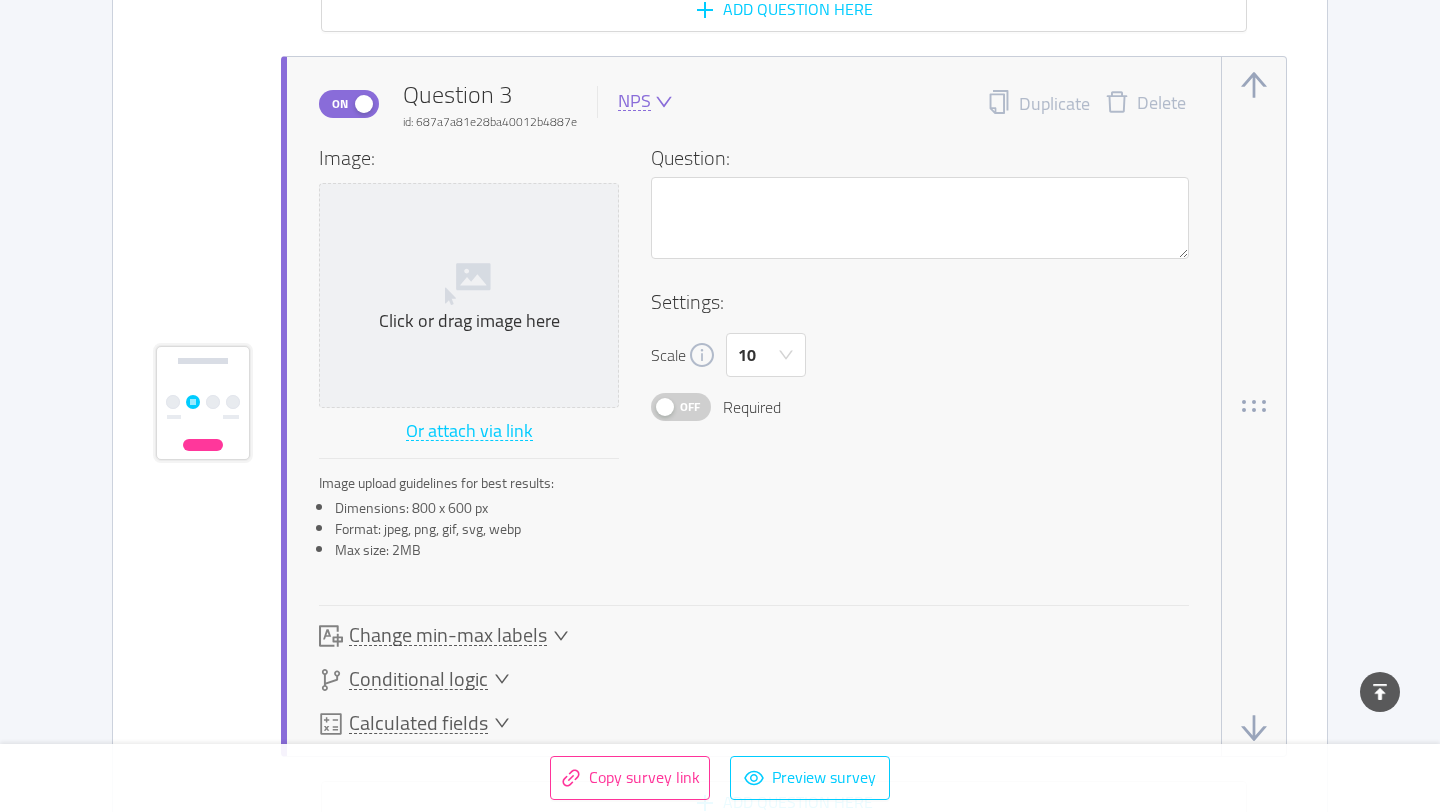 click 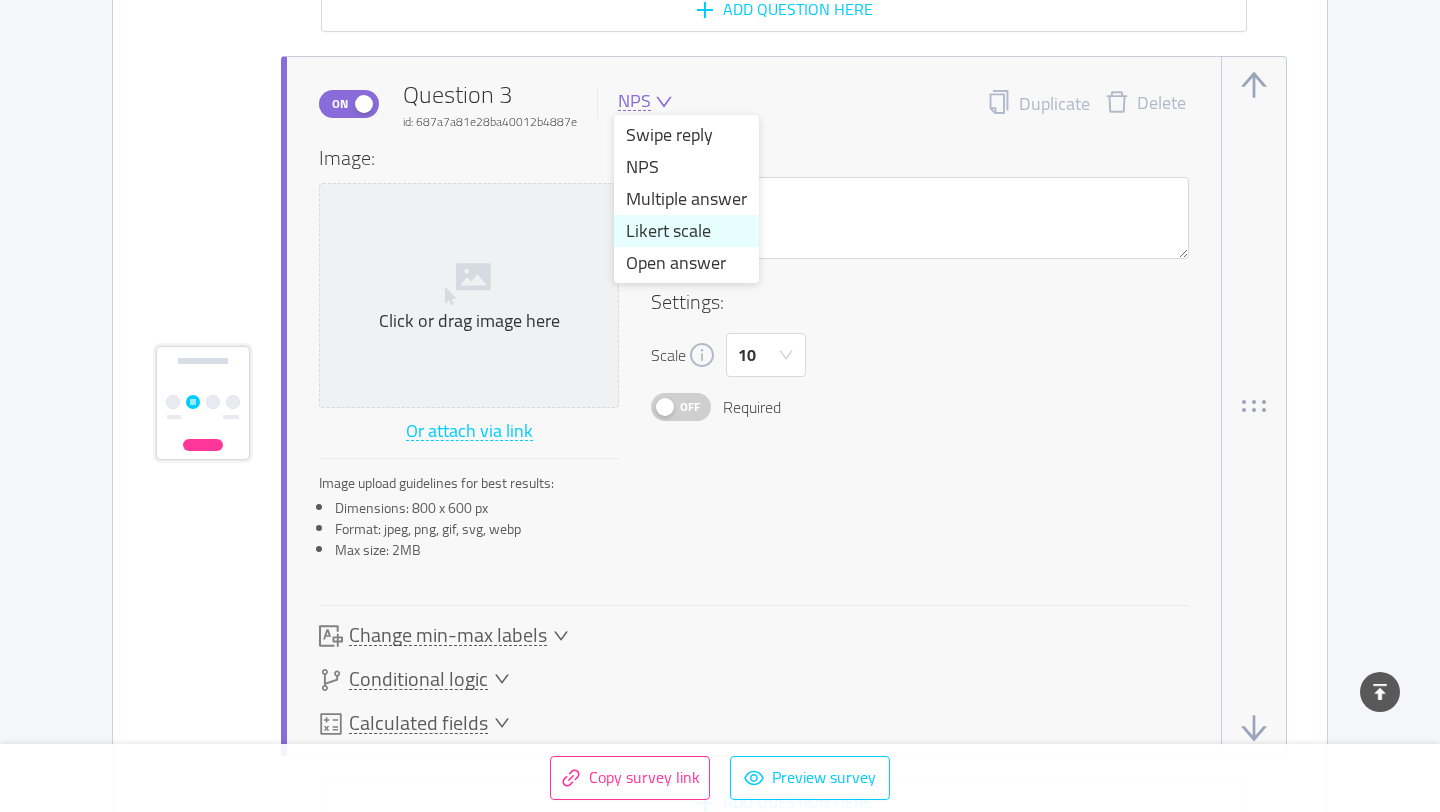 click on "Likert scale" at bounding box center [686, 231] 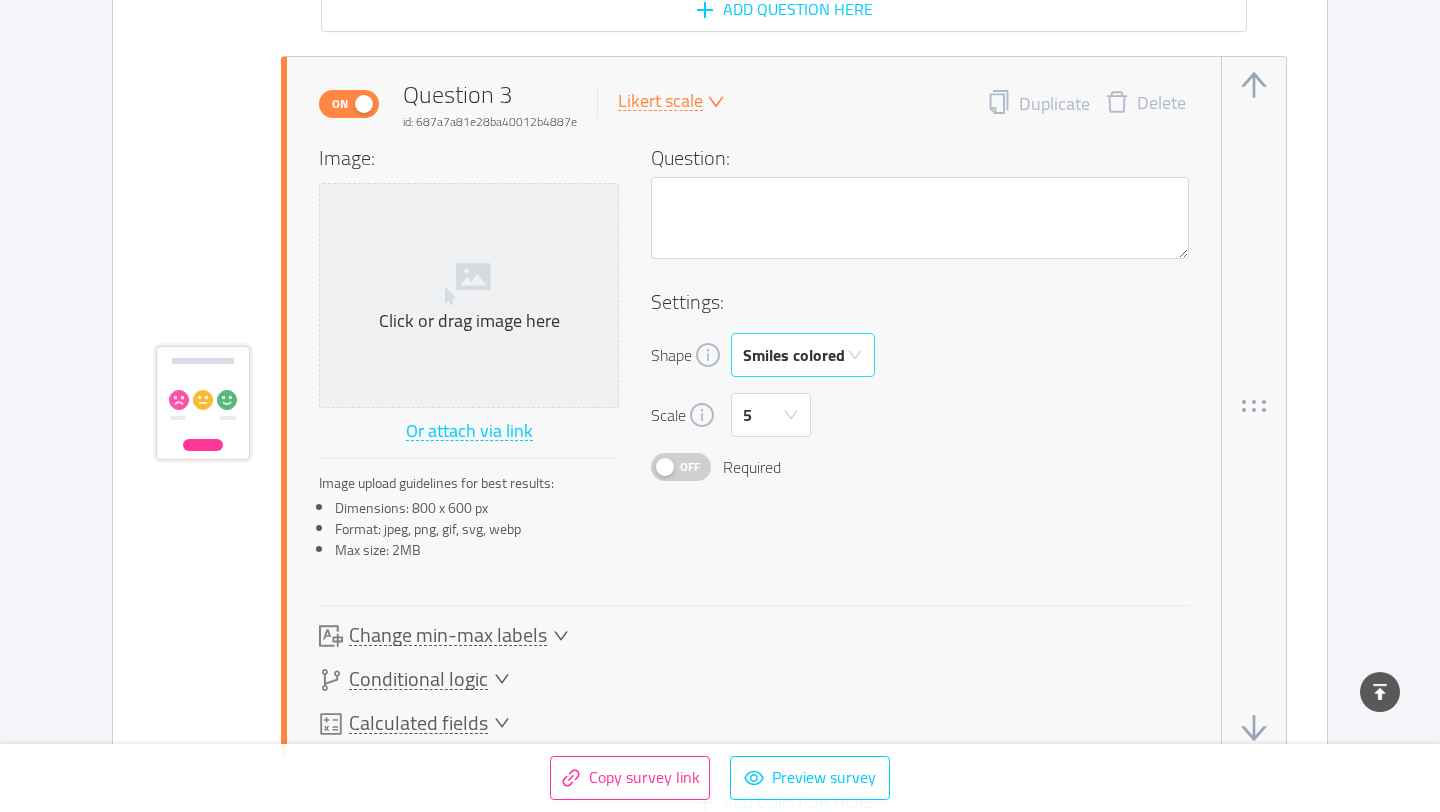 click on "Smiles colored" at bounding box center (794, 355) 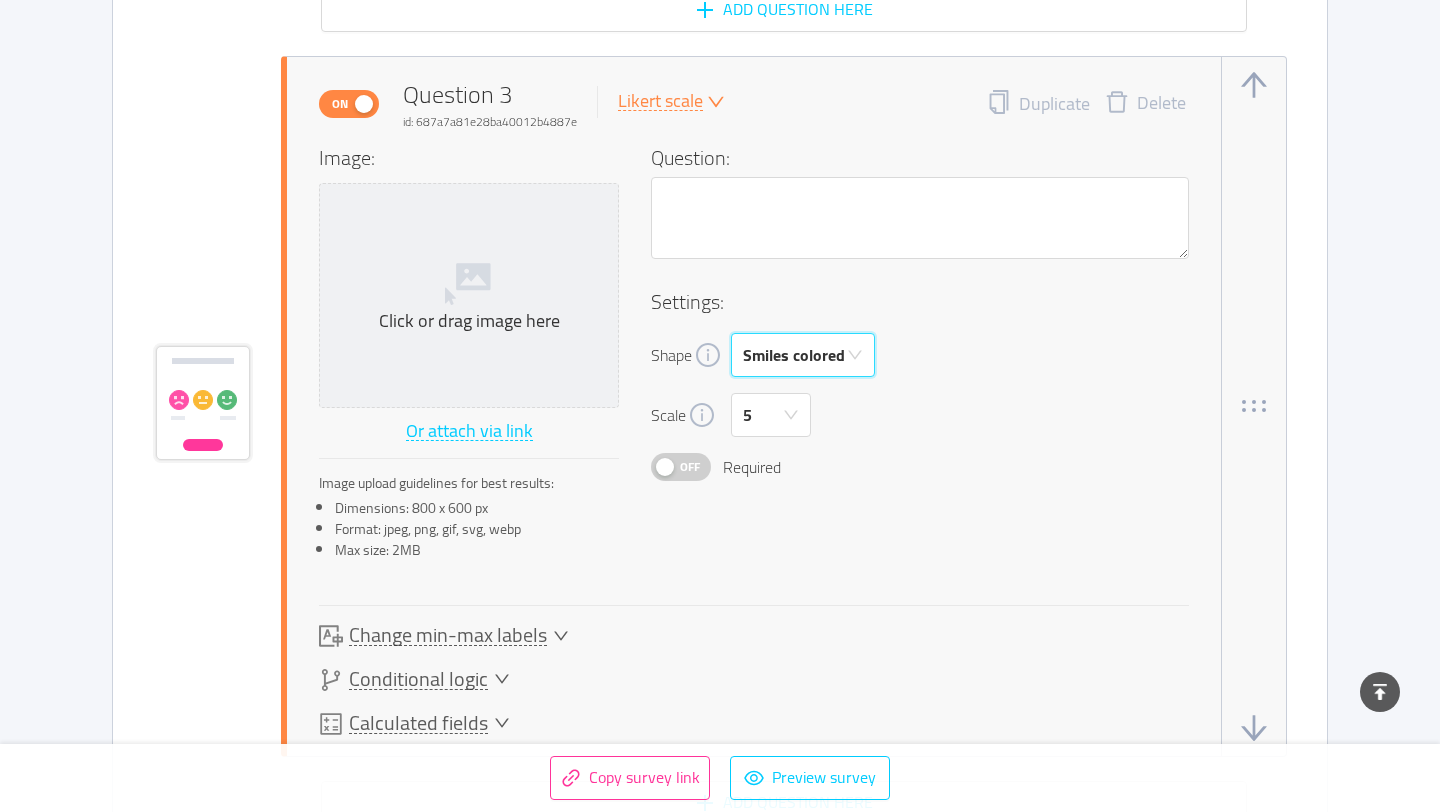 click on "Image:    Click or drag image here  Or attach via link Image upload guidelines for best results: Dimensions: 800 x 600 px Format: jpeg, png, gif, svg, webp Max size: 2MB Question: Settings: Shape  Smiles colored  Scale  5  Off Required  Change min-max labels" at bounding box center [754, 395] 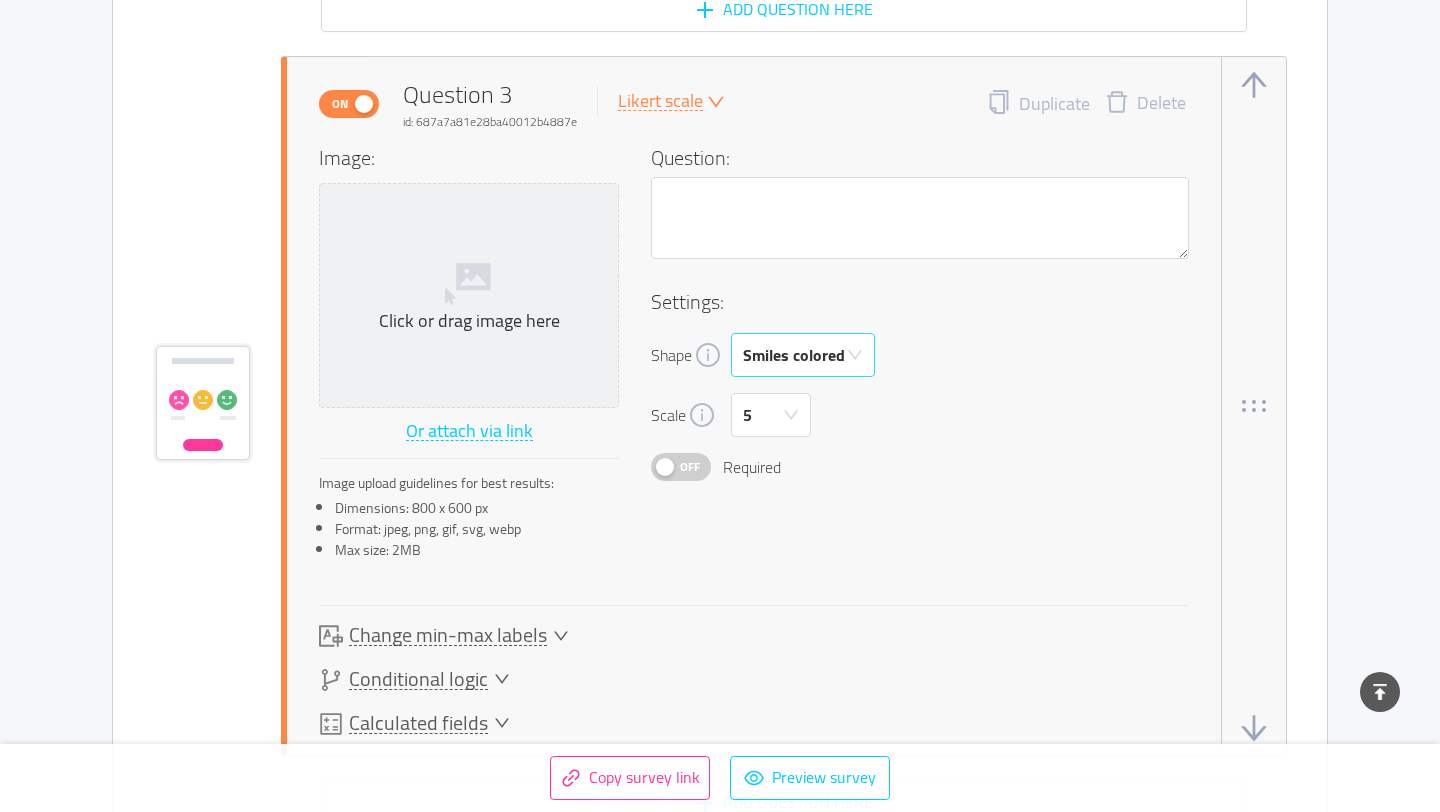 click on "Smiles colored" at bounding box center [794, 355] 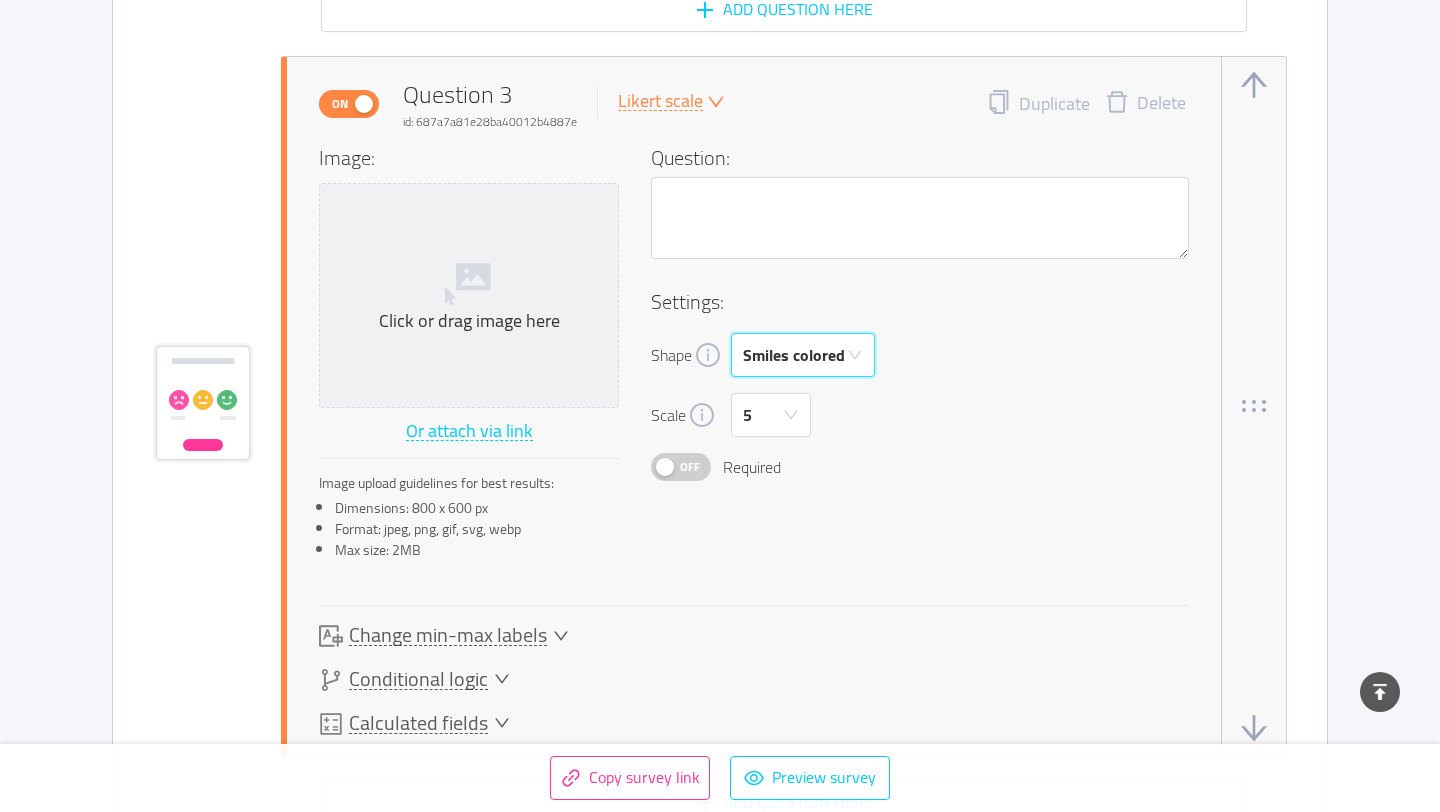 click on "Settings:" at bounding box center (920, 302) 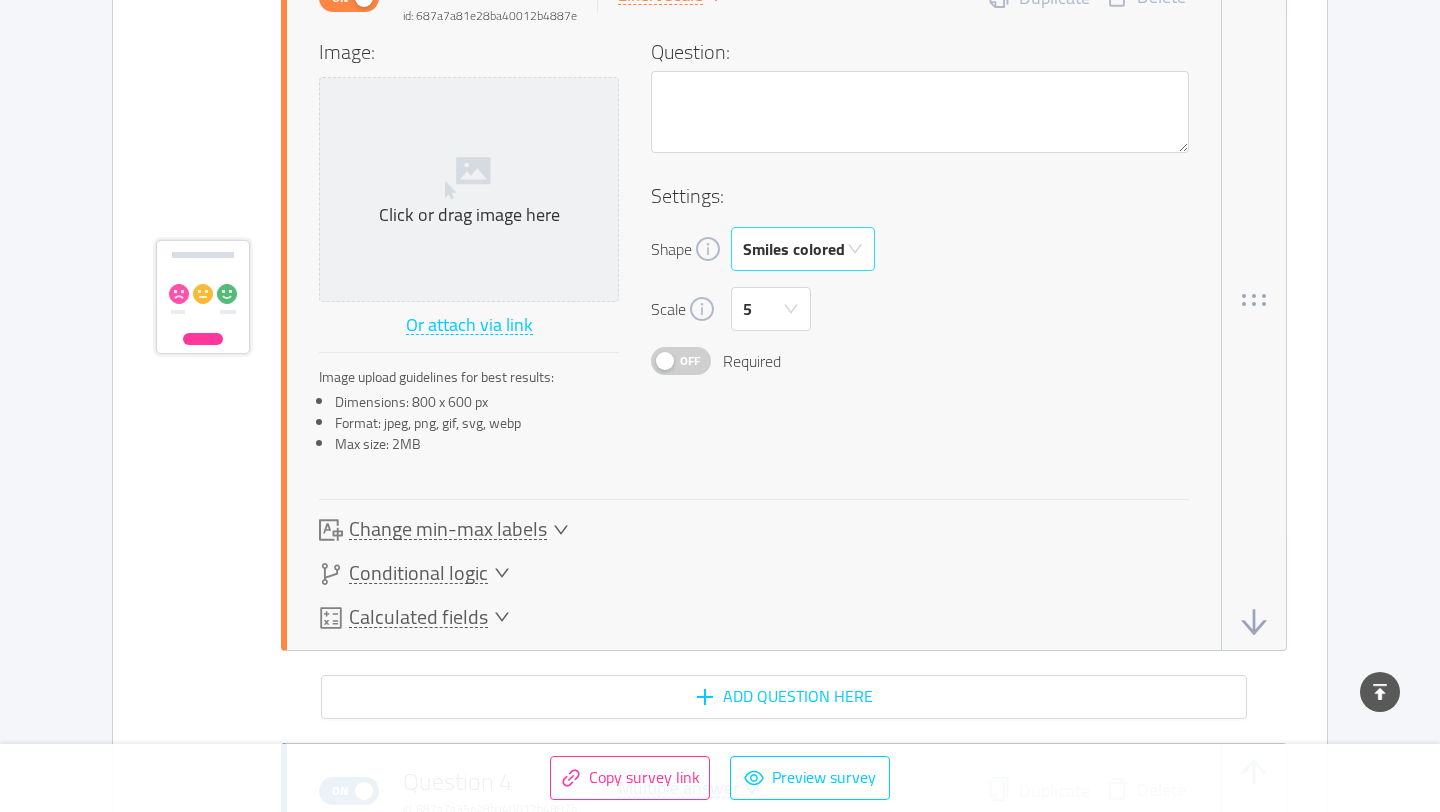 scroll, scrollTop: 3010, scrollLeft: 0, axis: vertical 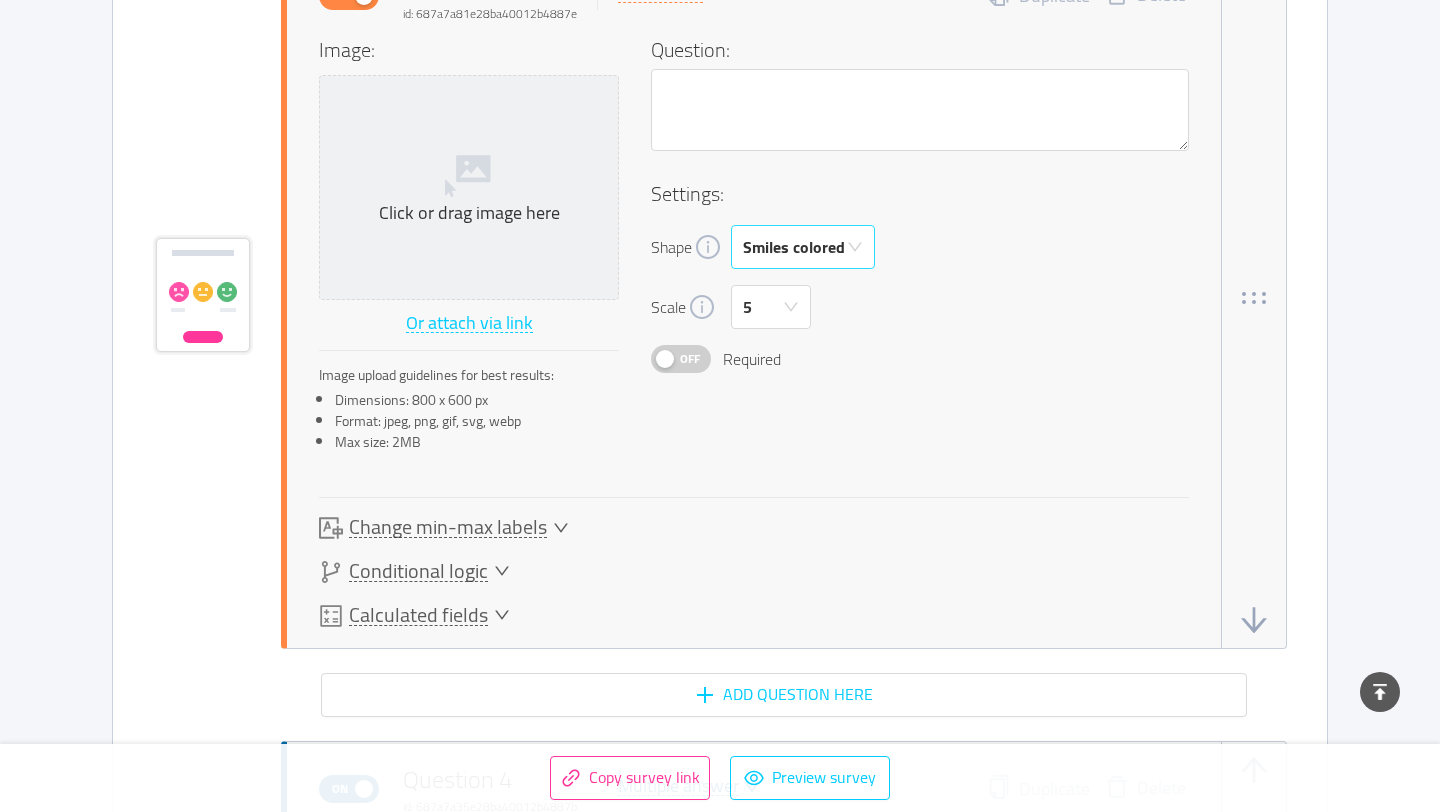 click on "Smiles colored" at bounding box center [794, 247] 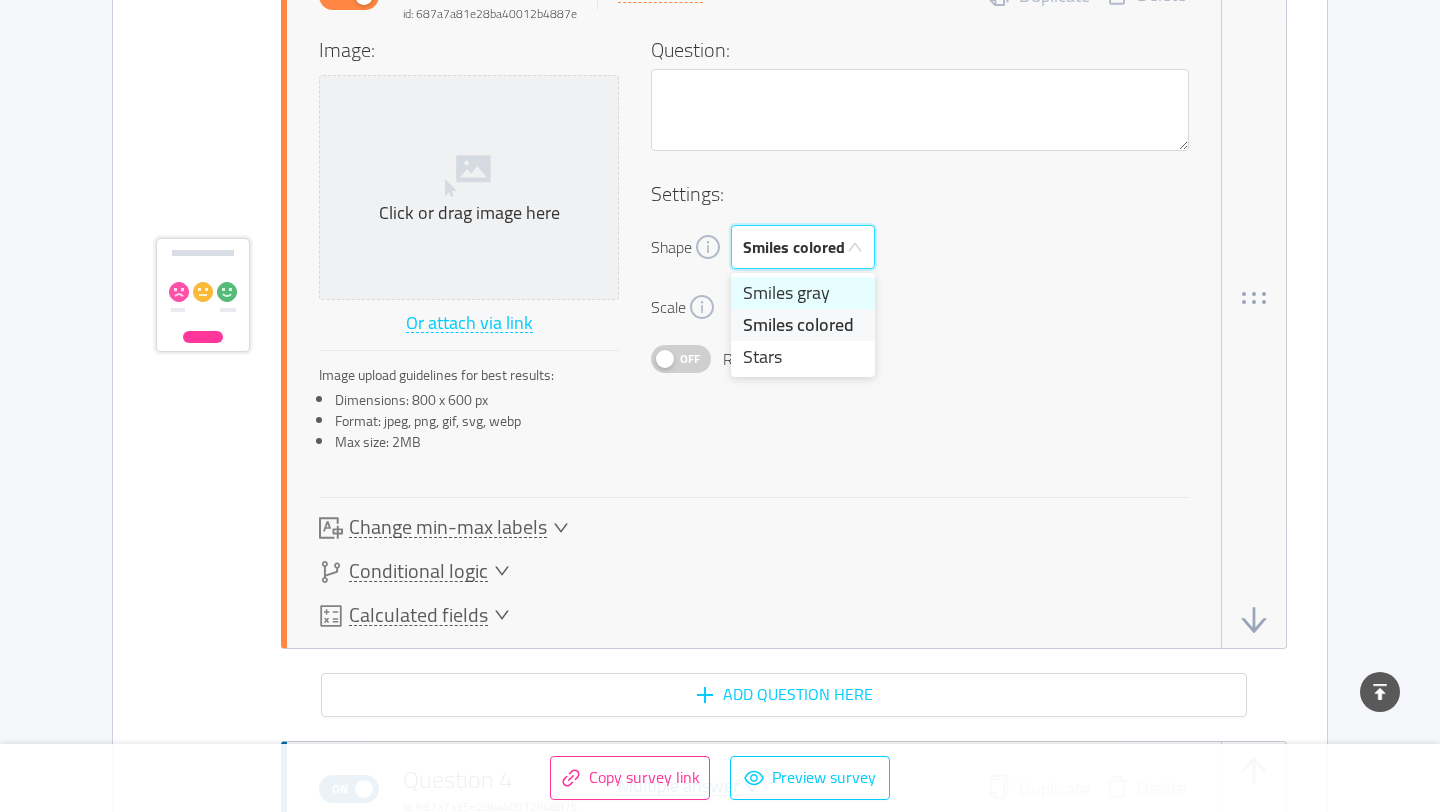 click on "Smiles gray" at bounding box center (803, 293) 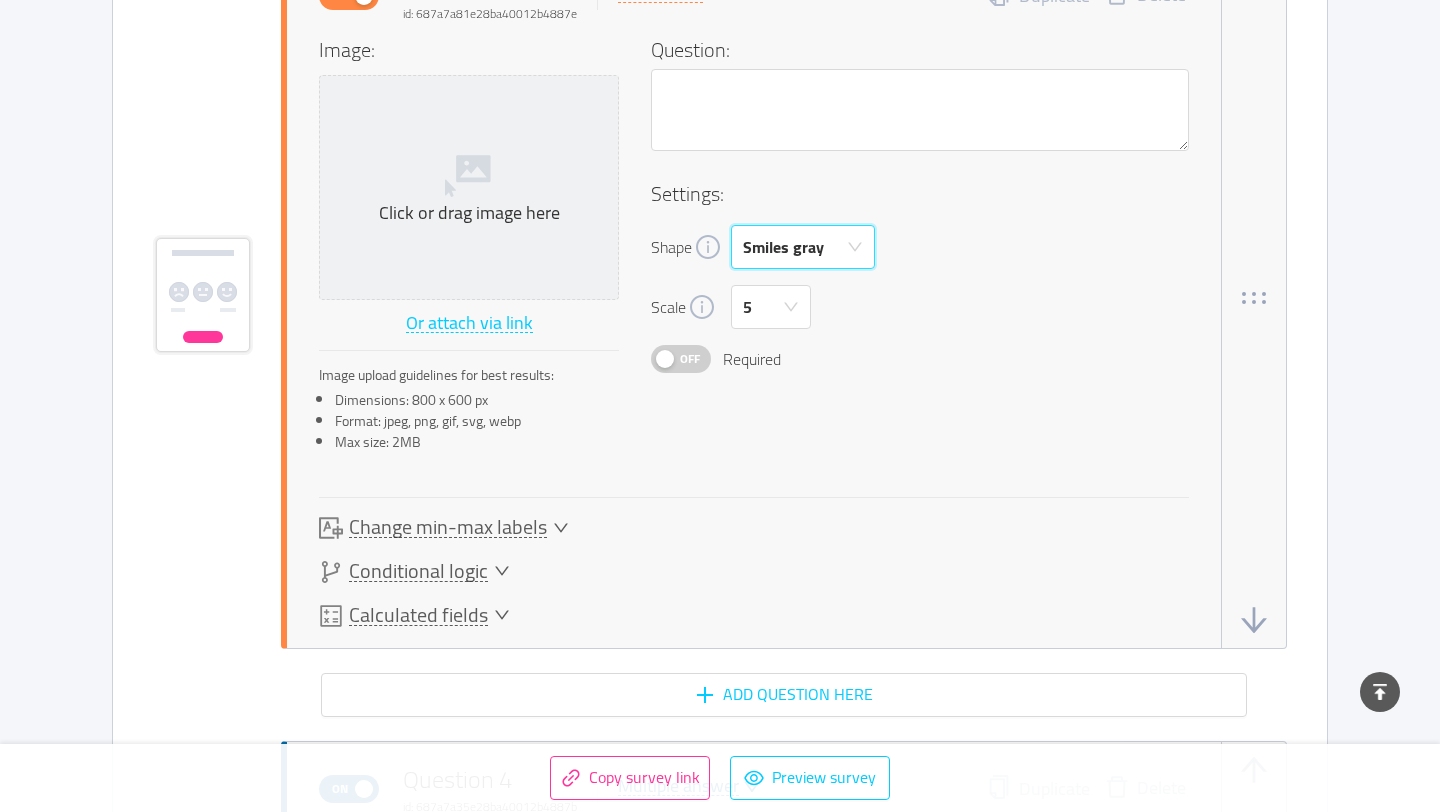 click on "Smiles gray" at bounding box center (783, 247) 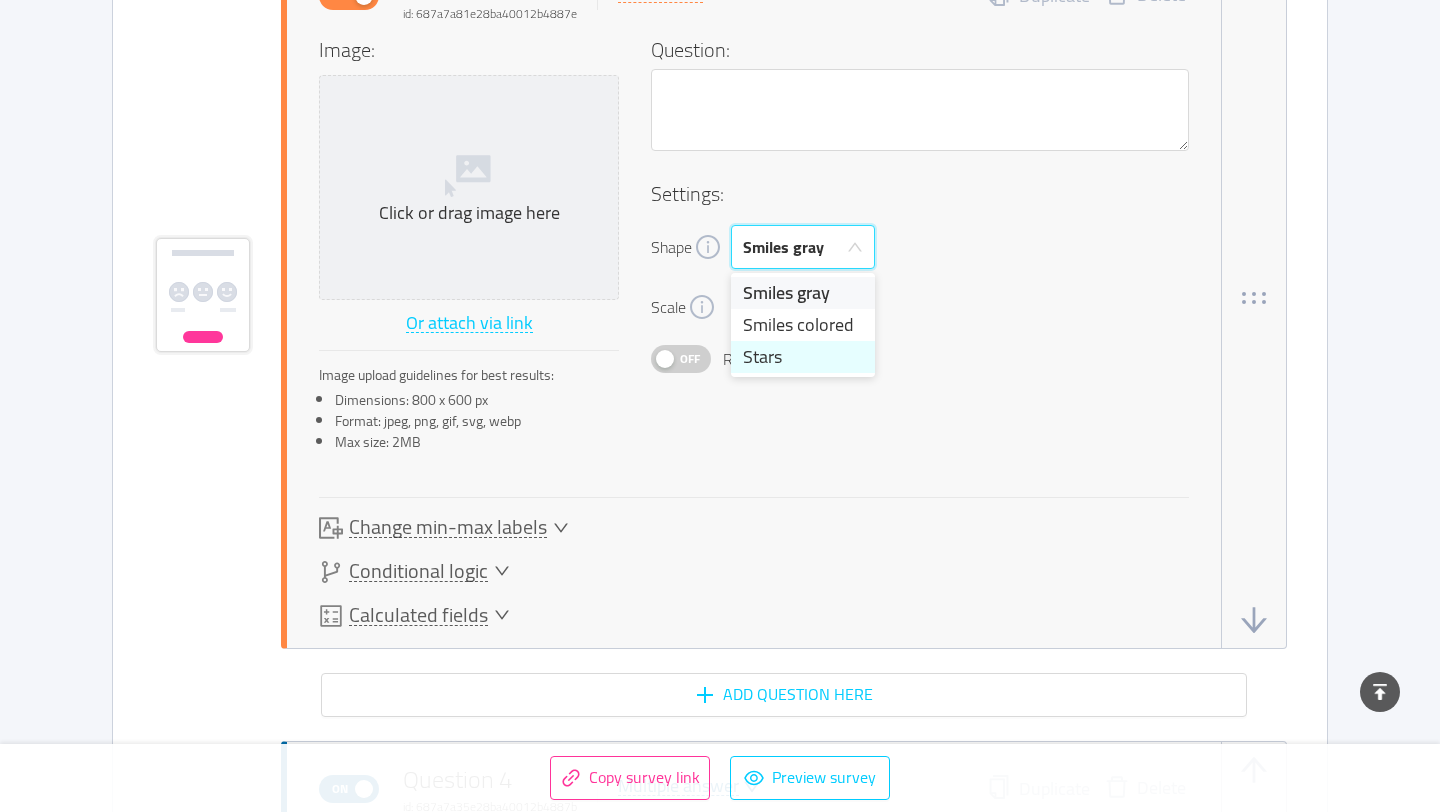 click on "Stars" at bounding box center (803, 357) 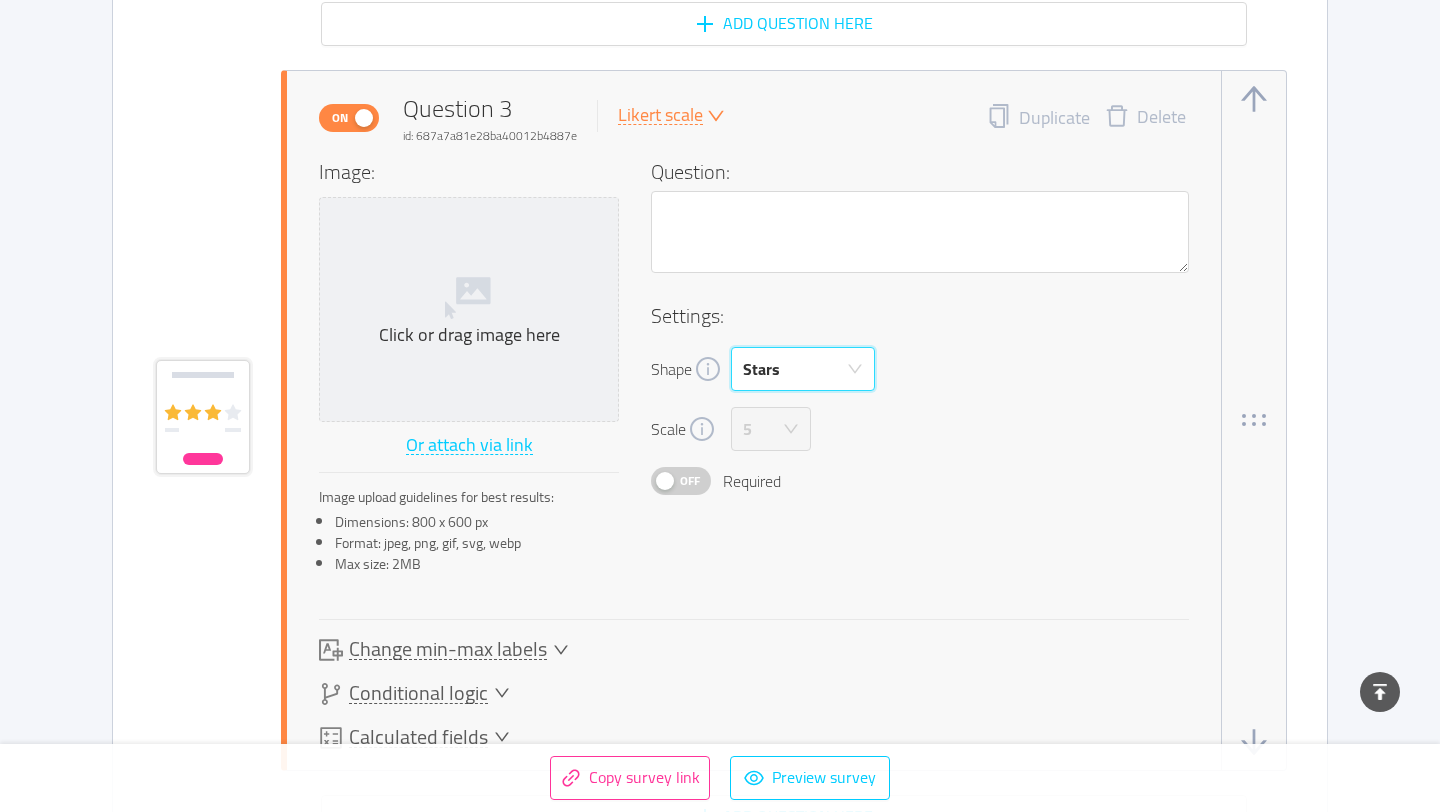 scroll, scrollTop: 2866, scrollLeft: 0, axis: vertical 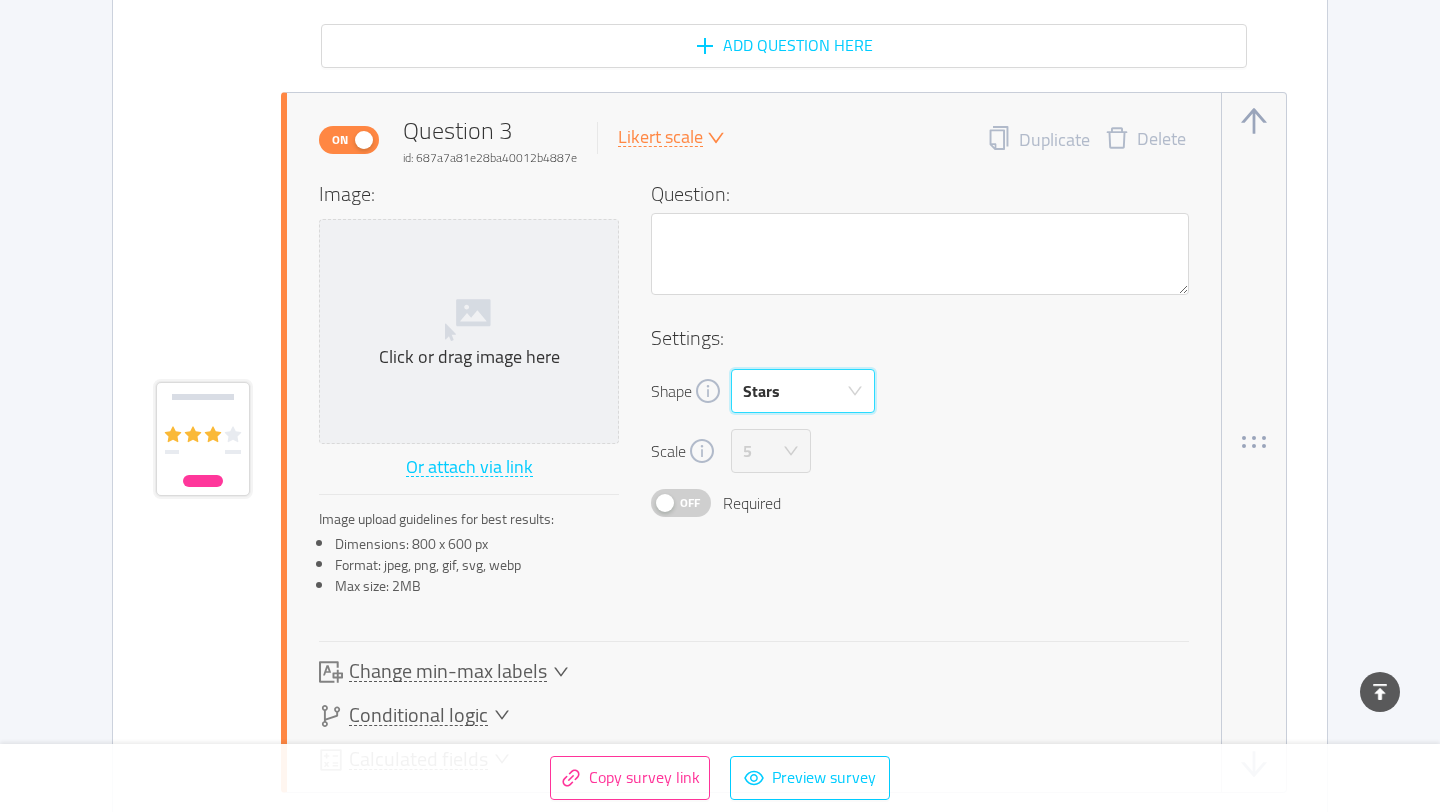 click 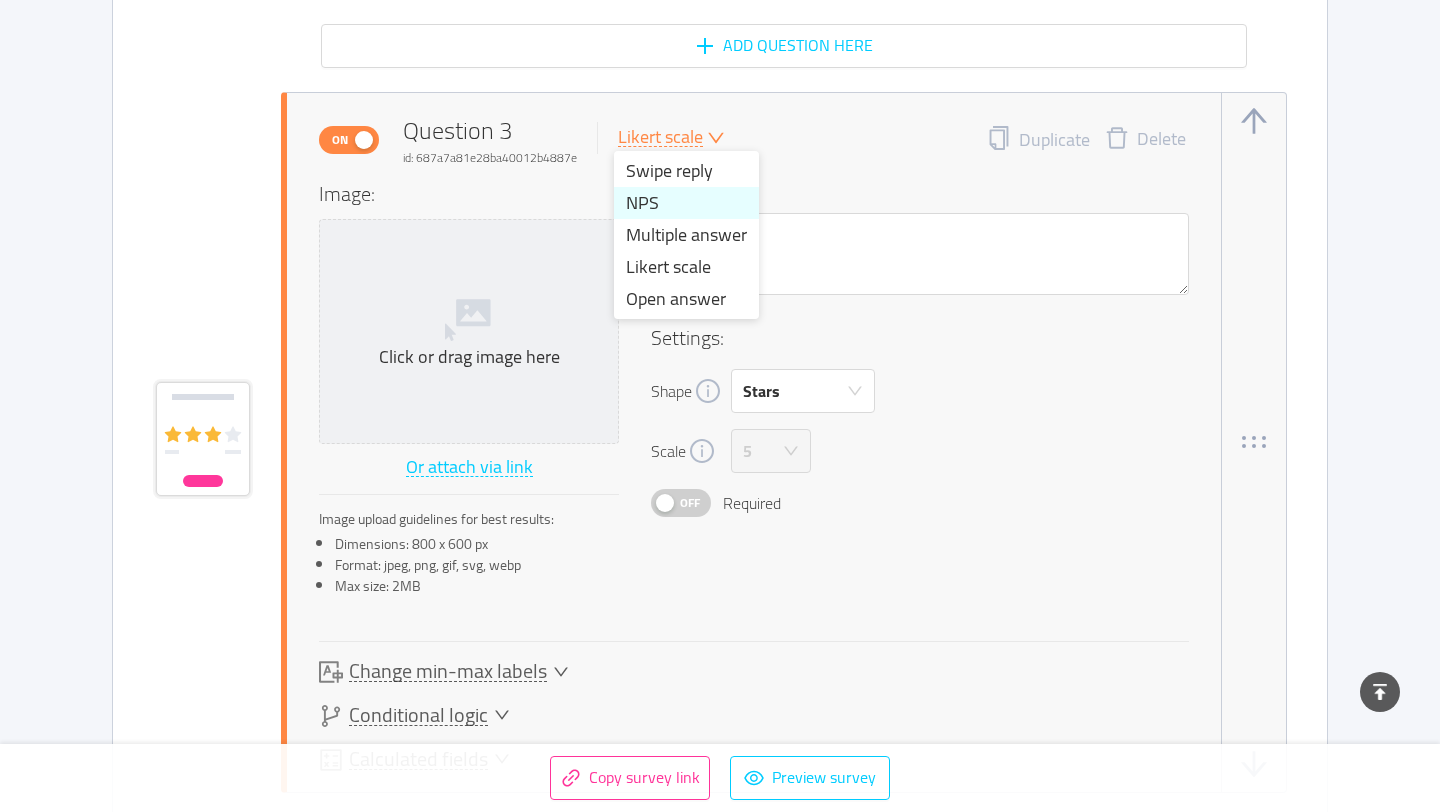 click on "NPS" at bounding box center (686, 203) 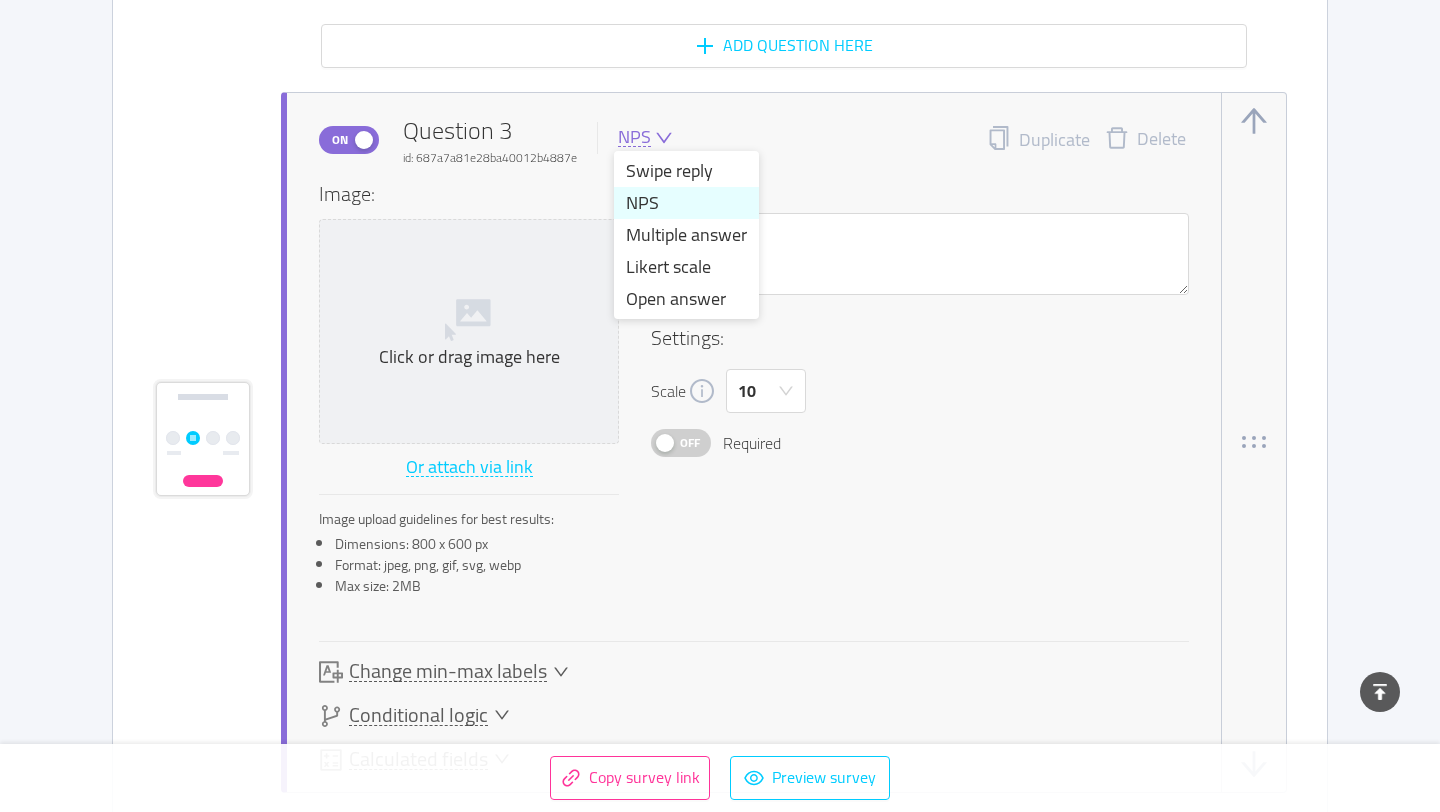 type 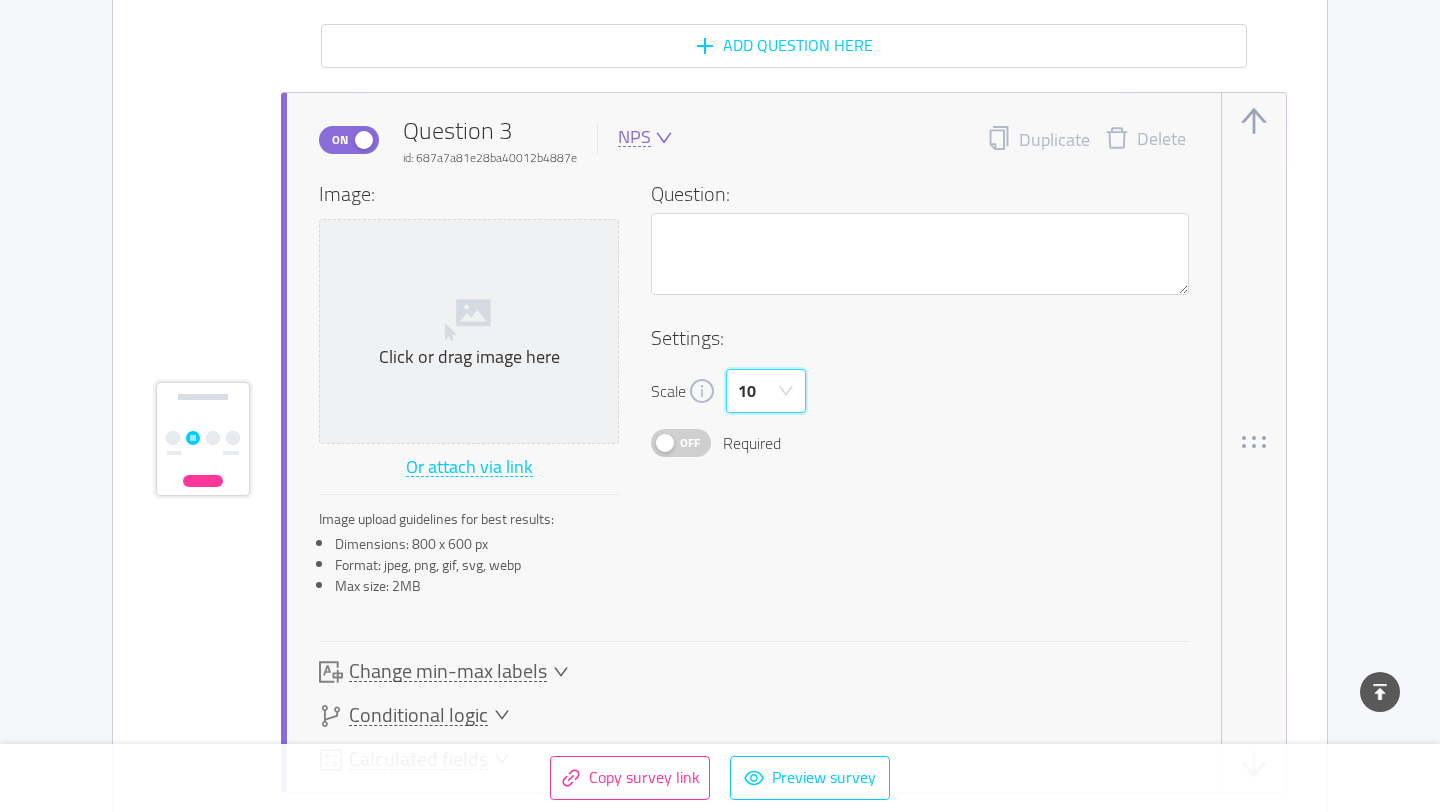 click on "10" at bounding box center [747, 391] 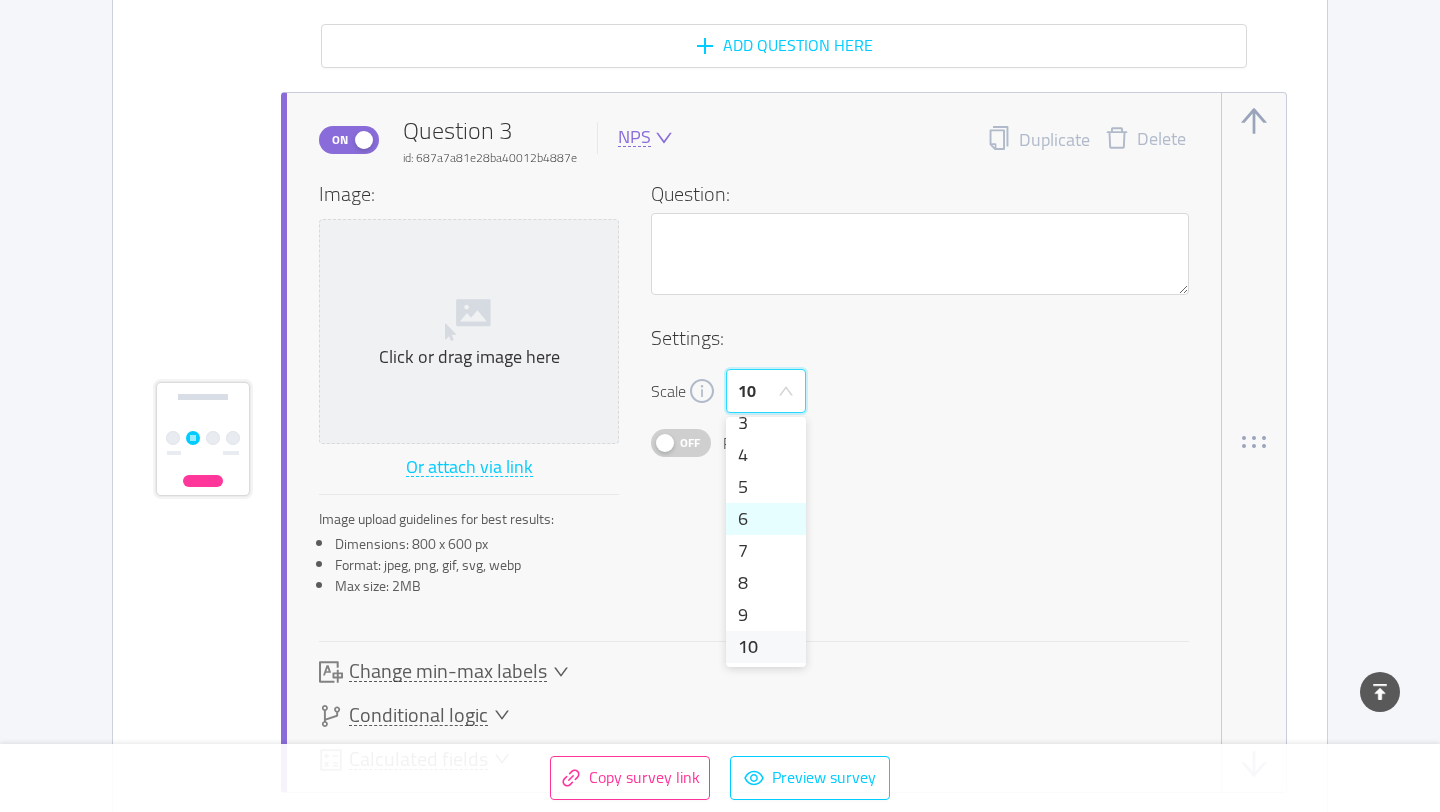 scroll, scrollTop: 0, scrollLeft: 0, axis: both 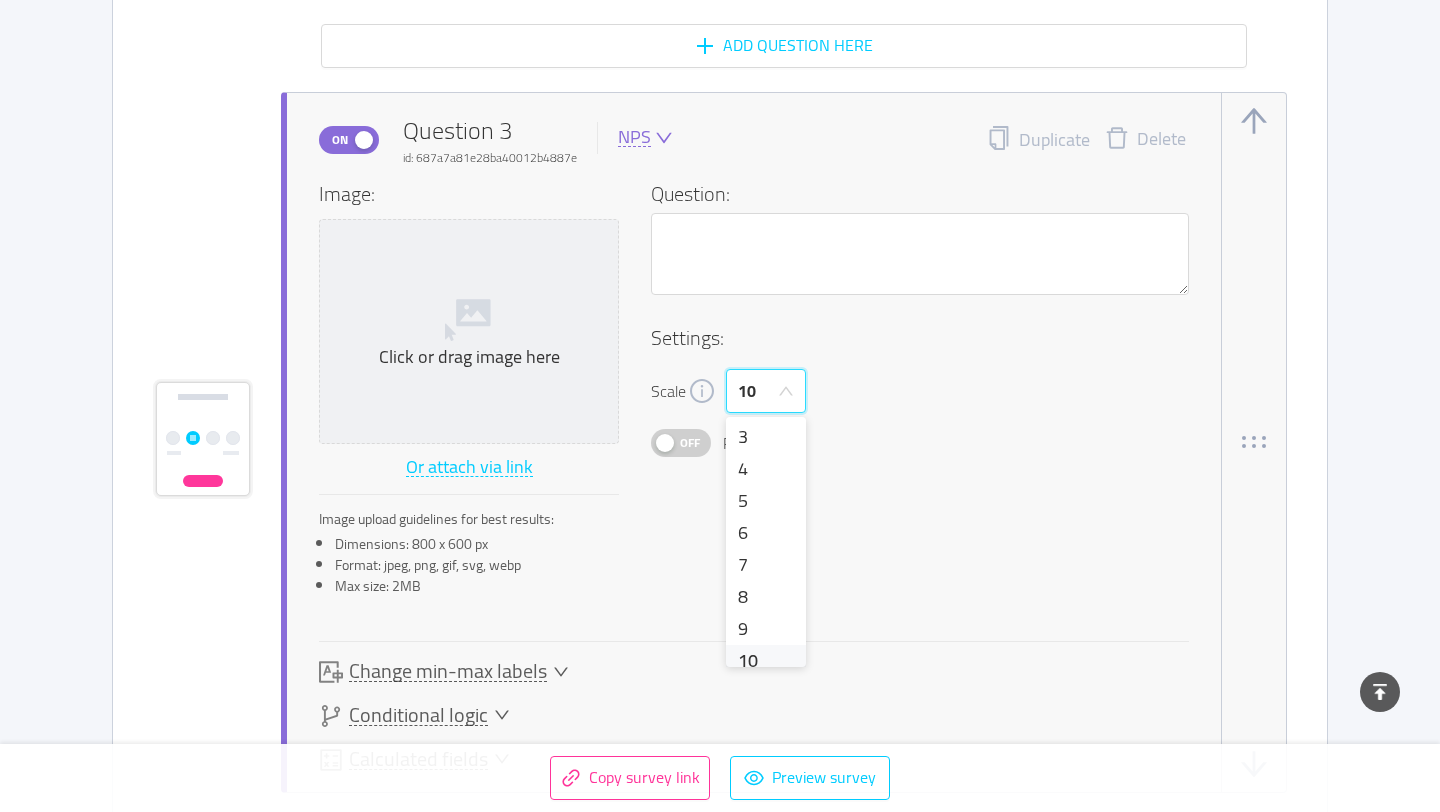 click on "Image:    Click or drag image here  Or attach via link Image upload guidelines for best results: Dimensions: 800 x 600 px Format: jpeg, png, gif, svg, webp Max size: 2MB Question: Settings: Scale  10  Off Required" at bounding box center (754, 395) 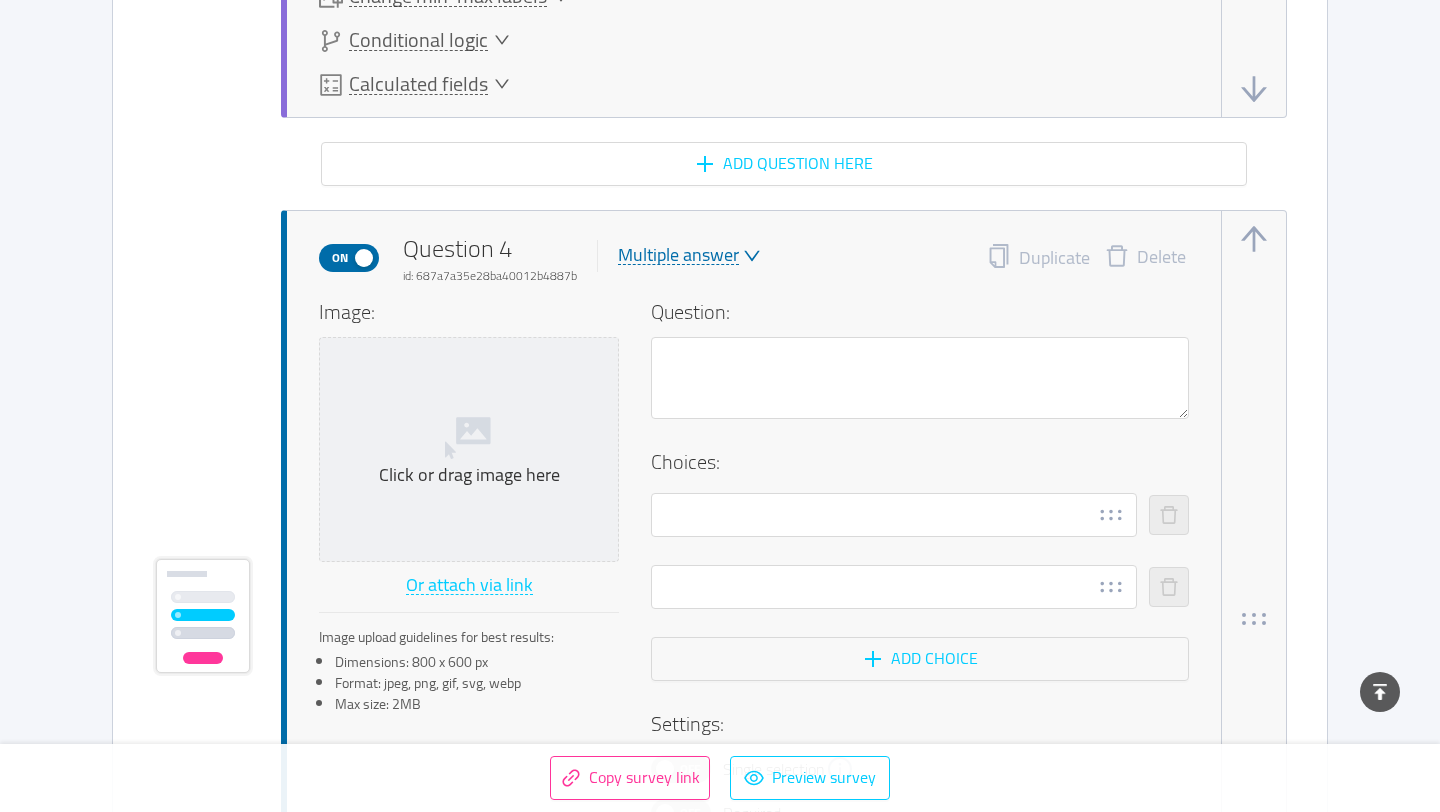 scroll, scrollTop: 3825, scrollLeft: 0, axis: vertical 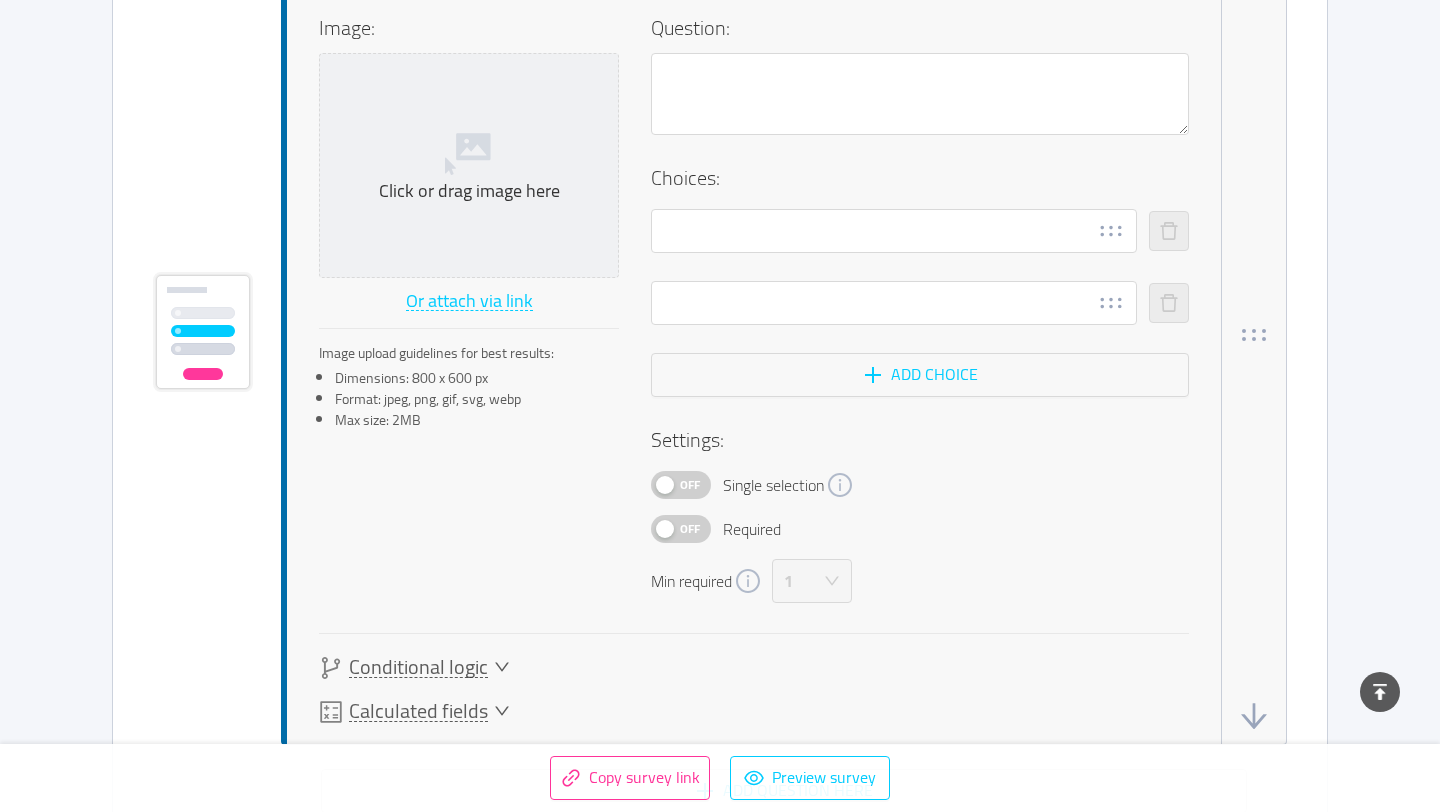 drag, startPoint x: 1247, startPoint y: 342, endPoint x: 1164, endPoint y: 15, distance: 337.36923 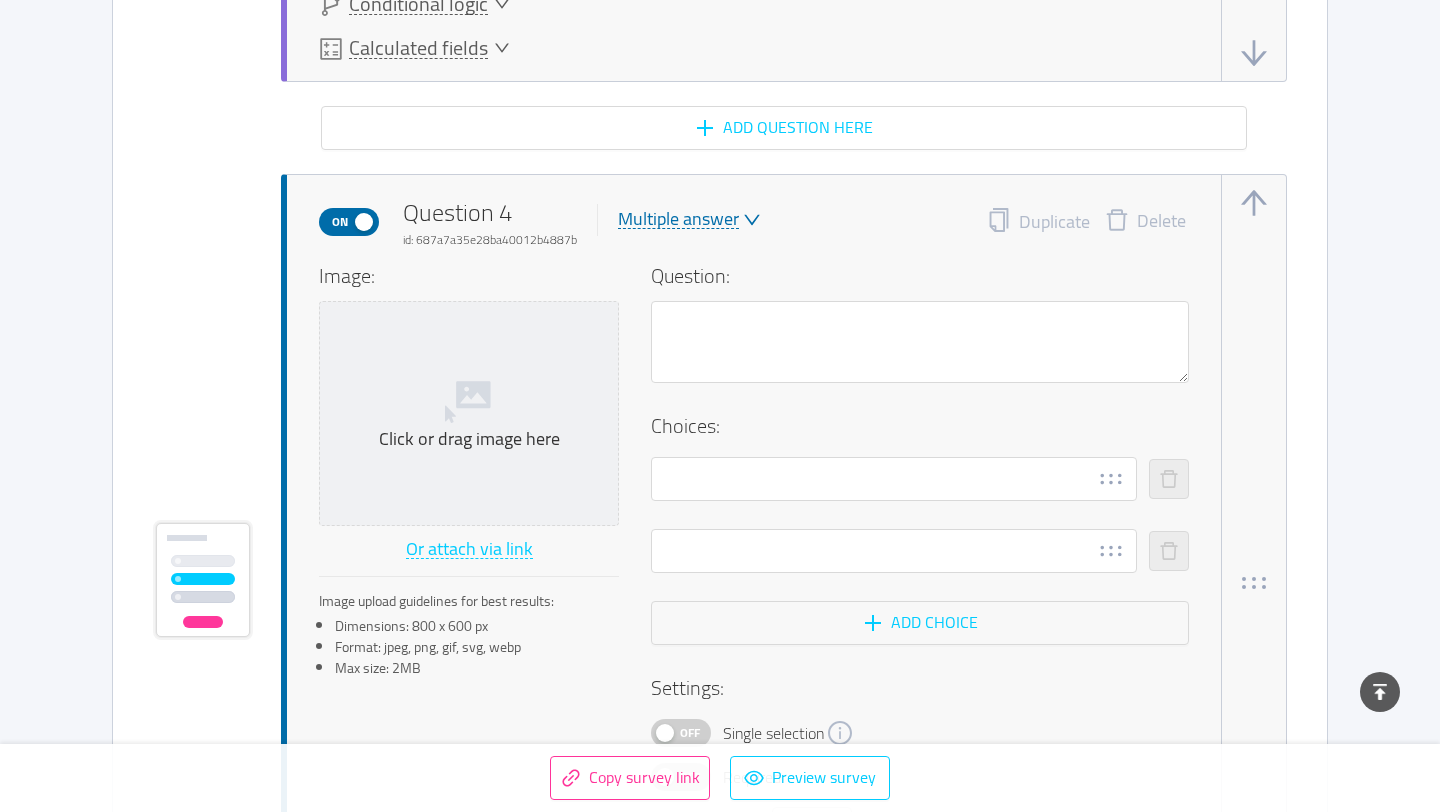 scroll, scrollTop: 3568, scrollLeft: 0, axis: vertical 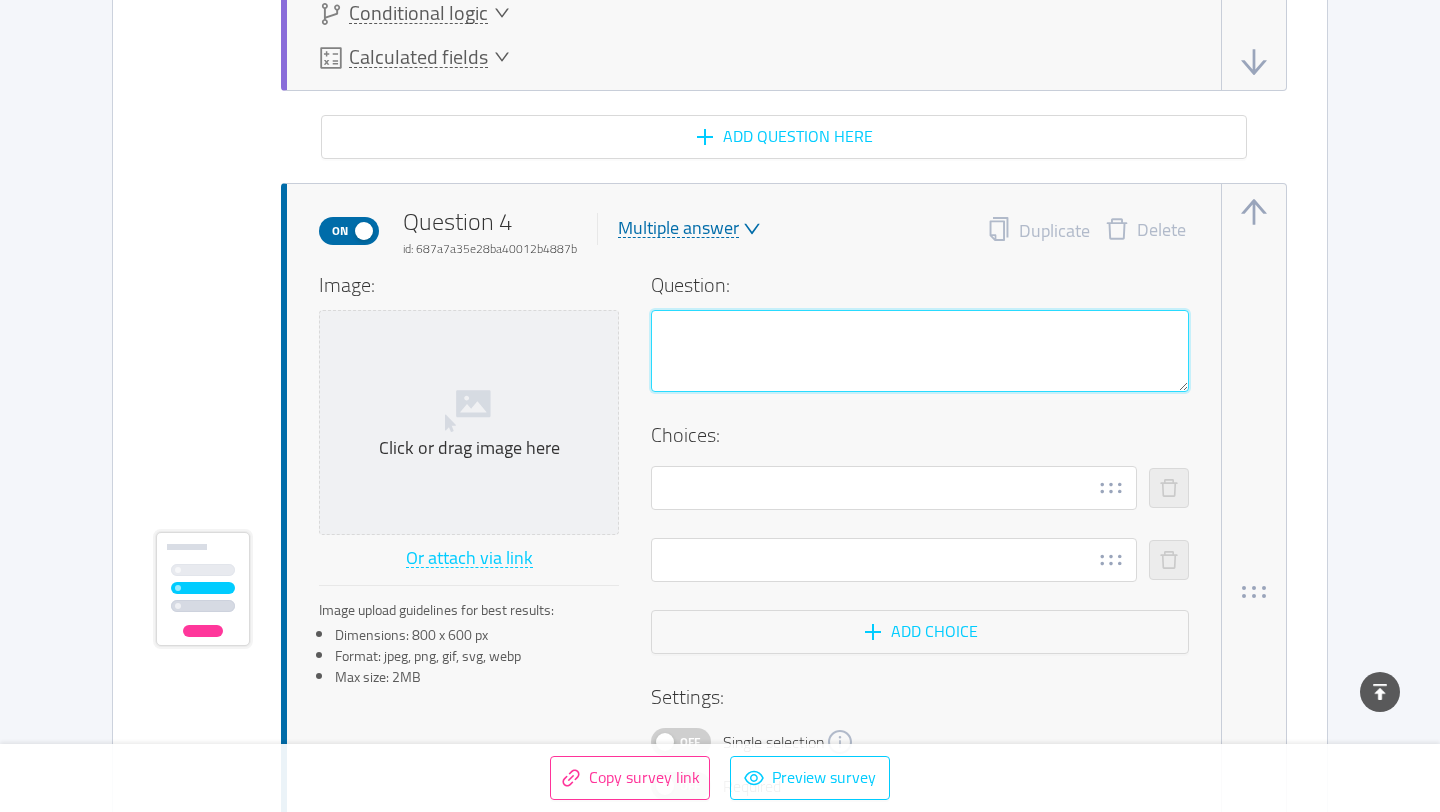 click at bounding box center [920, 351] 